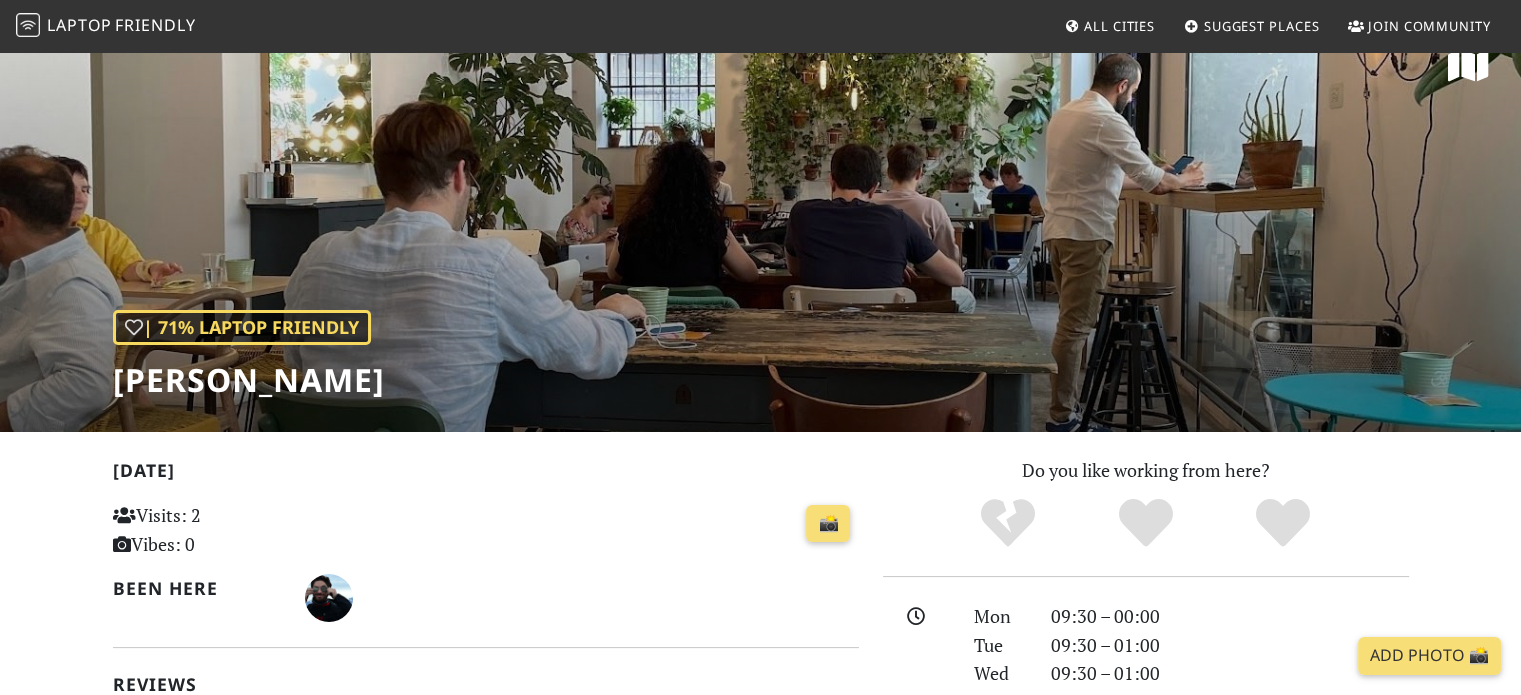 scroll, scrollTop: 0, scrollLeft: 0, axis: both 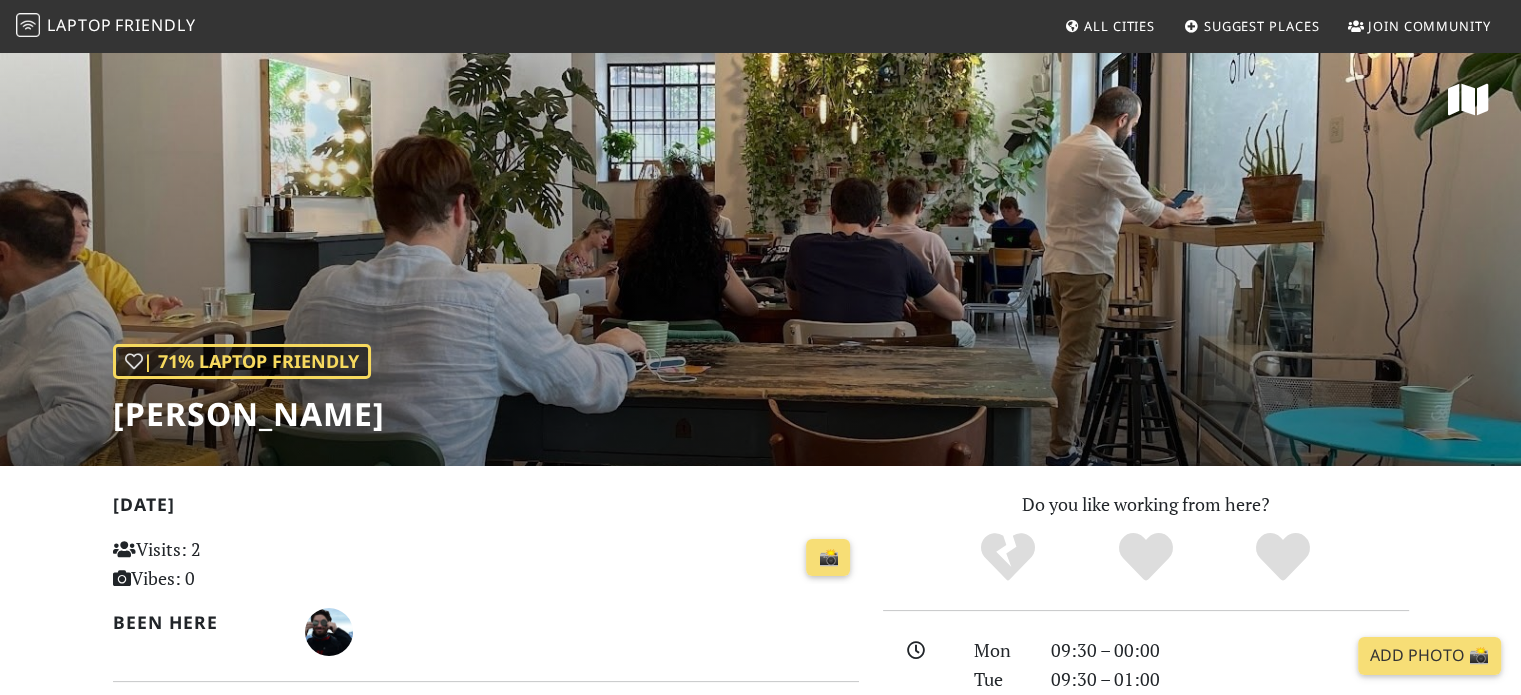 click on "Friendly" at bounding box center [155, 25] 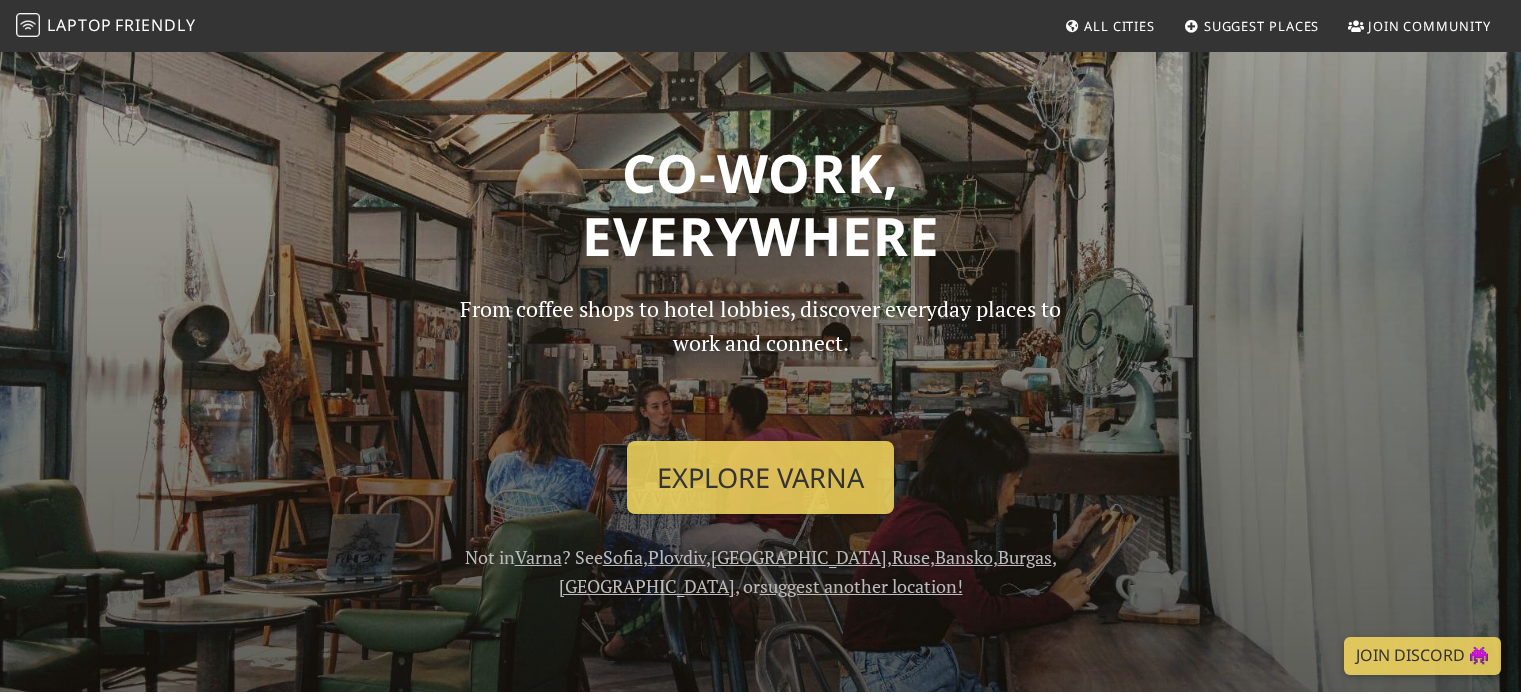 scroll, scrollTop: 0, scrollLeft: 0, axis: both 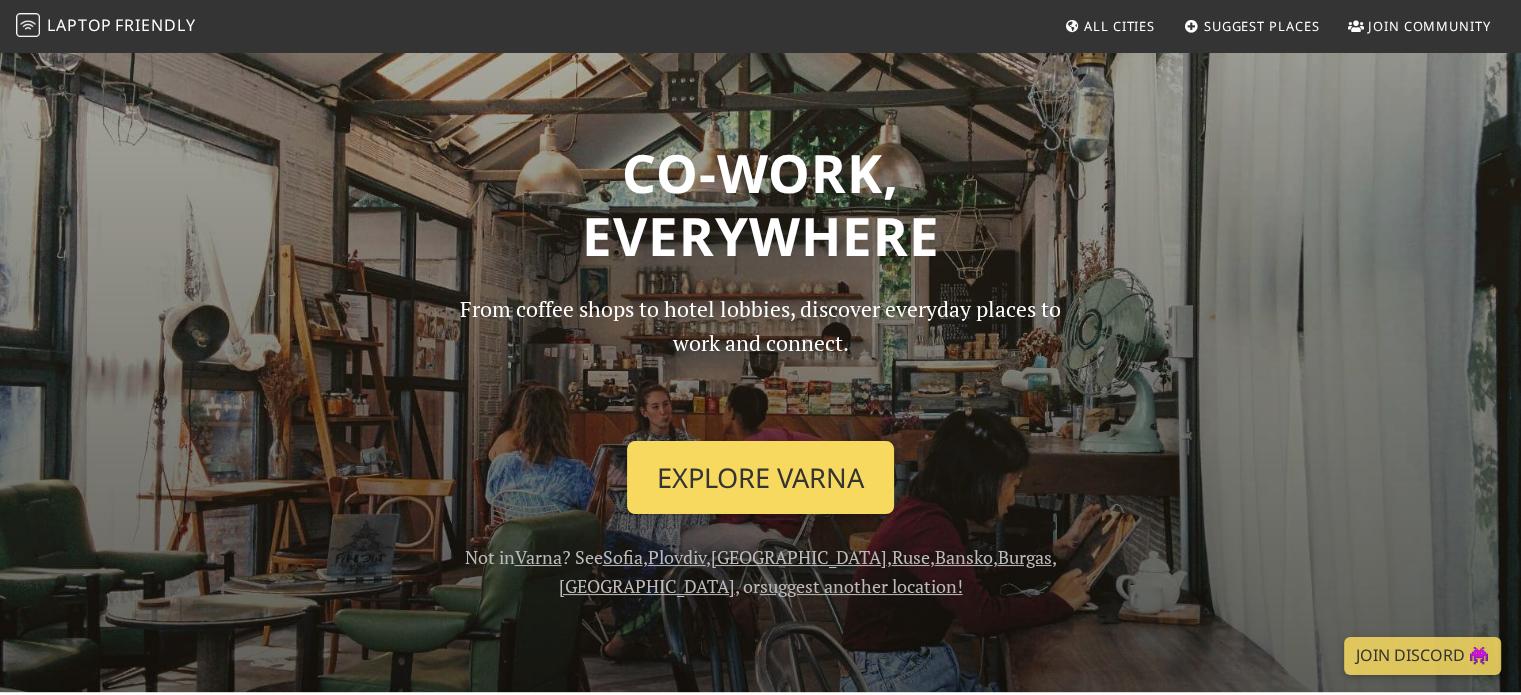 click on "Explore Varna" at bounding box center (760, 478) 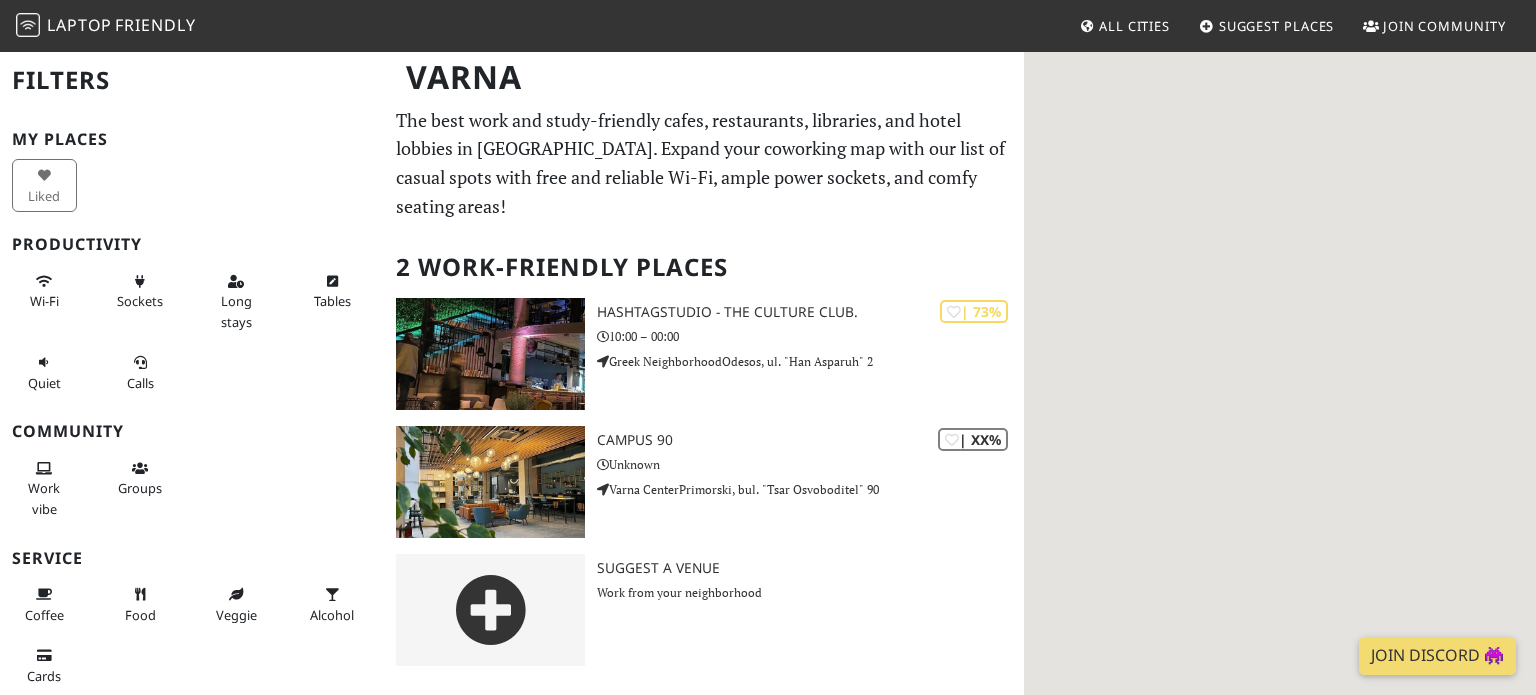 scroll, scrollTop: 0, scrollLeft: 0, axis: both 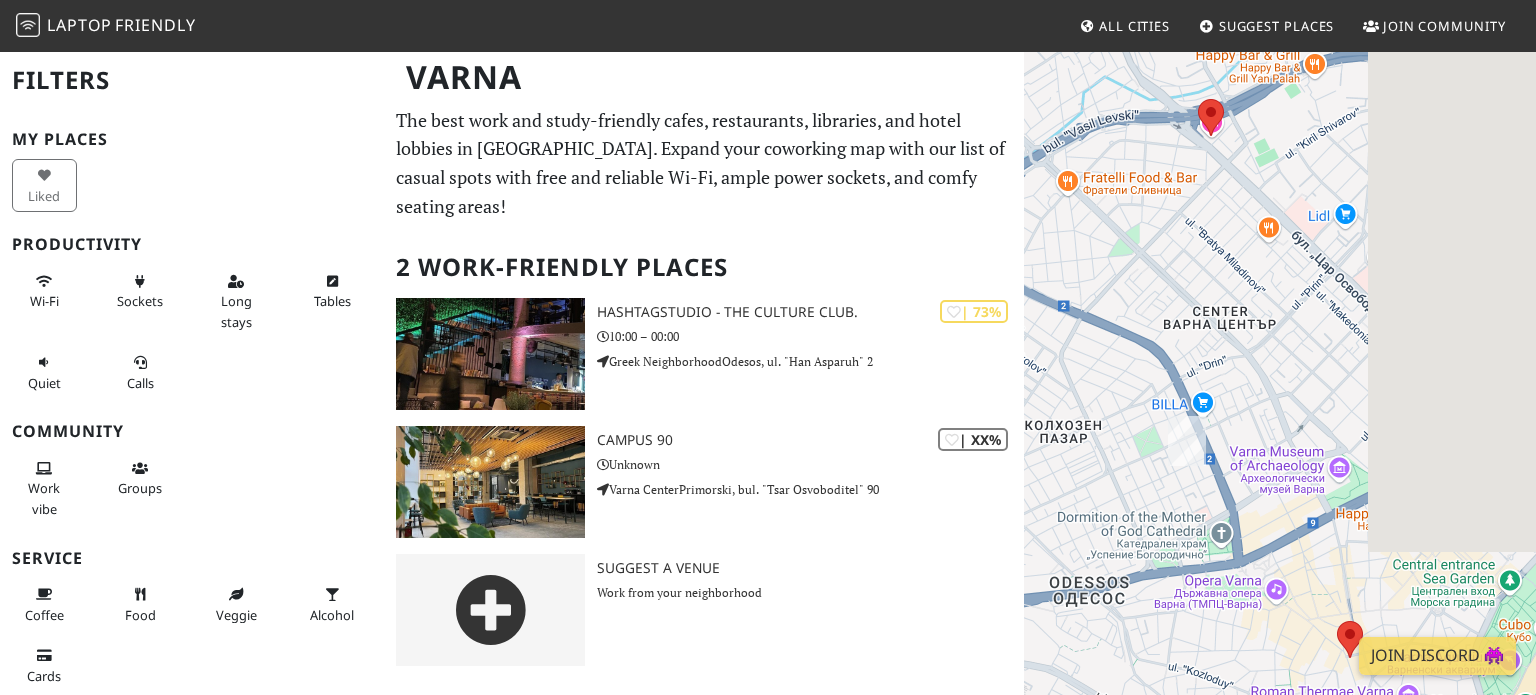 click at bounding box center (1371, 27) 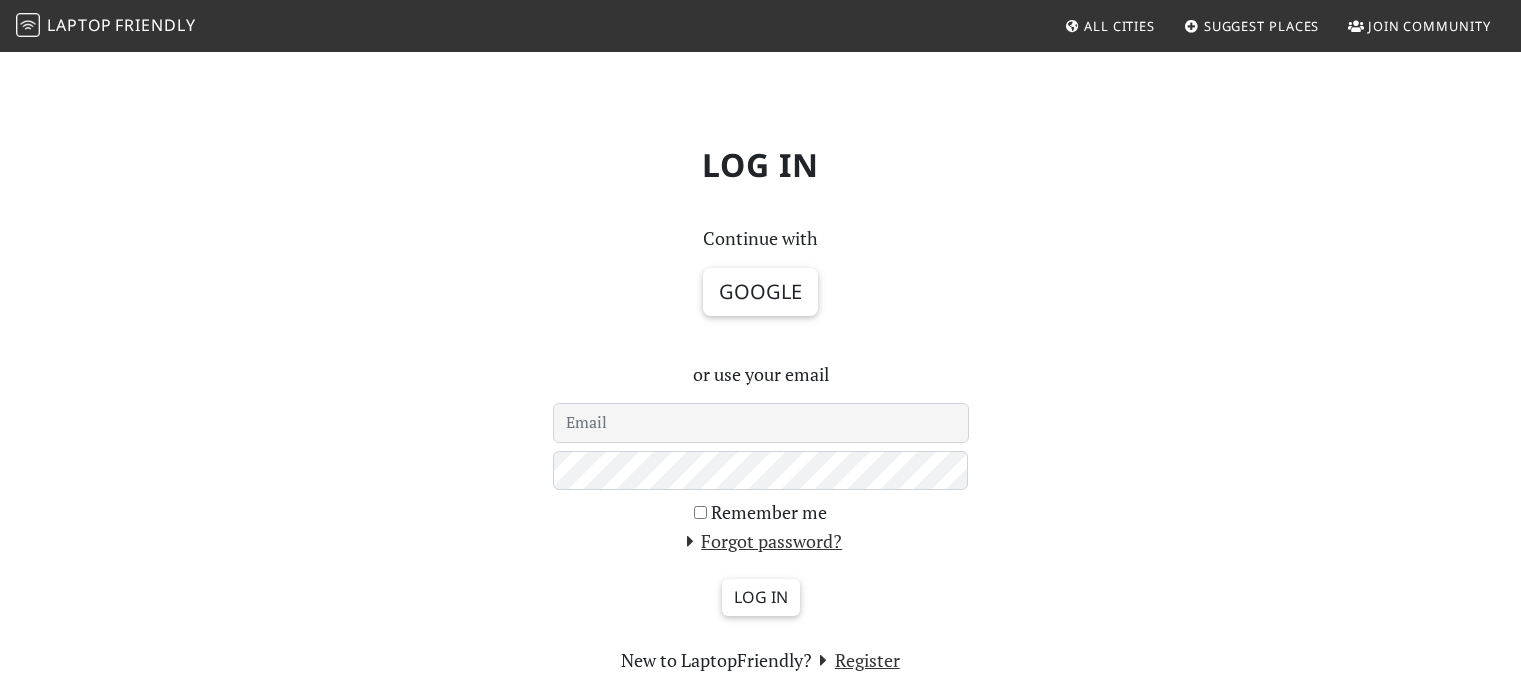 scroll, scrollTop: 0, scrollLeft: 0, axis: both 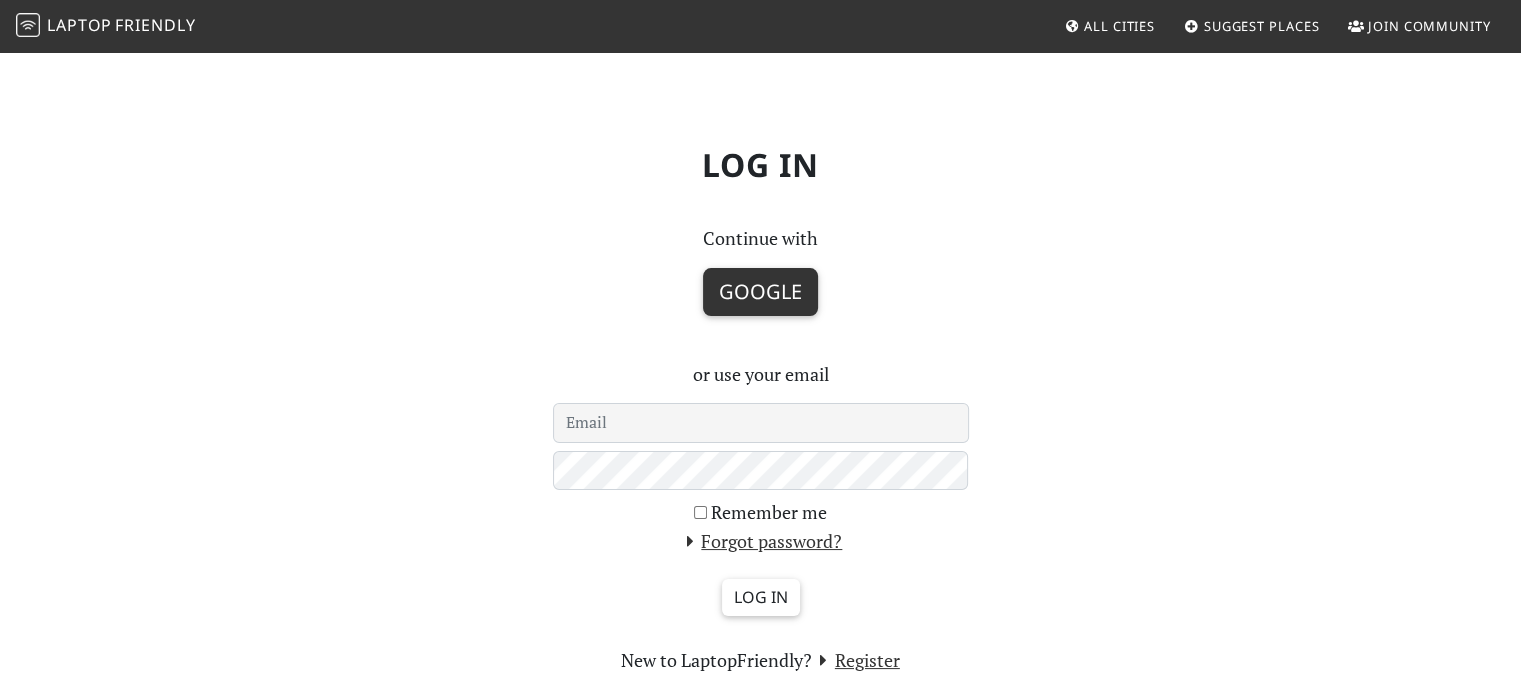 click on "Google" at bounding box center (760, 292) 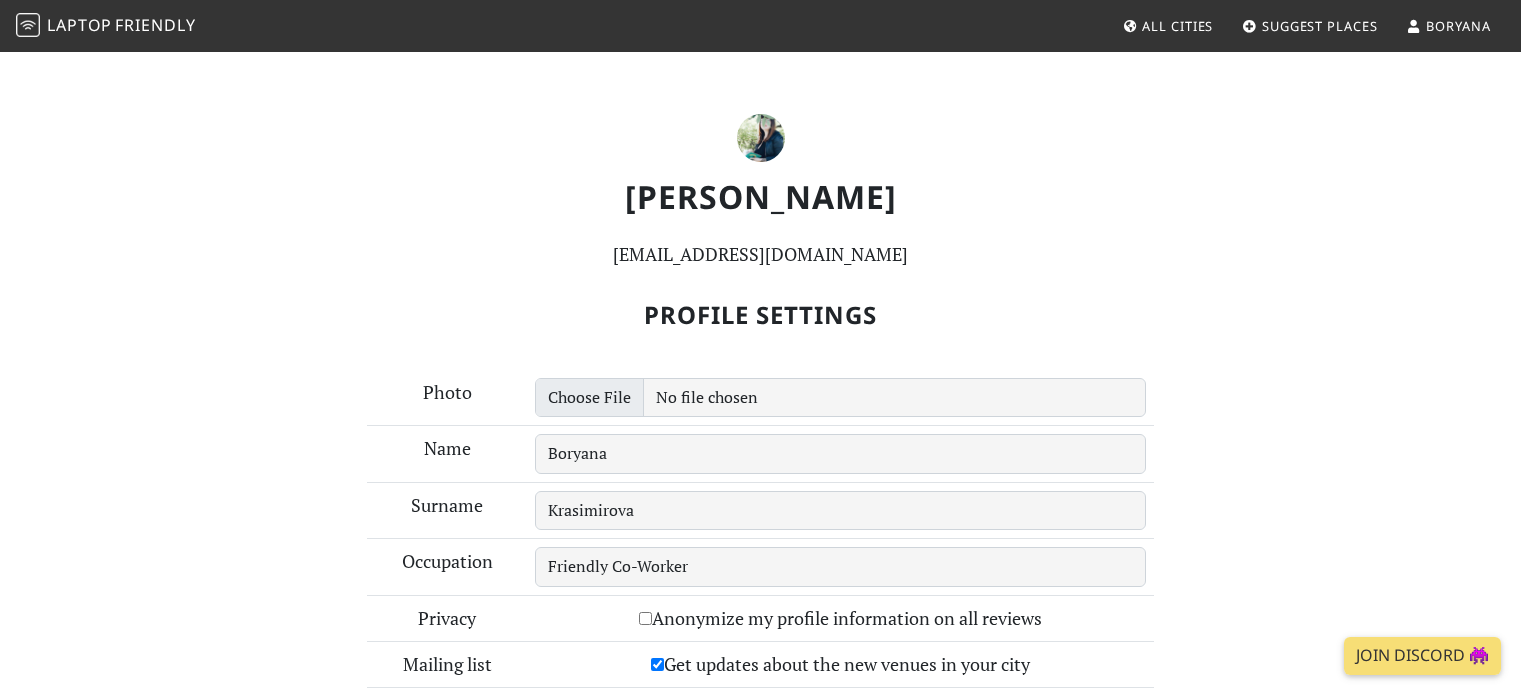 scroll, scrollTop: 0, scrollLeft: 0, axis: both 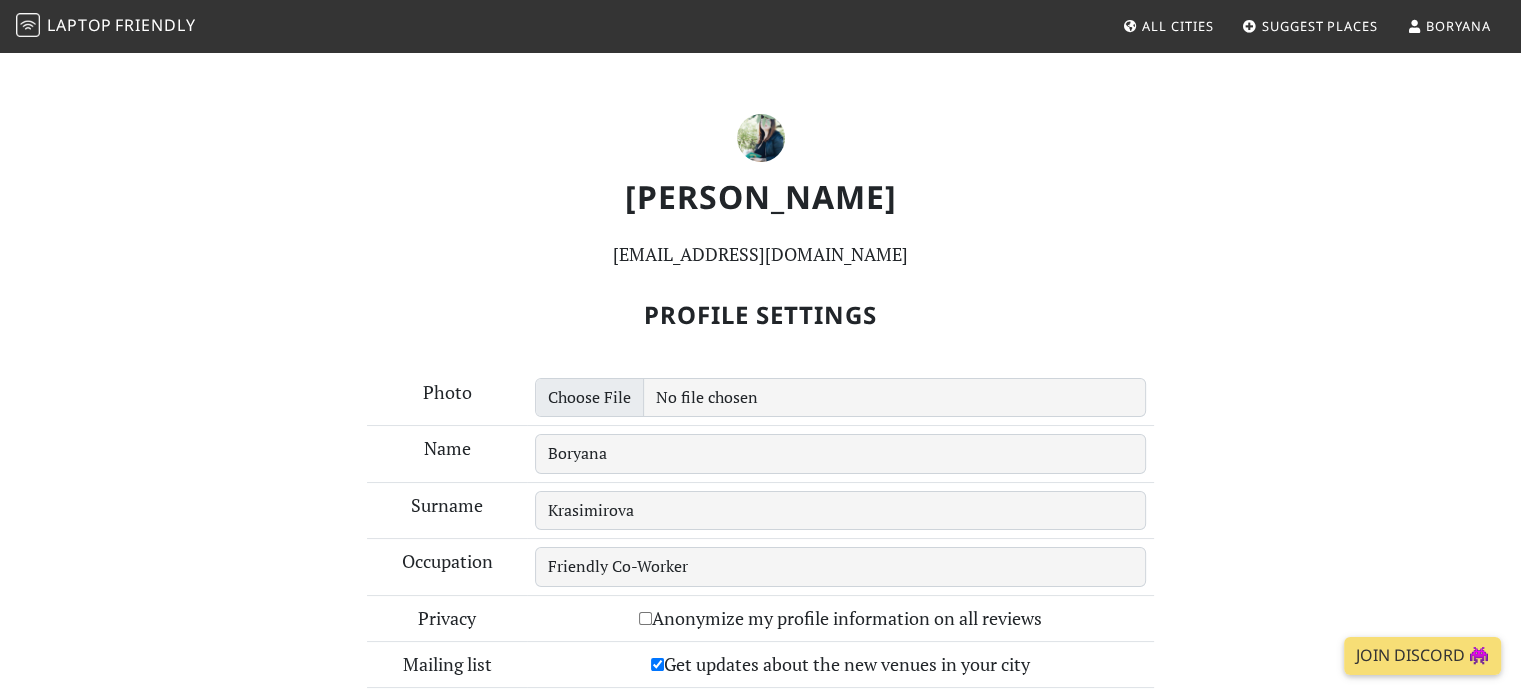 click on "Boryana" at bounding box center [1458, 26] 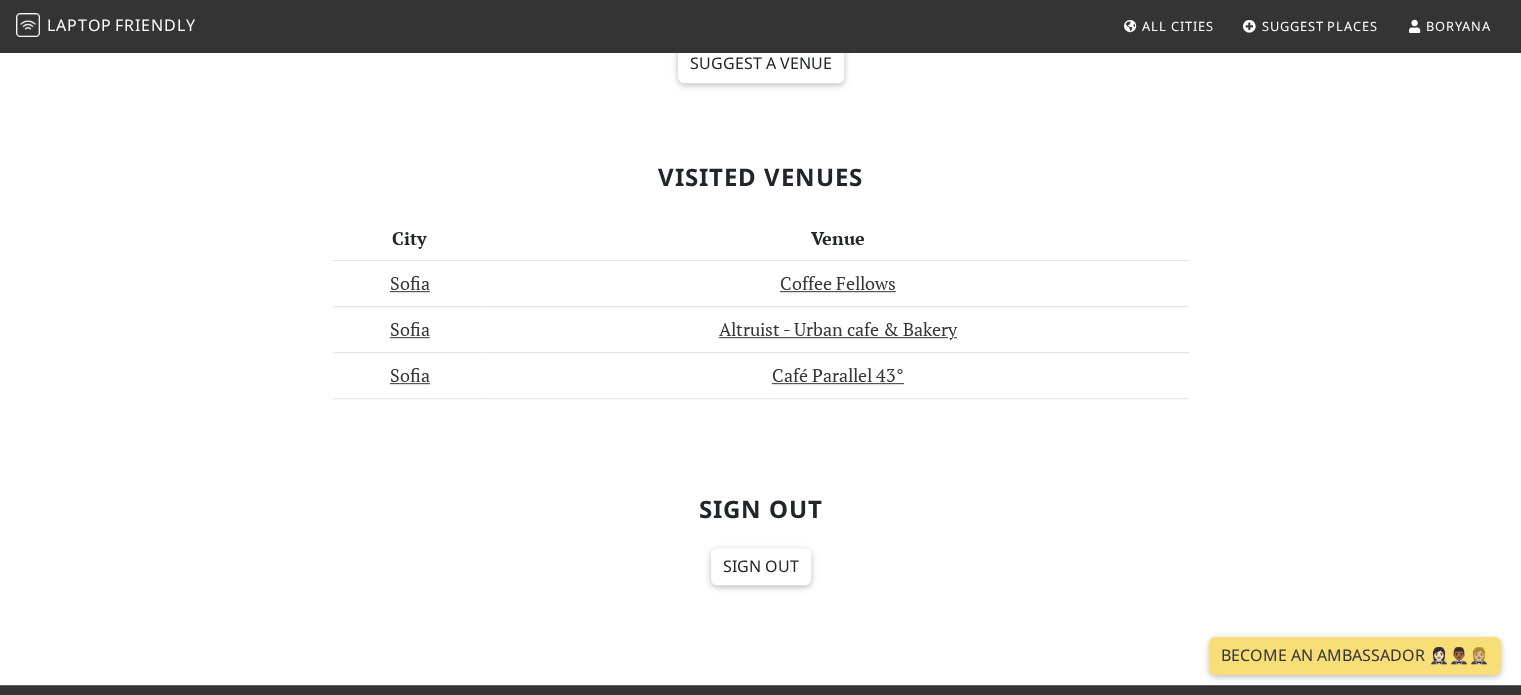 scroll, scrollTop: 960, scrollLeft: 0, axis: vertical 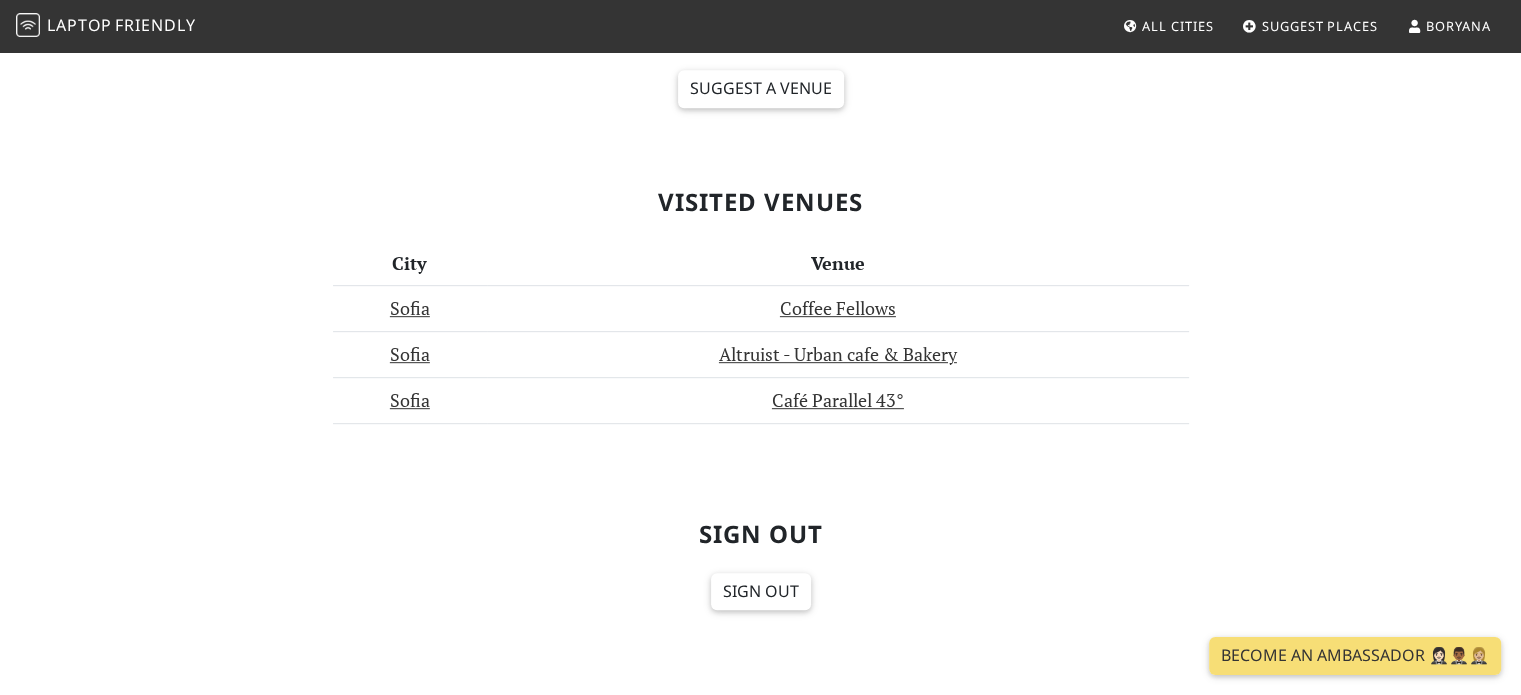 click on "Laptop" at bounding box center [79, 25] 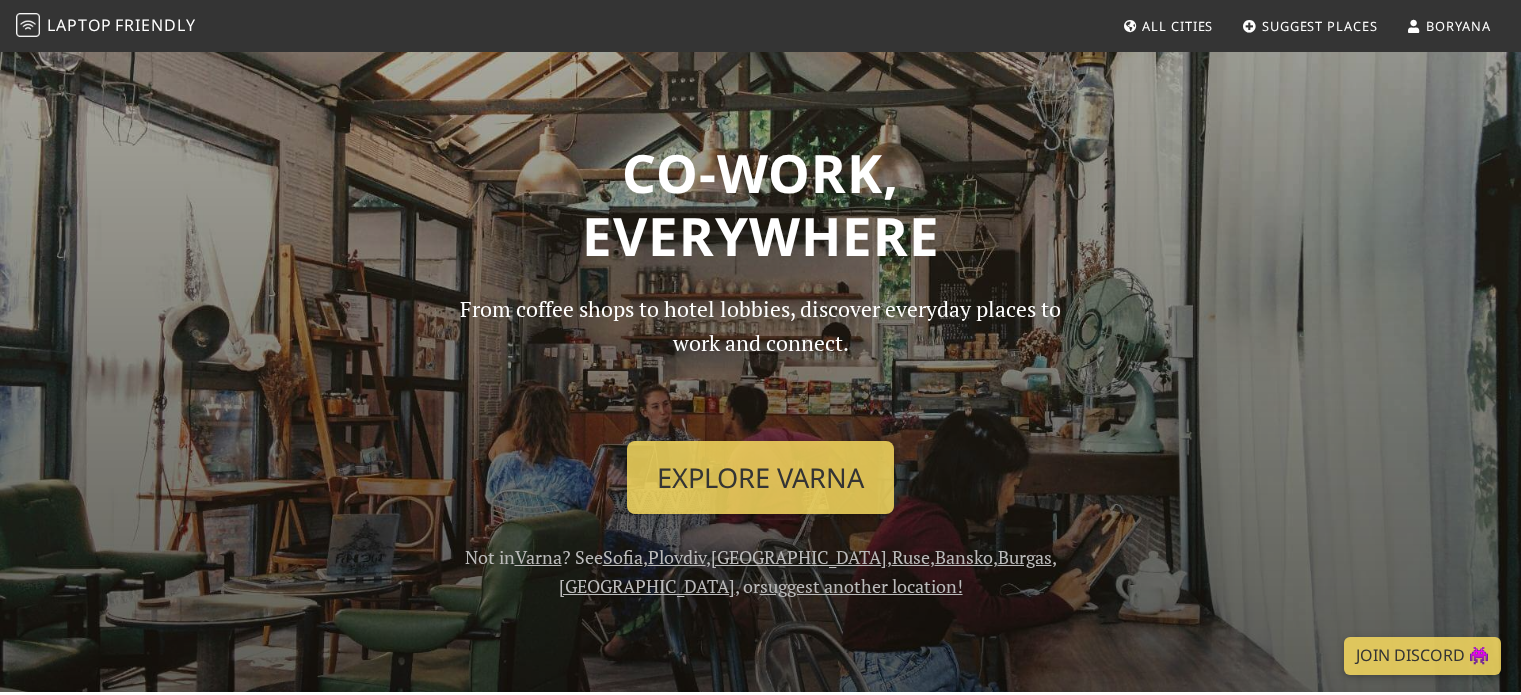 scroll, scrollTop: 0, scrollLeft: 0, axis: both 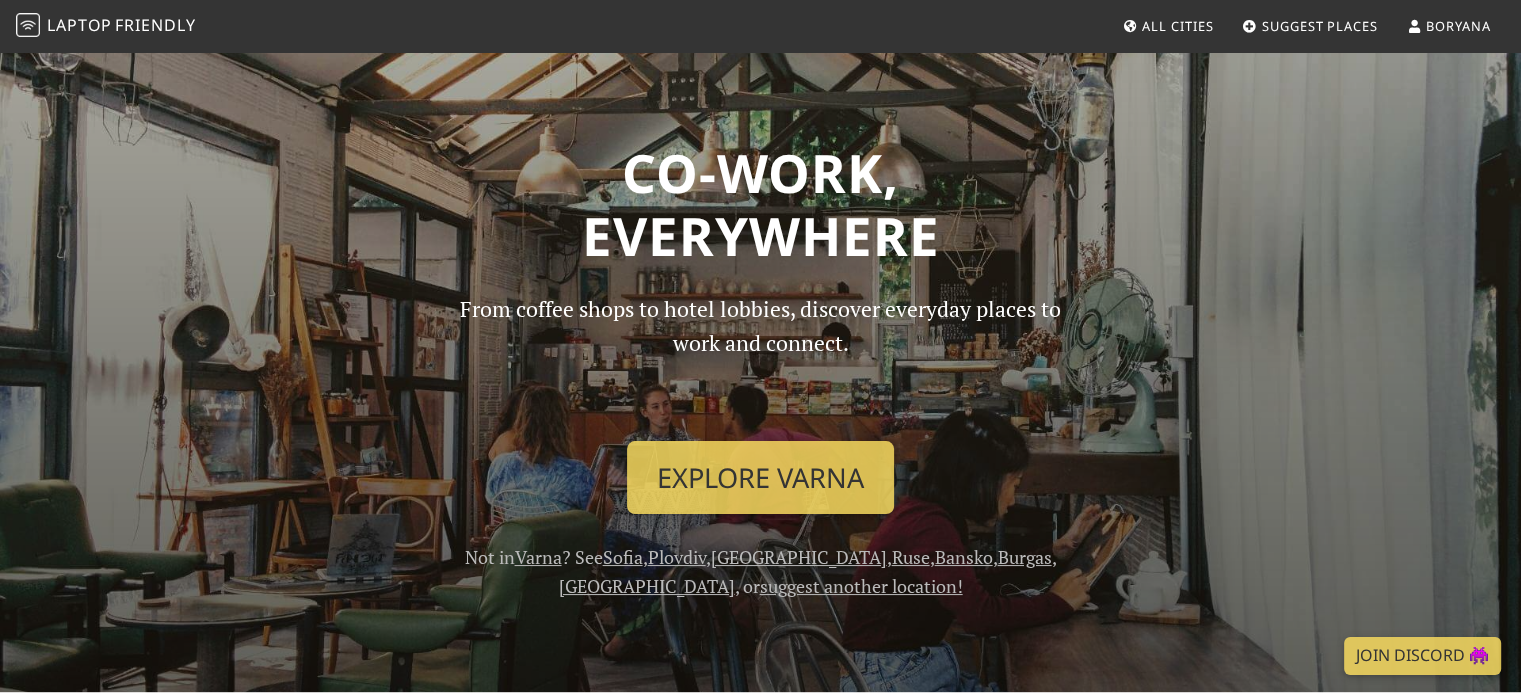click on "From coffee shops to hotel lobbies, discover everyday places to work and connect.
Explore Varna
Not in
Varna ?
See
Sofia ,
Plovdiv ,
Veliko Tarnovo ,
Ruse ,
Bansko ,
Burgas ,
Sunny Beach ,
or
suggest another location!" at bounding box center [761, 446] 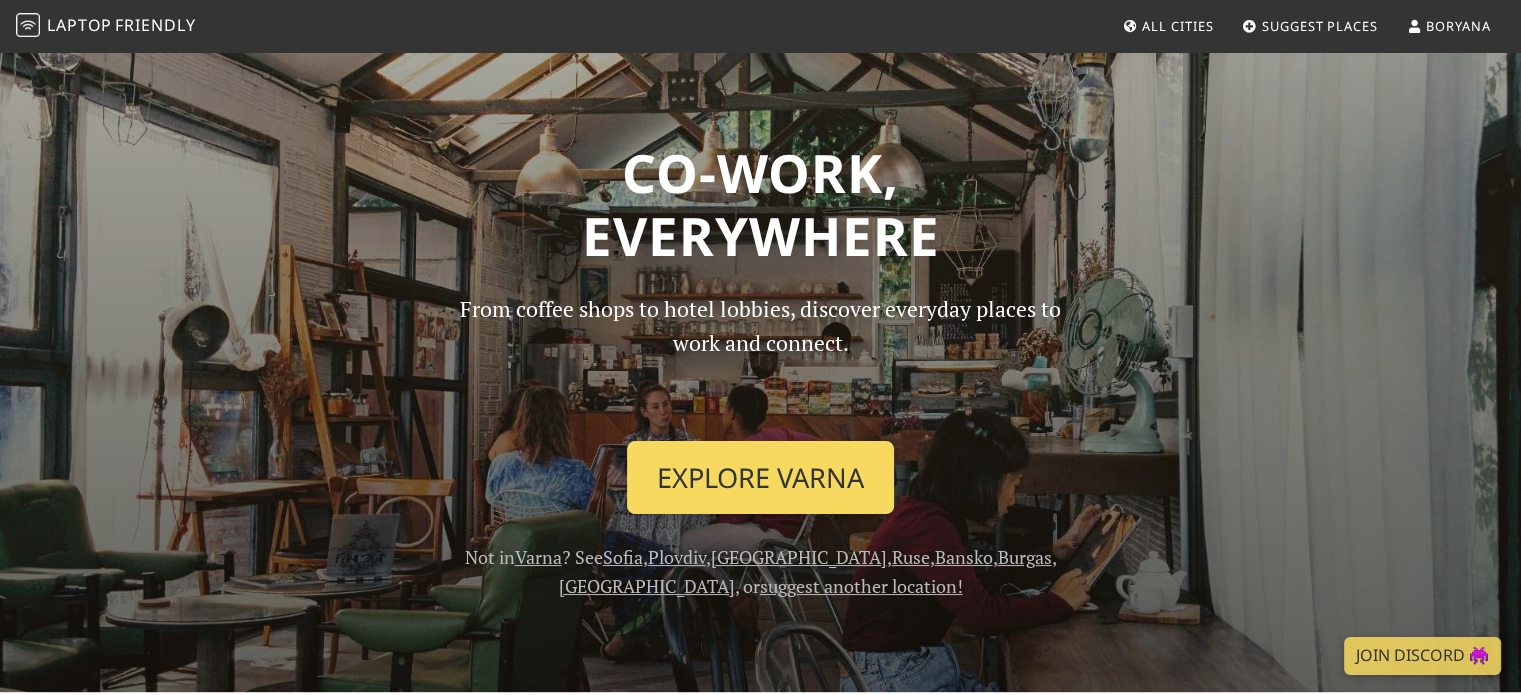 click on "Explore Varna" at bounding box center [760, 478] 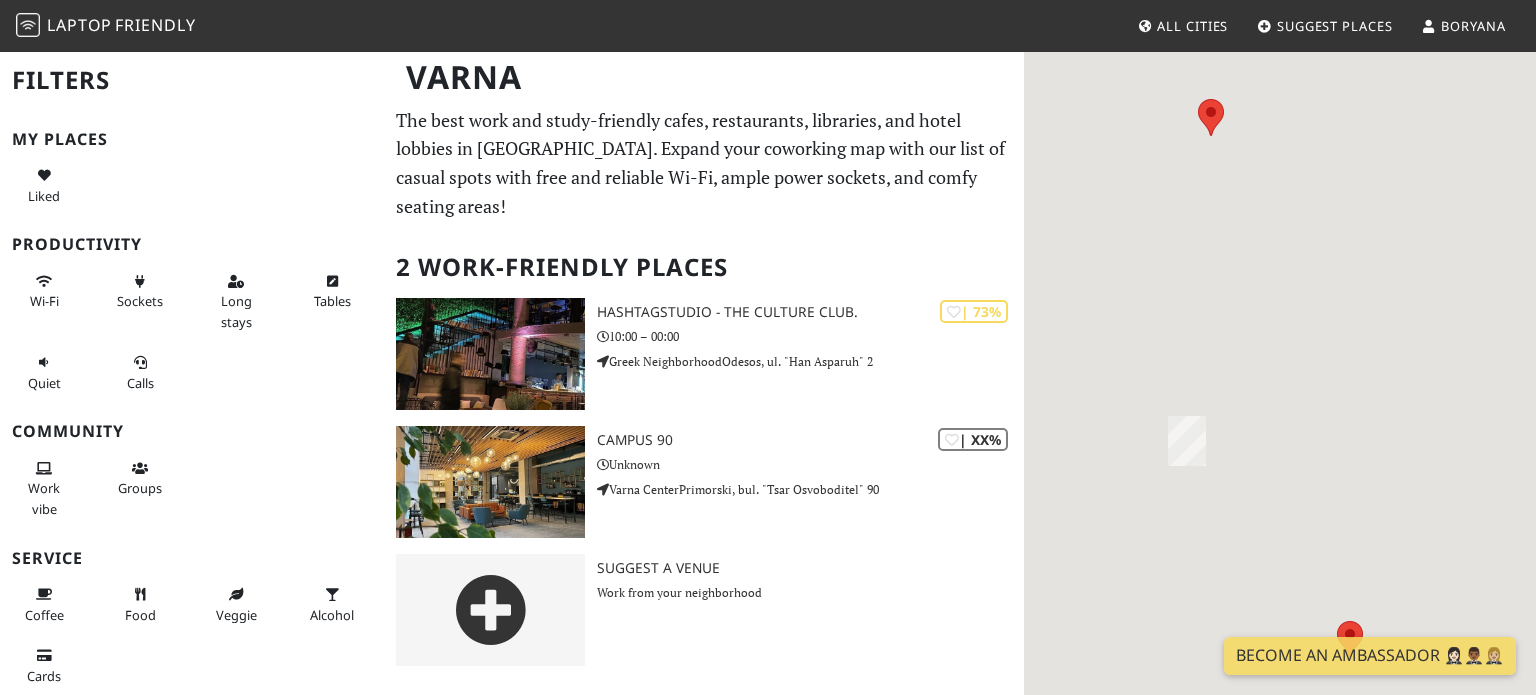 scroll, scrollTop: 0, scrollLeft: 0, axis: both 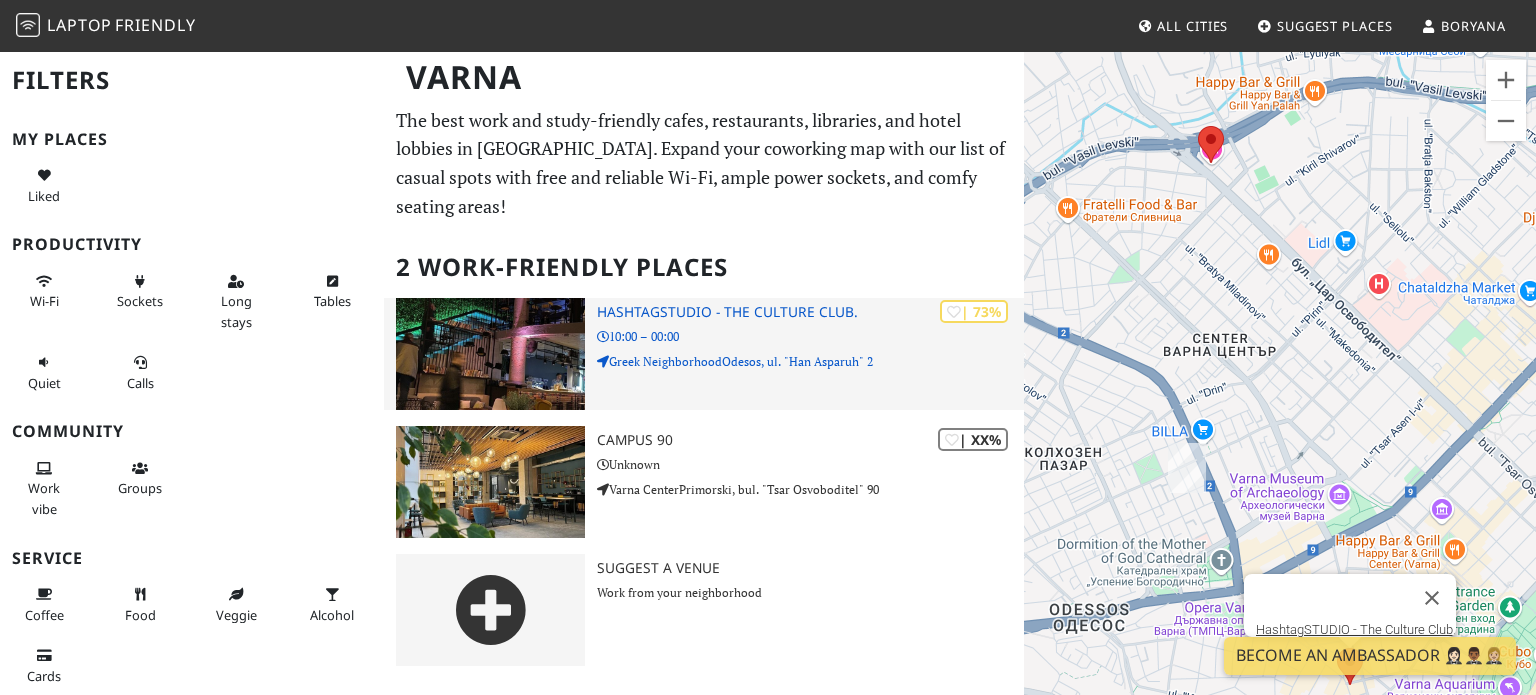 click on "| 73%
HashtagSTUDIO - The Culture Club.
10:00 – 00:00
Greek NeighborhoodOdesos, ul. "Han Asparuh" 2" at bounding box center [810, 354] 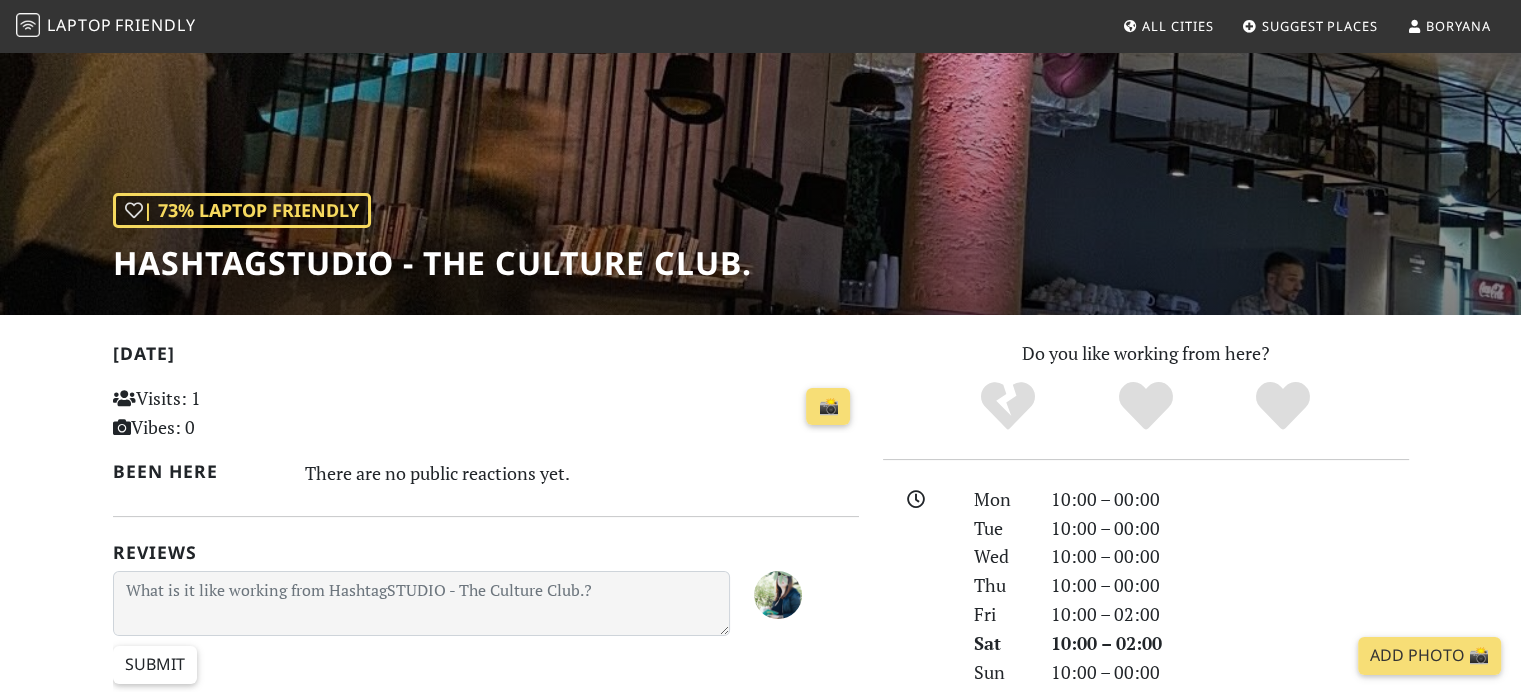 scroll, scrollTop: 0, scrollLeft: 0, axis: both 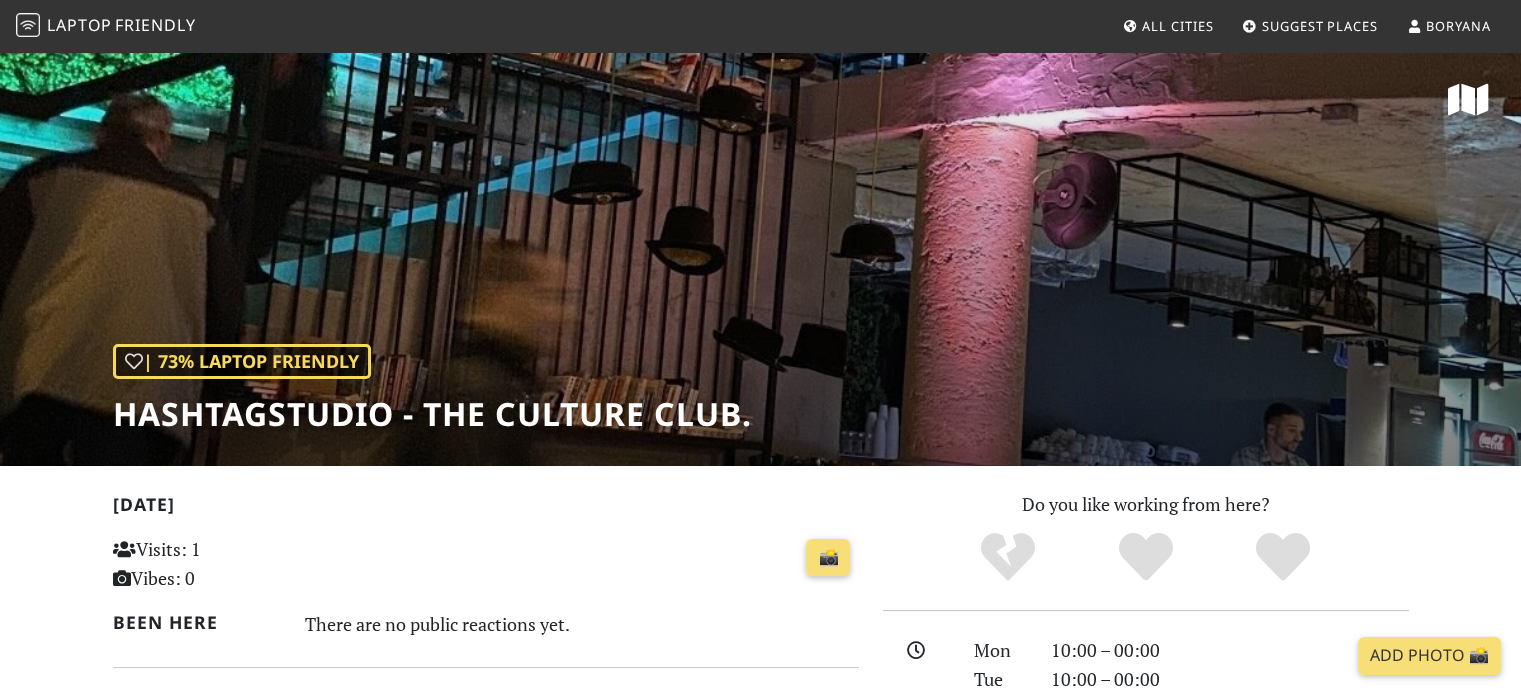 click on "Laptop Friendly" at bounding box center [106, 26] 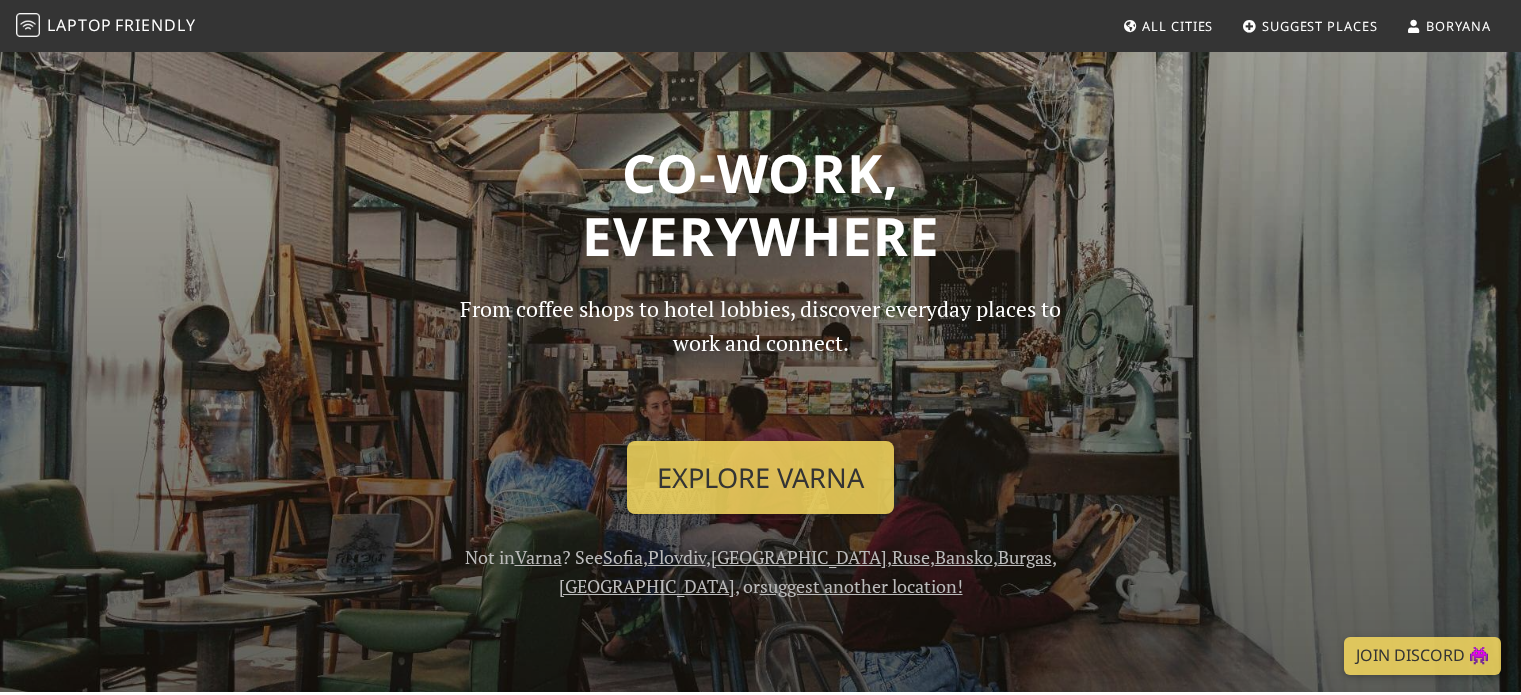 scroll, scrollTop: 0, scrollLeft: 0, axis: both 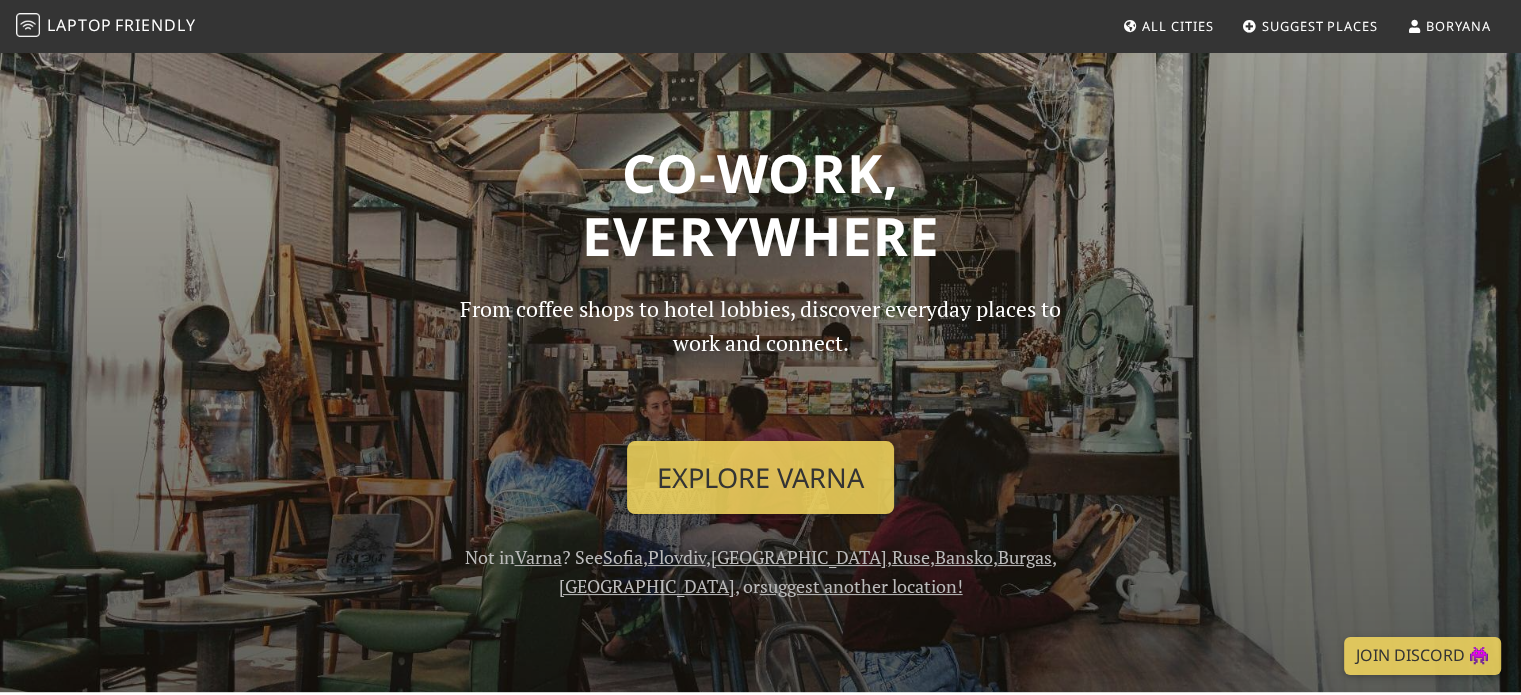 drag, startPoint x: 948, startPoint y: 228, endPoint x: 619, endPoint y: 179, distance: 332.62894 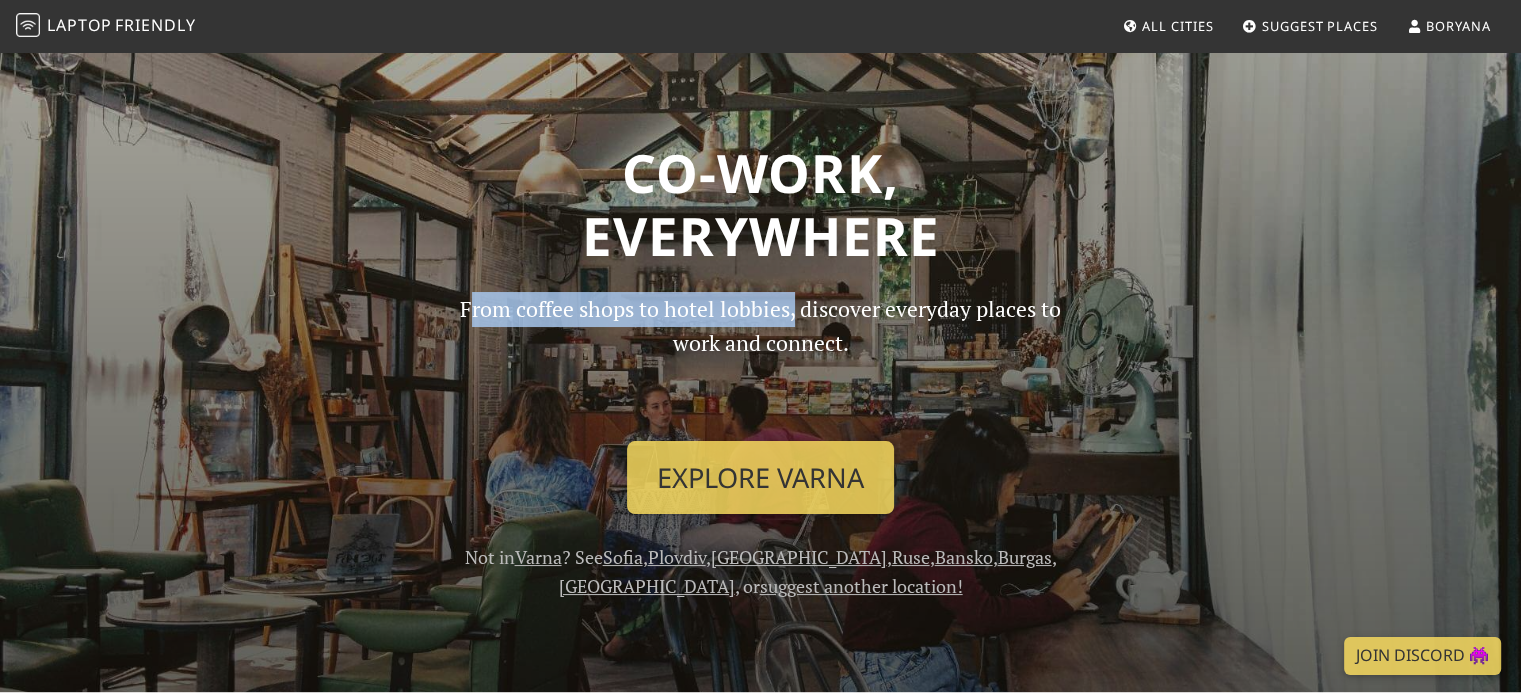 drag, startPoint x: 446, startPoint y: 308, endPoint x: 790, endPoint y: 300, distance: 344.09302 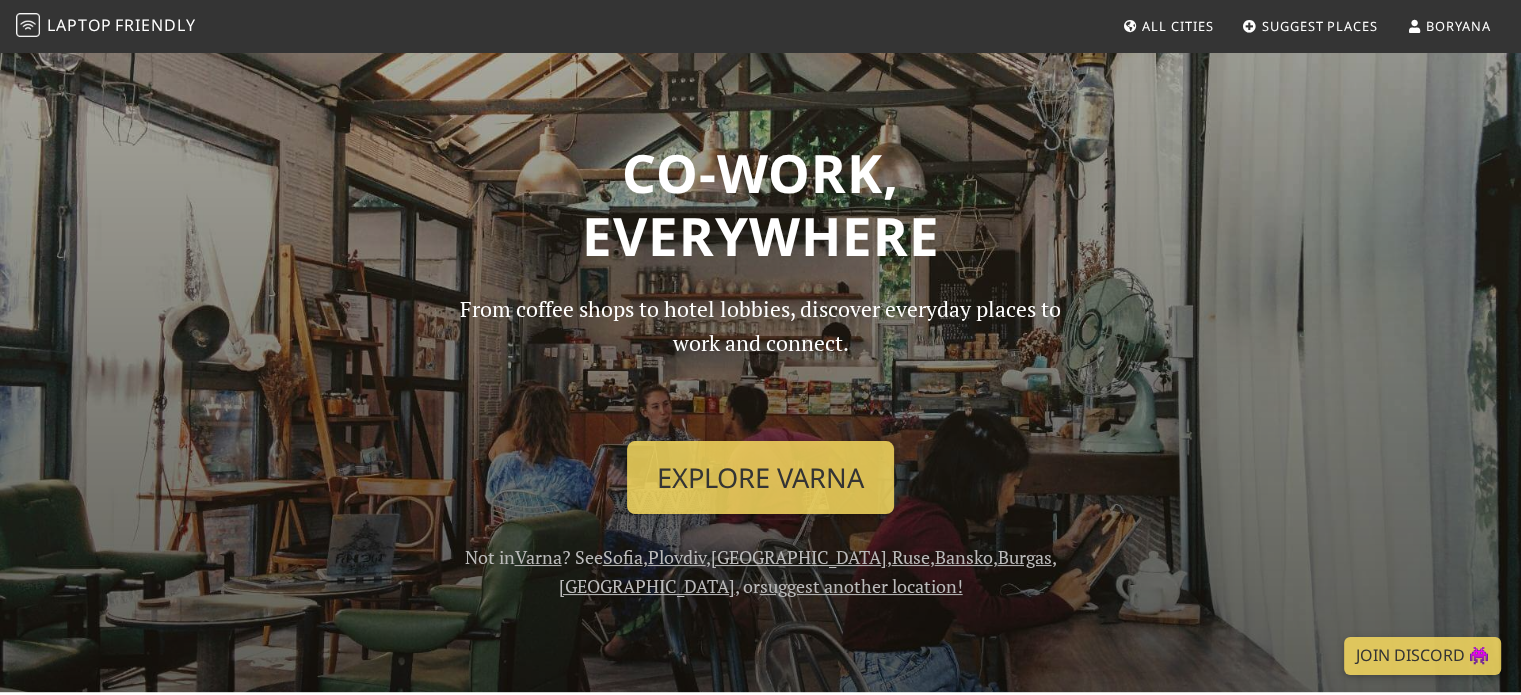 click on "Co-work,
Everywhere" at bounding box center (761, 204) 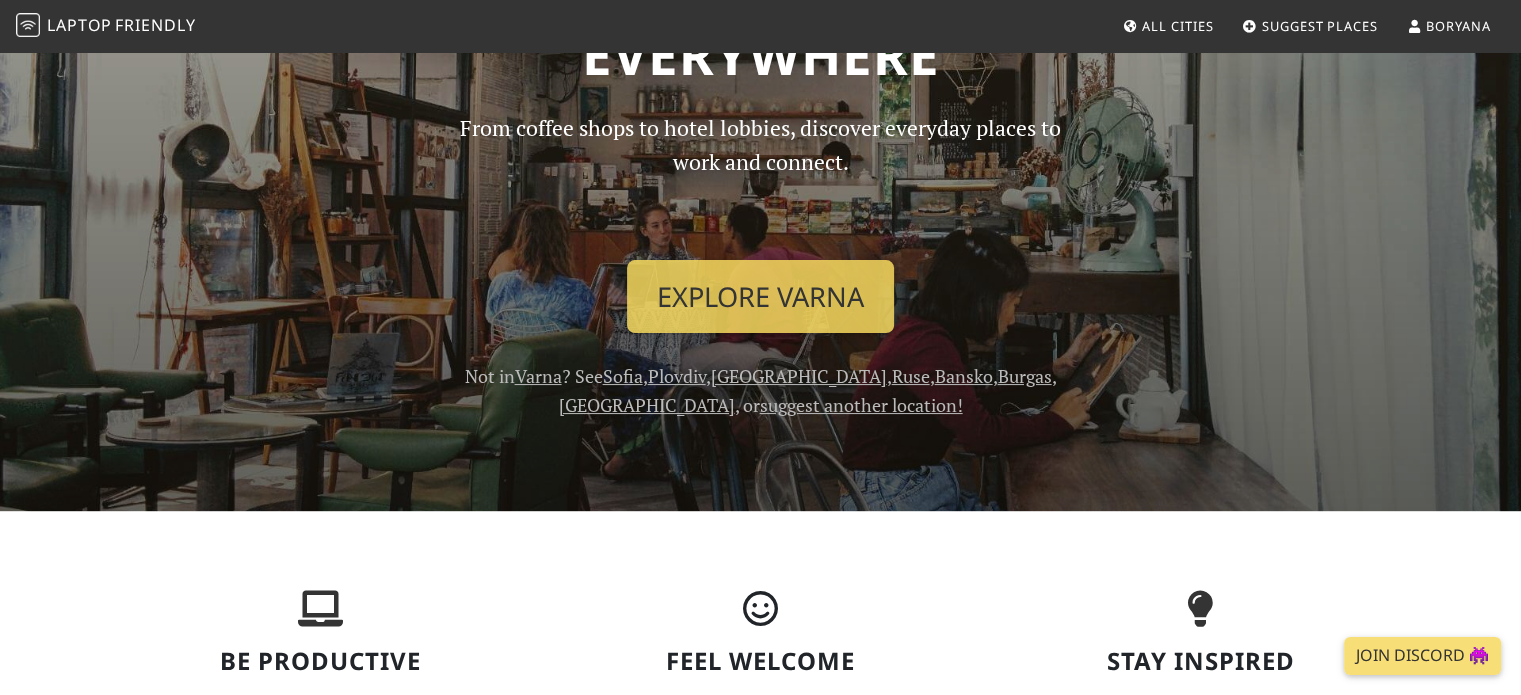 scroll, scrollTop: 200, scrollLeft: 0, axis: vertical 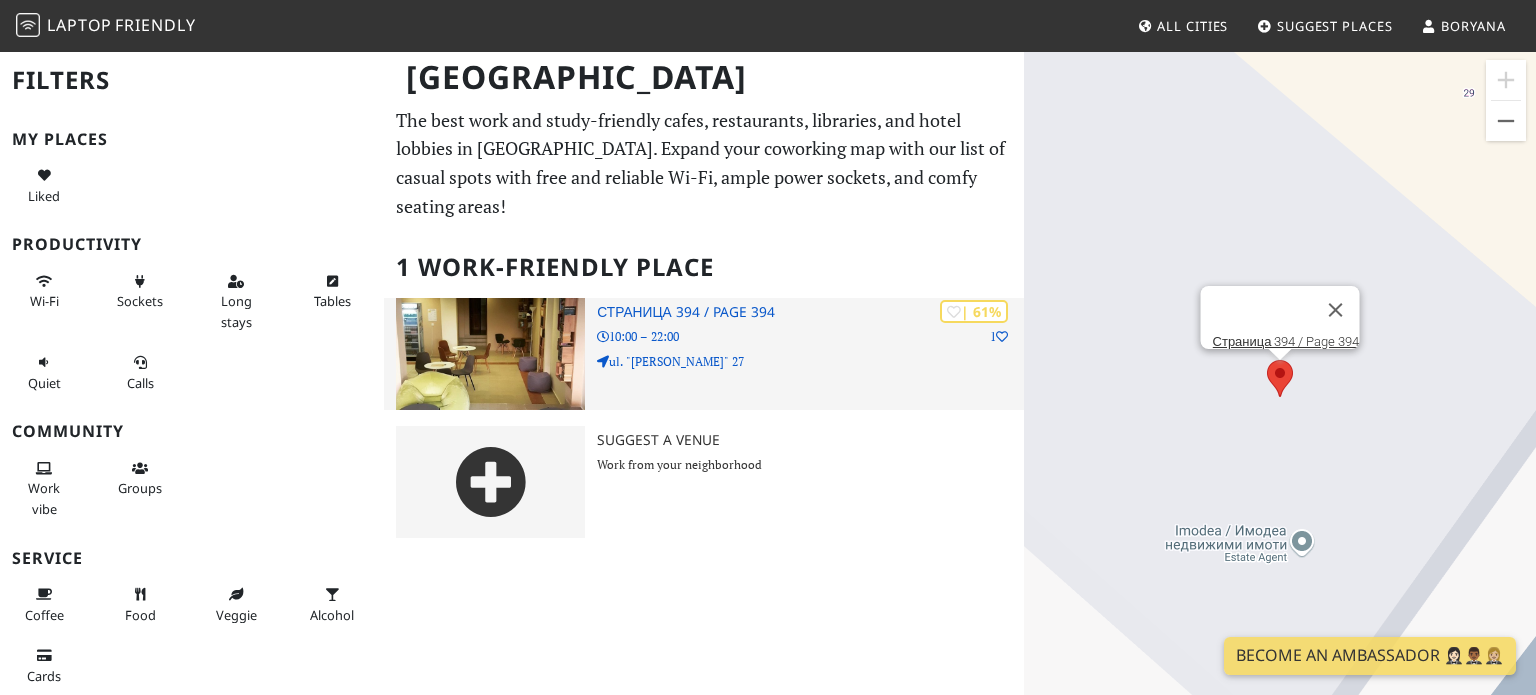 click on "Страница 394 / Page 394" at bounding box center [810, 312] 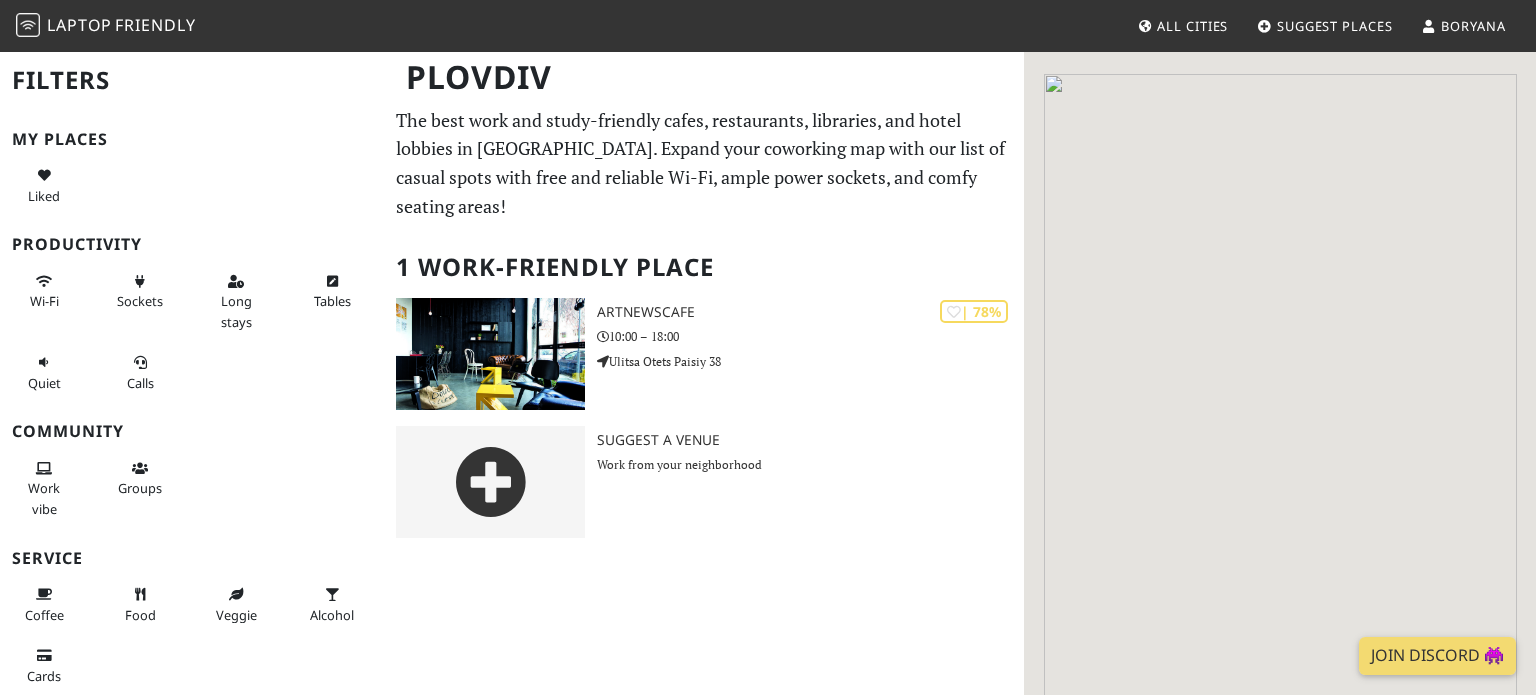 scroll, scrollTop: 0, scrollLeft: 0, axis: both 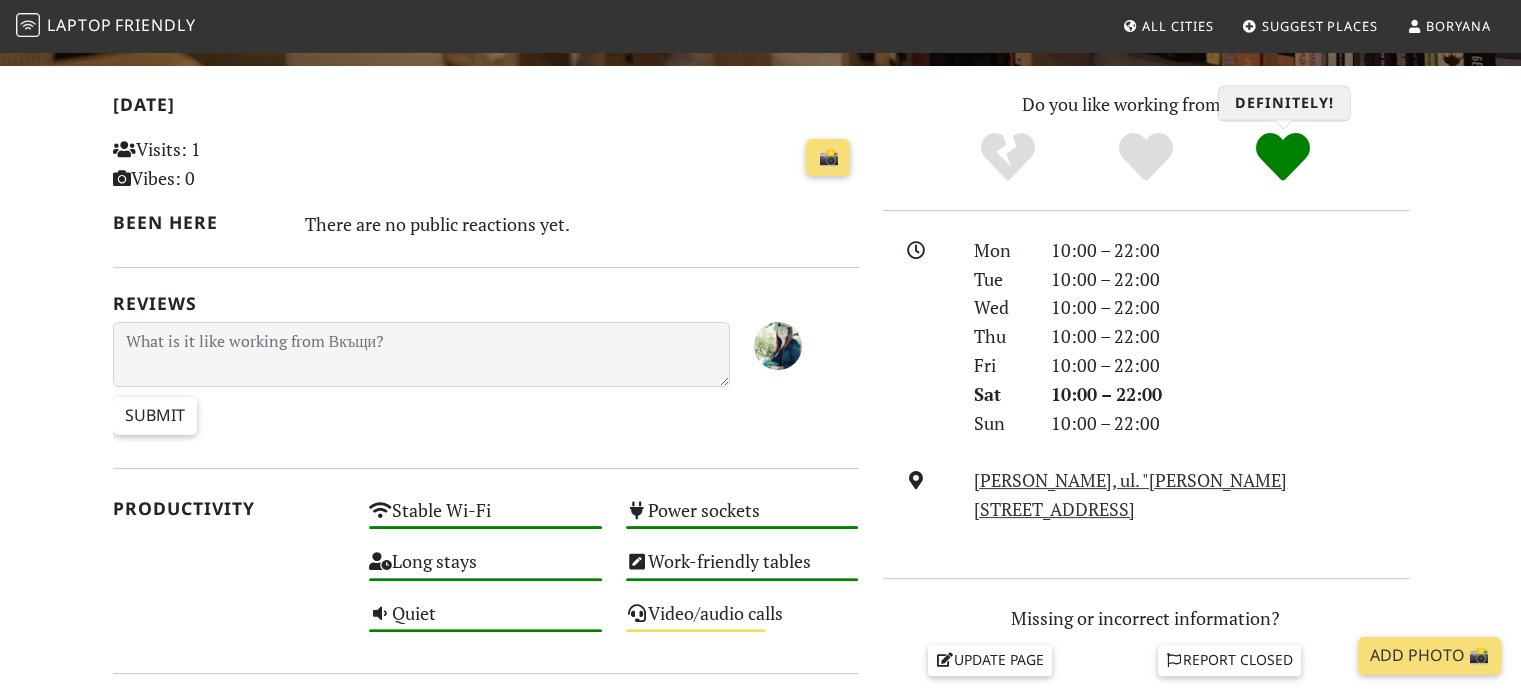 click at bounding box center [1283, 157] 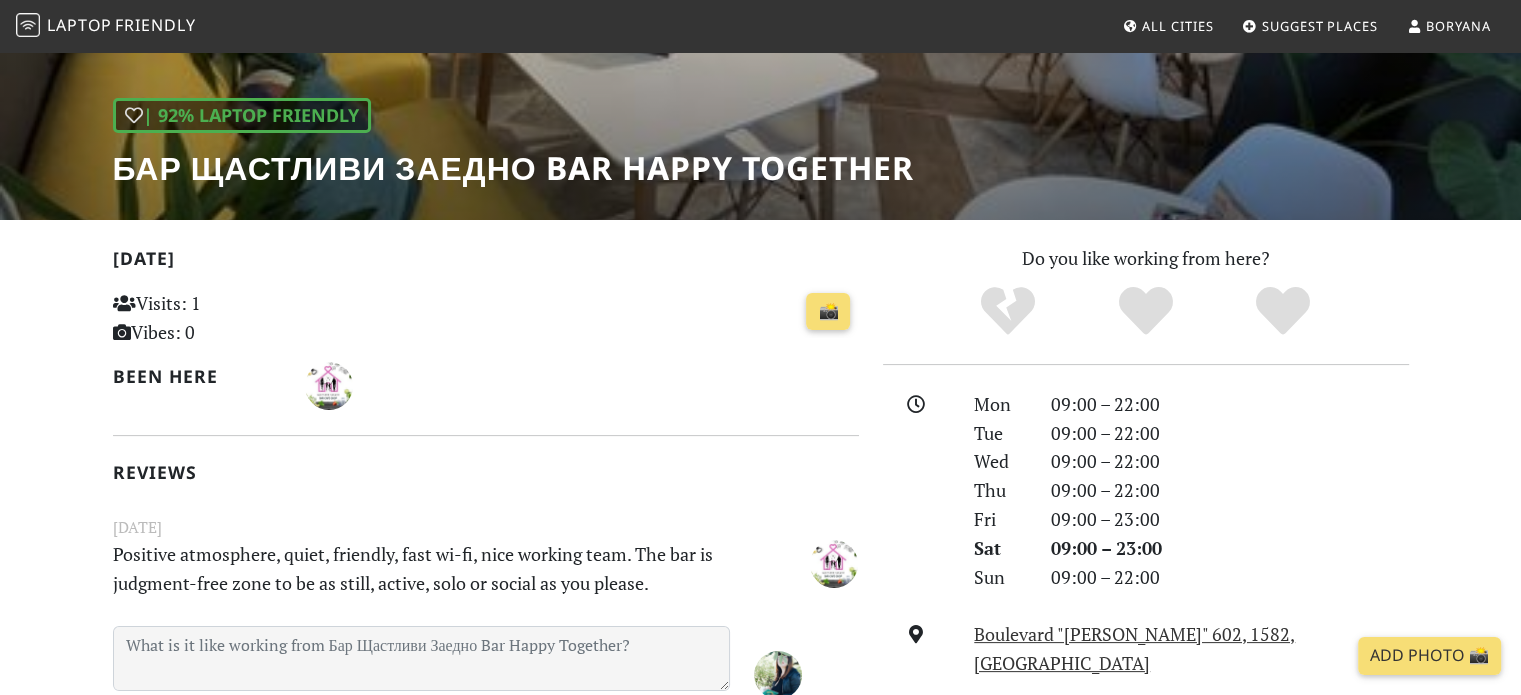 scroll, scrollTop: 300, scrollLeft: 0, axis: vertical 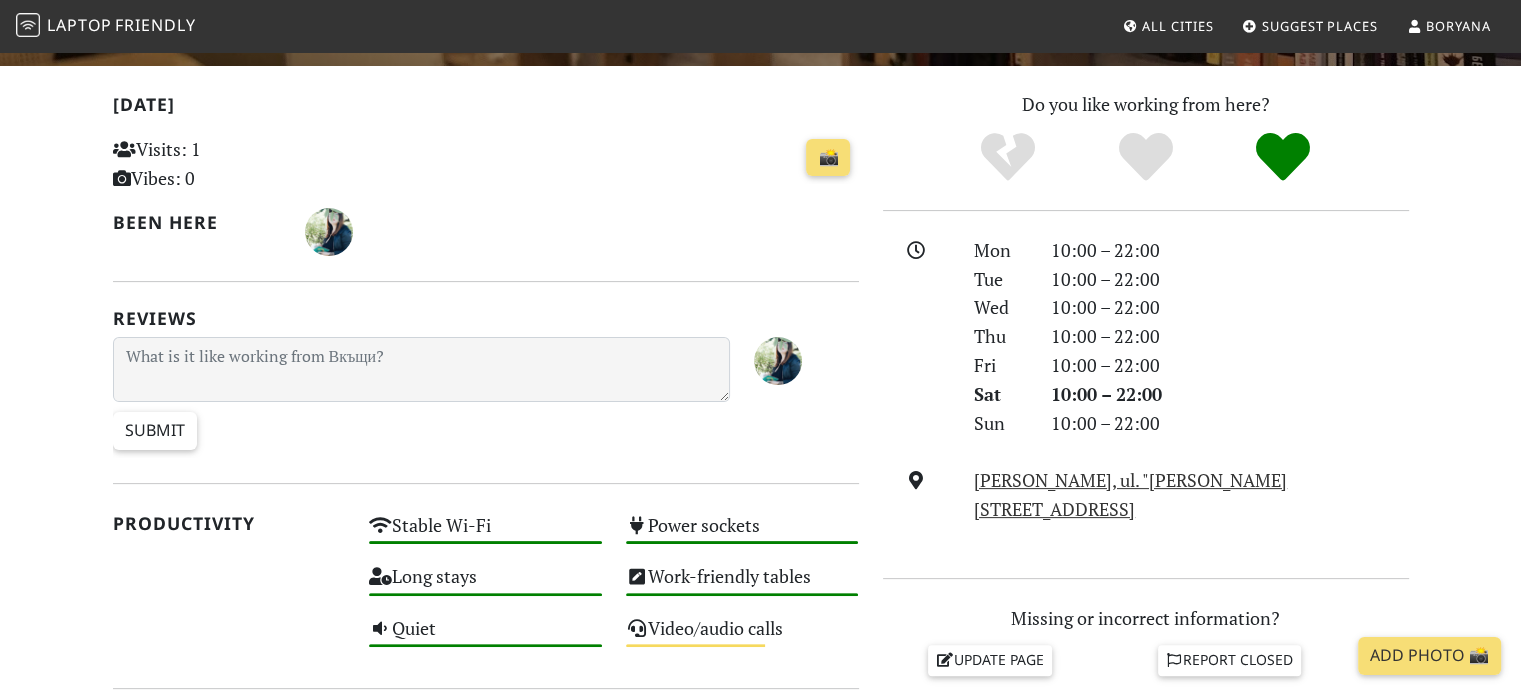 click on "Submit" at bounding box center [422, 397] 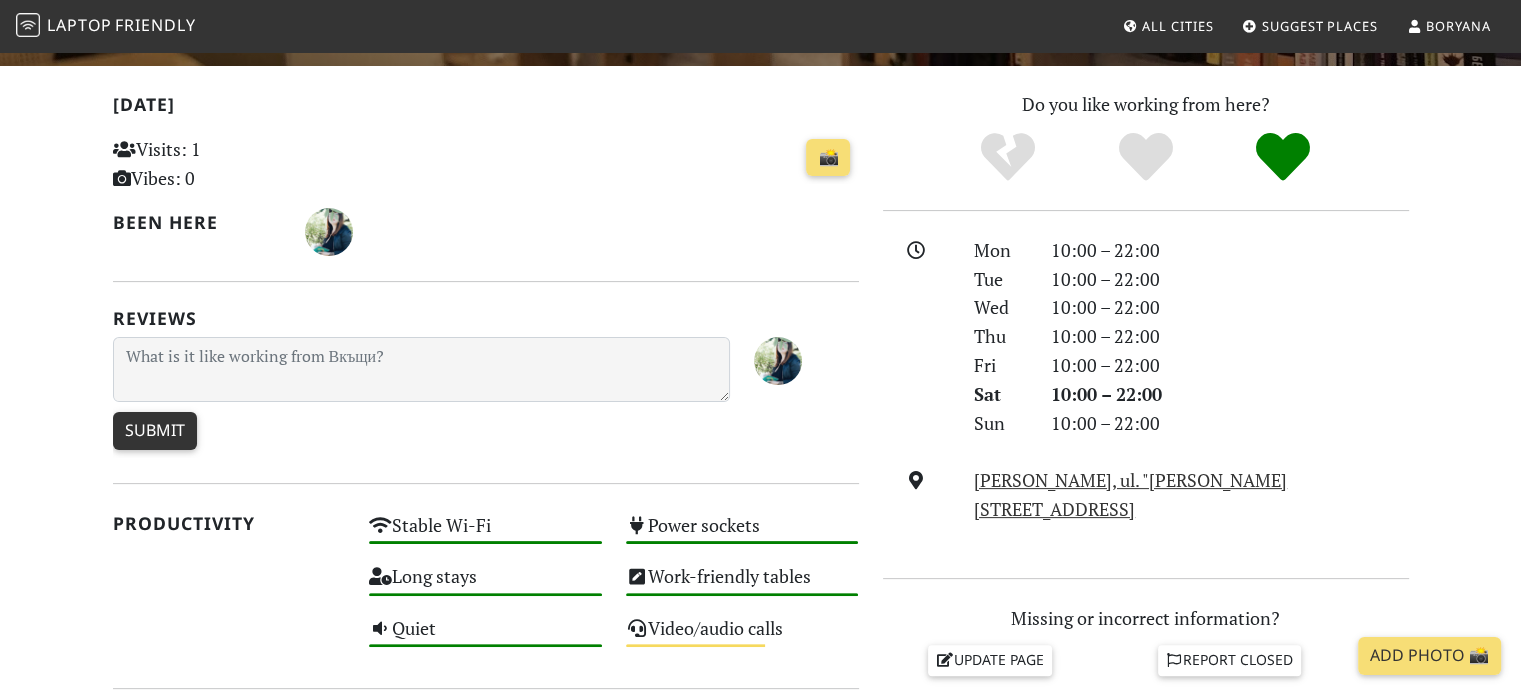 click on "Submit" at bounding box center [155, 431] 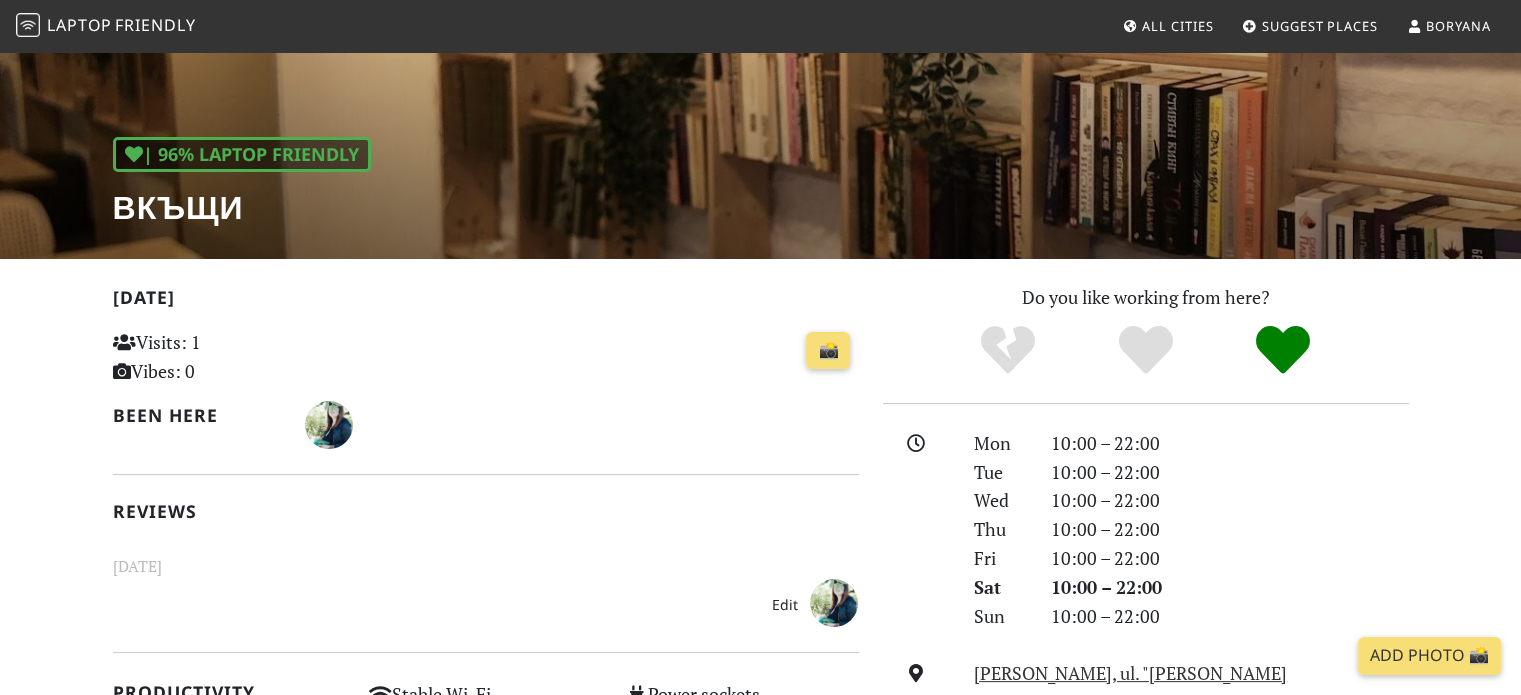 scroll, scrollTop: 500, scrollLeft: 0, axis: vertical 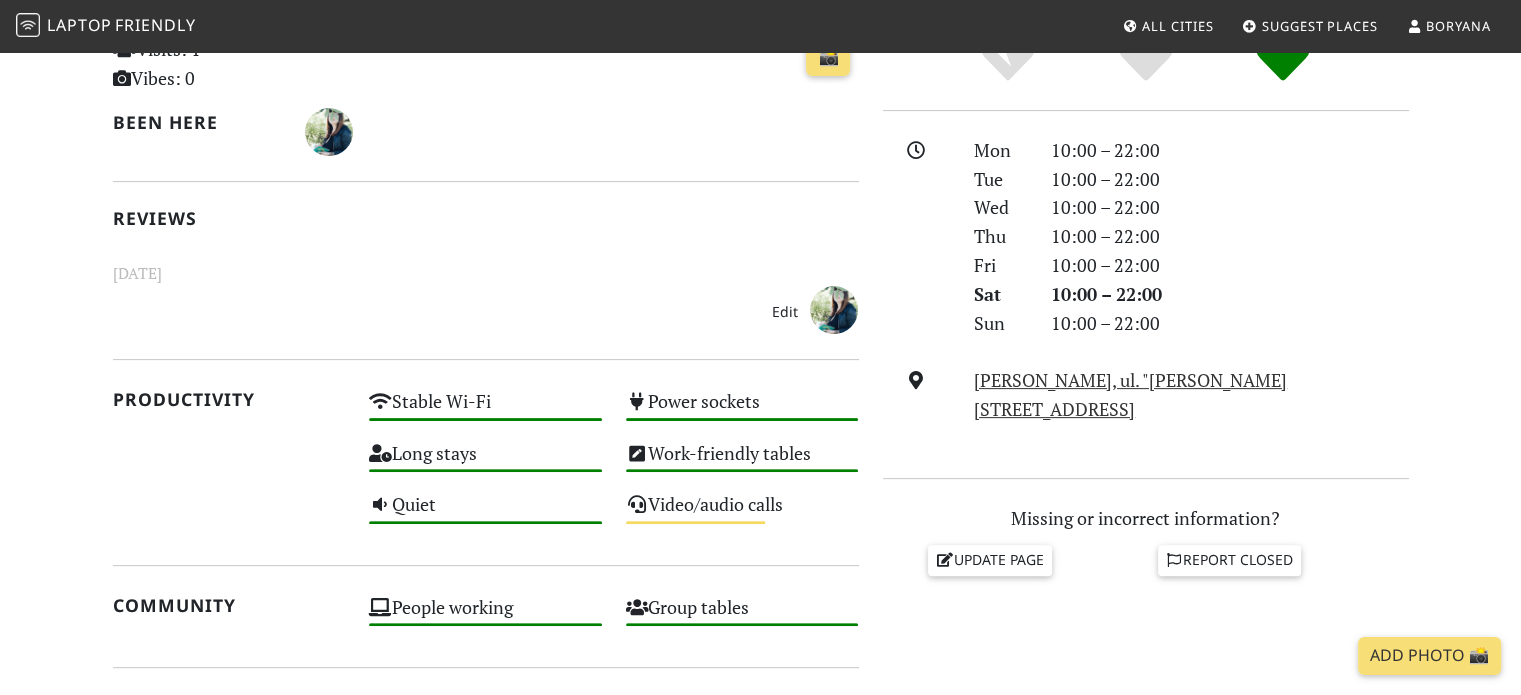 click on "Today
Visits:
1
Vibes:
0
📸
Been here
Reviews
July 12, 2025
Edit
See less reviews" at bounding box center [486, 162] 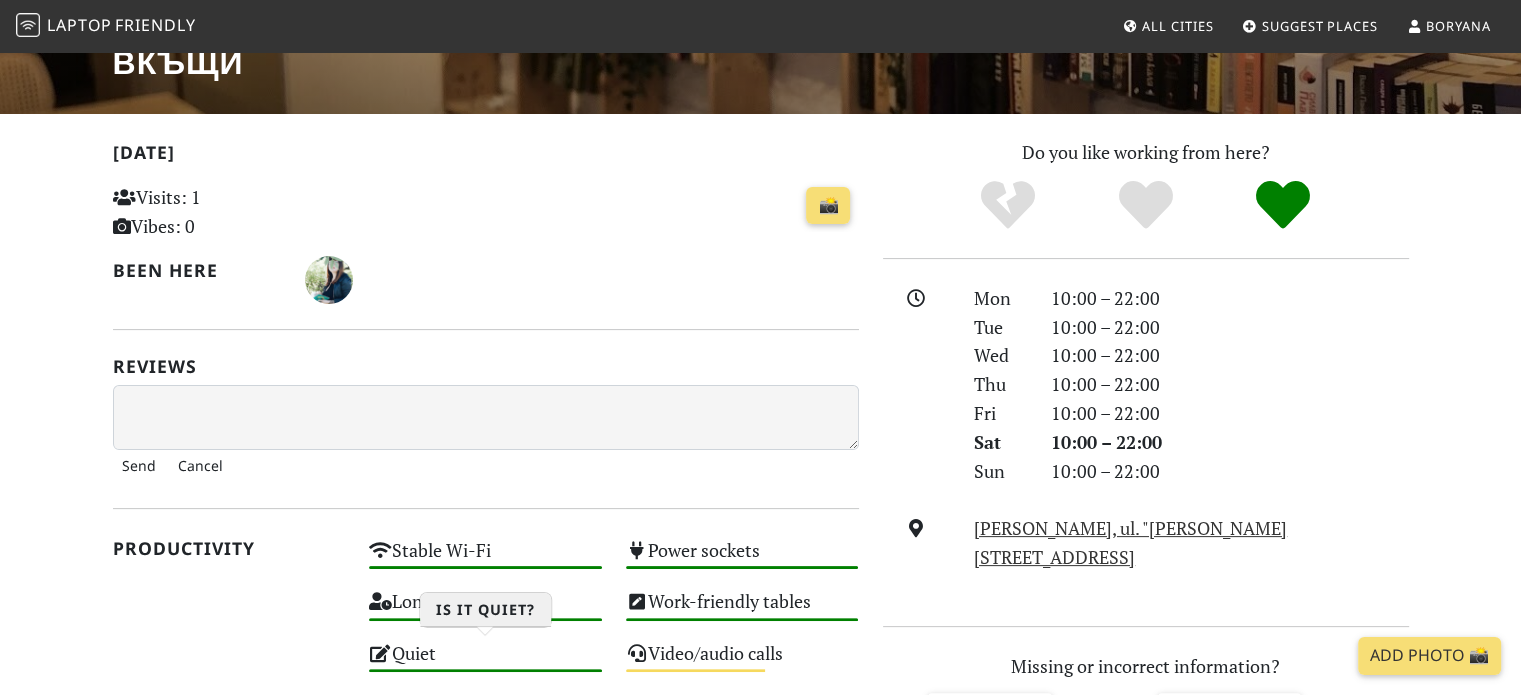 scroll, scrollTop: 300, scrollLeft: 0, axis: vertical 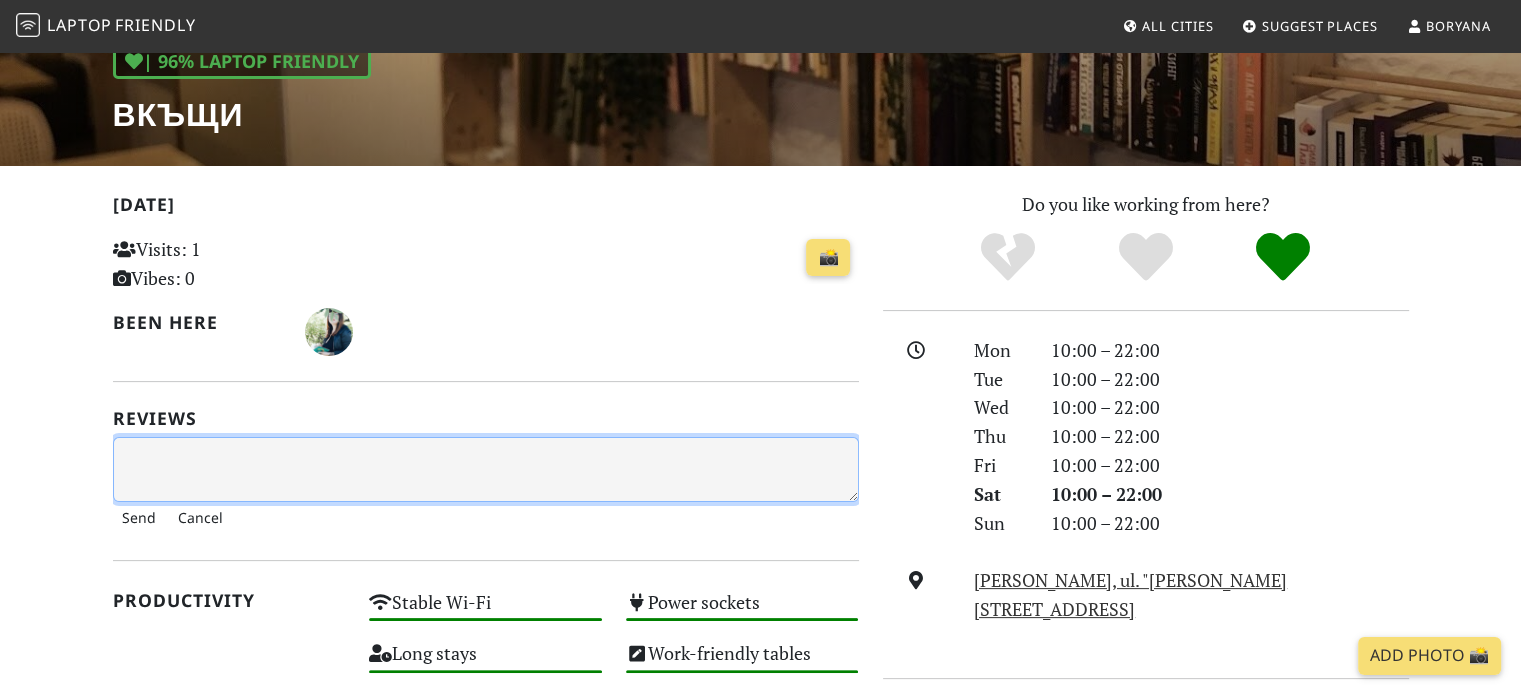 click at bounding box center [486, 469] 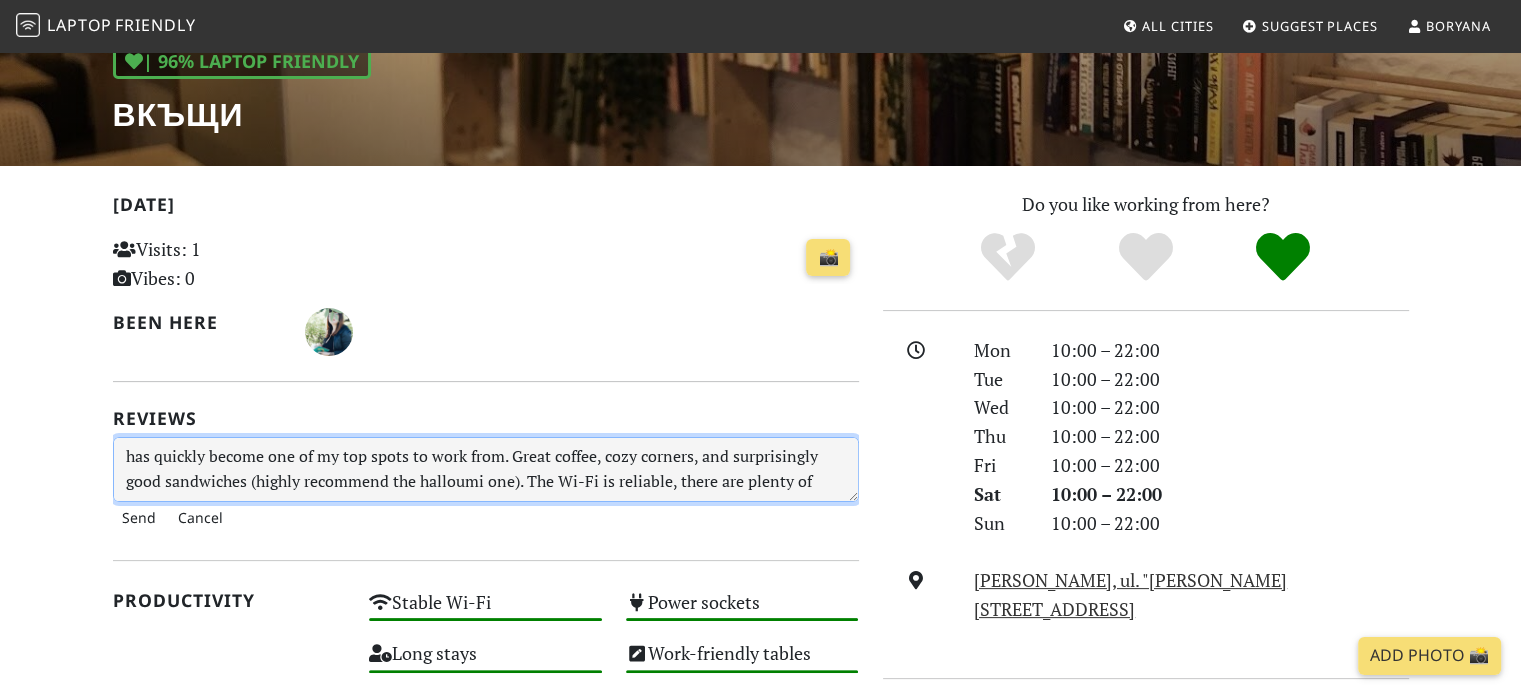 scroll, scrollTop: 43, scrollLeft: 0, axis: vertical 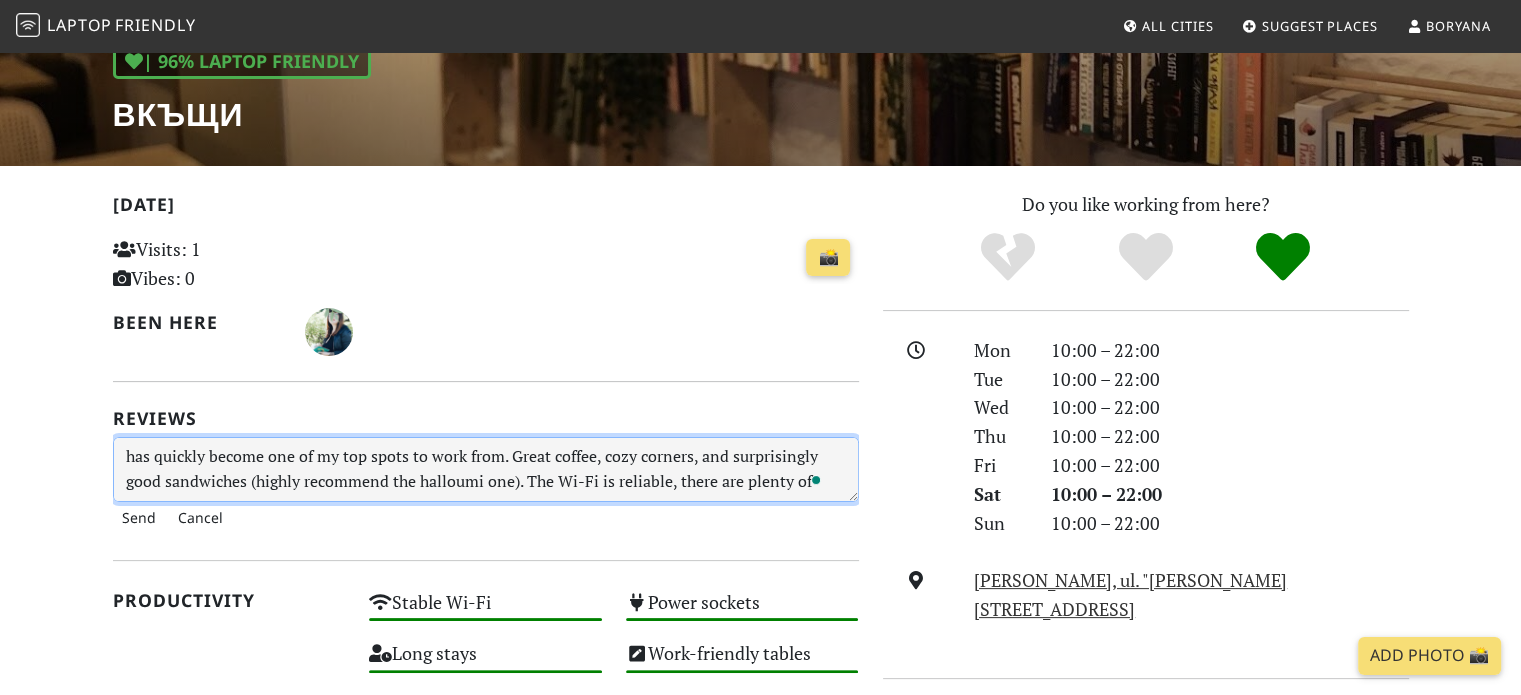 click on "has quickly become one of my top spots to work from. Great coffee, cozy corners, and surprisingly good sandwiches (highly recommend the halloumi one). The Wi-Fi is reliable, there are plenty of sockets, and the playlist never gets in the way of focus. It’s relaxed but not too loud — perfect for getting things done or just chilling with a laptop for a few hours." at bounding box center (486, 469) 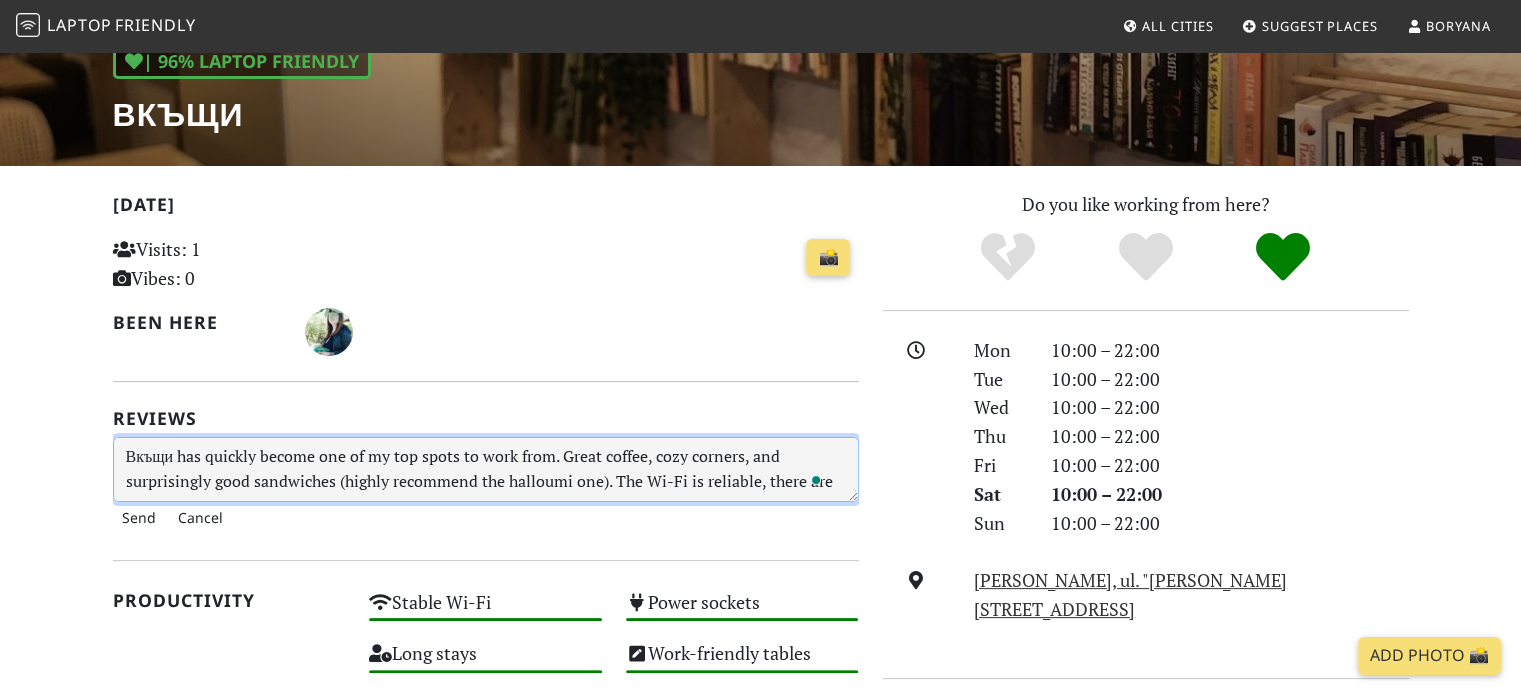 click on "Вкъщи has quickly become one of my top spots to work from. Great coffee, cozy corners, and surprisingly good sandwiches (highly recommend the halloumi one). The Wi-Fi is reliable, there are plenty of sockets, and the playlist never gets in the way of focus. It’s relaxed but not too loud — perfect for getting things done or just chilling with a laptop for a few hours." at bounding box center [486, 469] 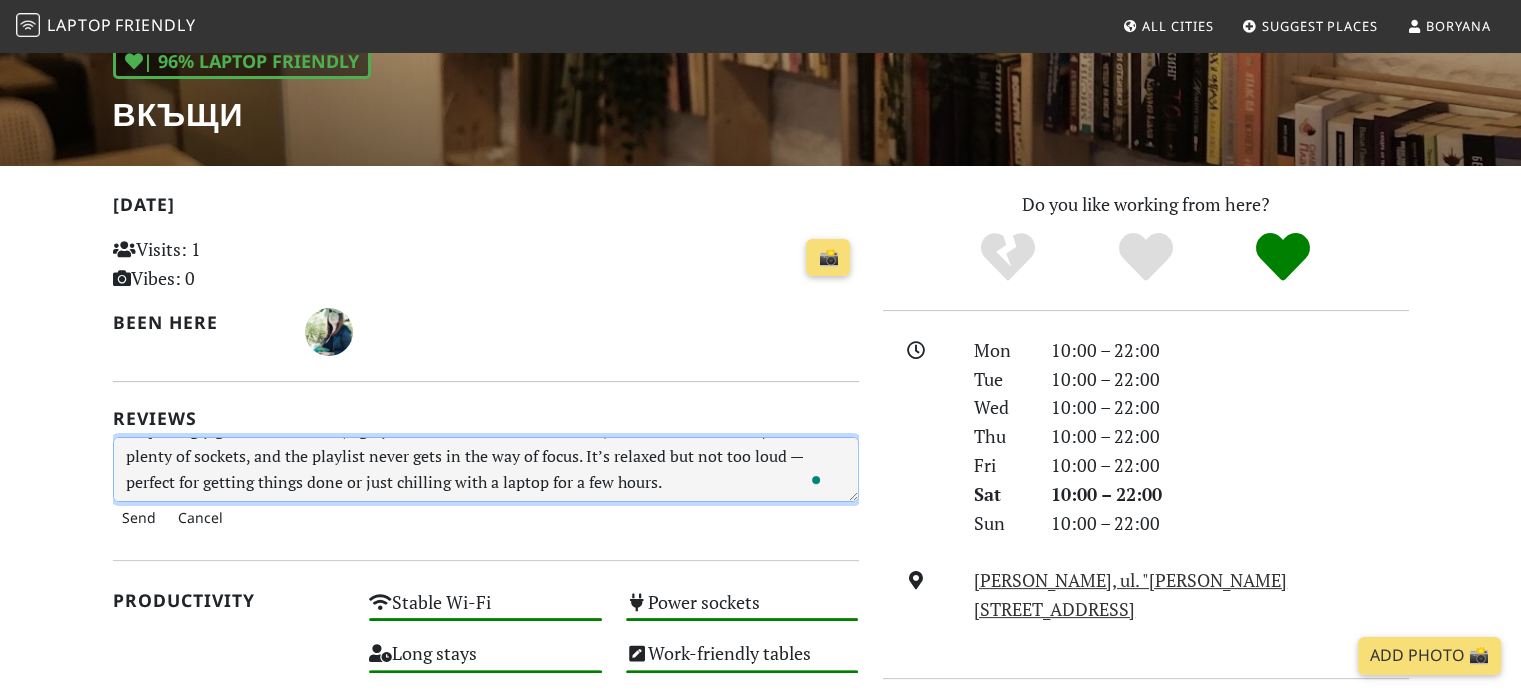 scroll, scrollTop: 17, scrollLeft: 0, axis: vertical 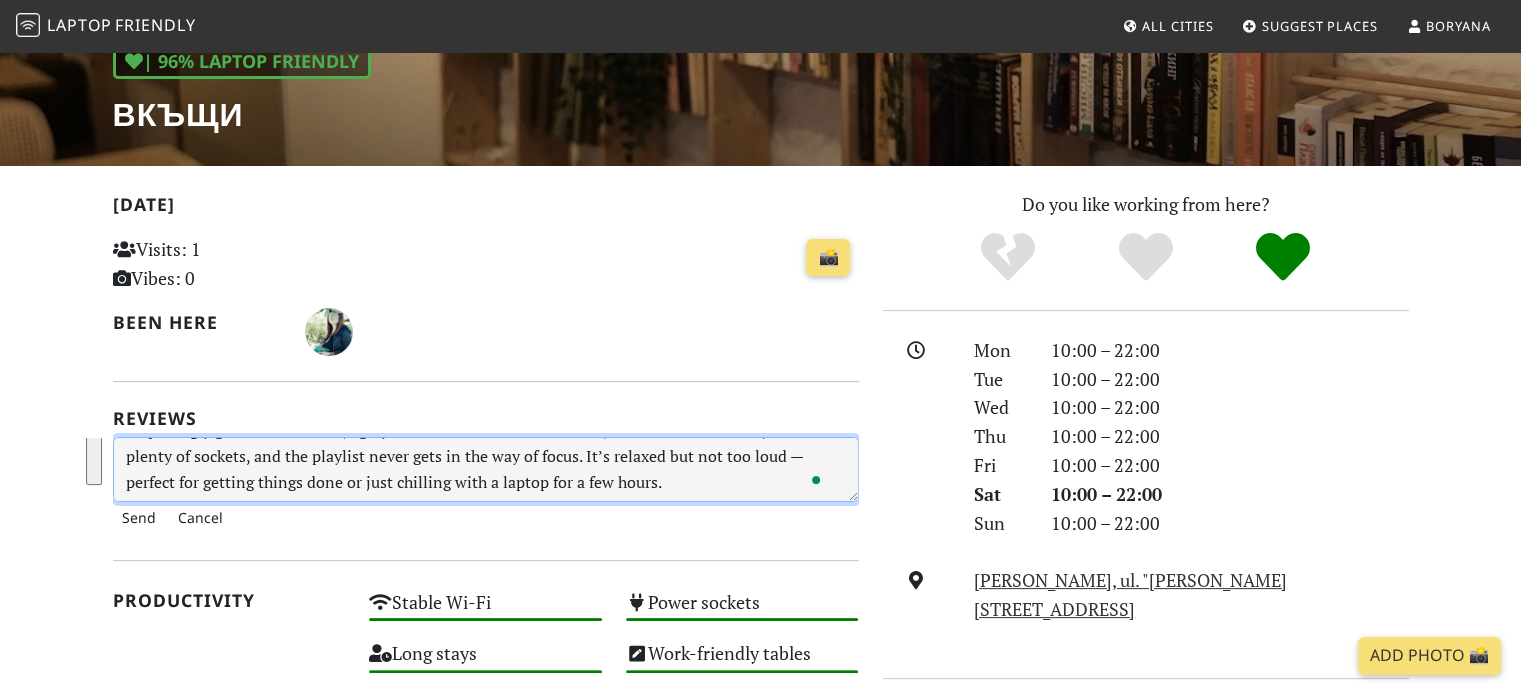 drag, startPoint x: 568, startPoint y: 455, endPoint x: 750, endPoint y: 577, distance: 219.10728 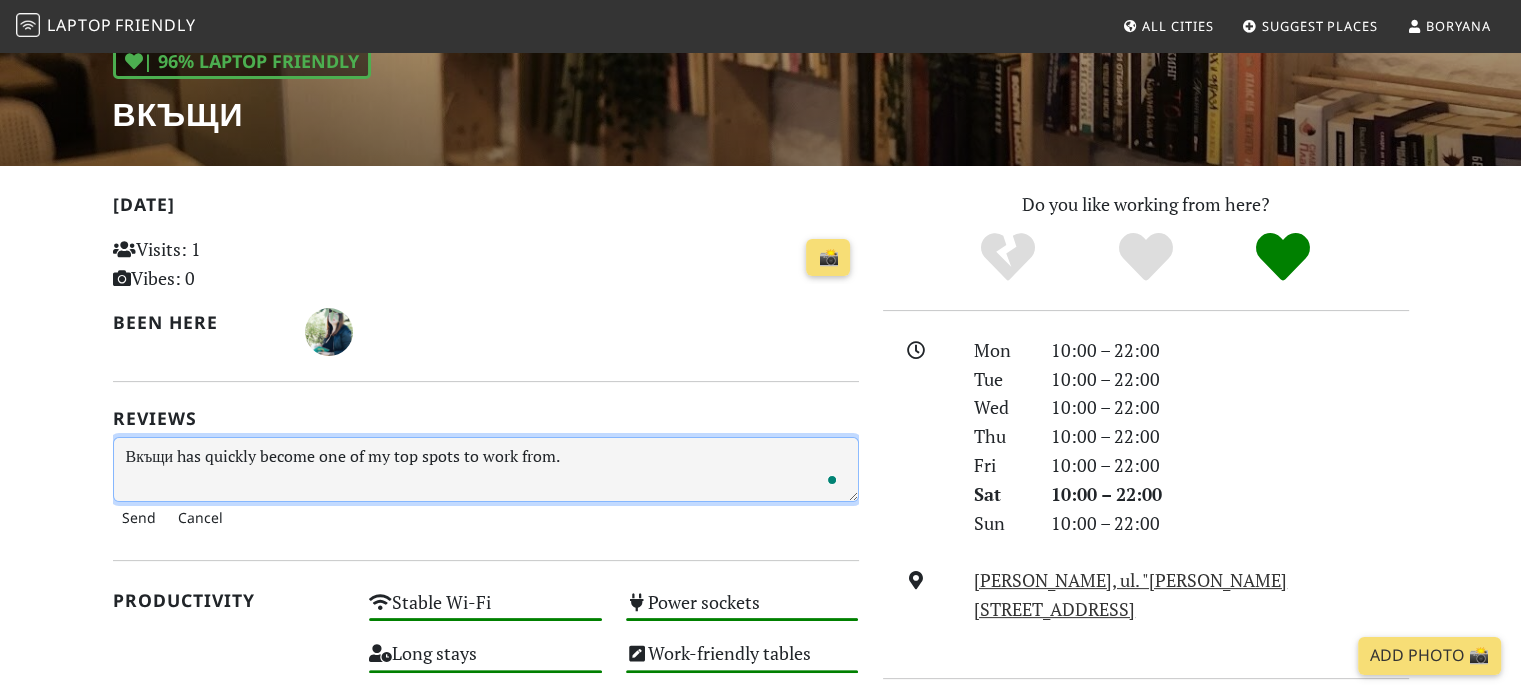 paste on "They’ve got a solid selection of drinks and some seriously good herb potatoes with truffle mayo. The Wi-Fi’s stable, power sockets are everywhere, and the vibe strikes the right balance between cozy and focused — perfect for getting work done without feeling too much like you’re working." 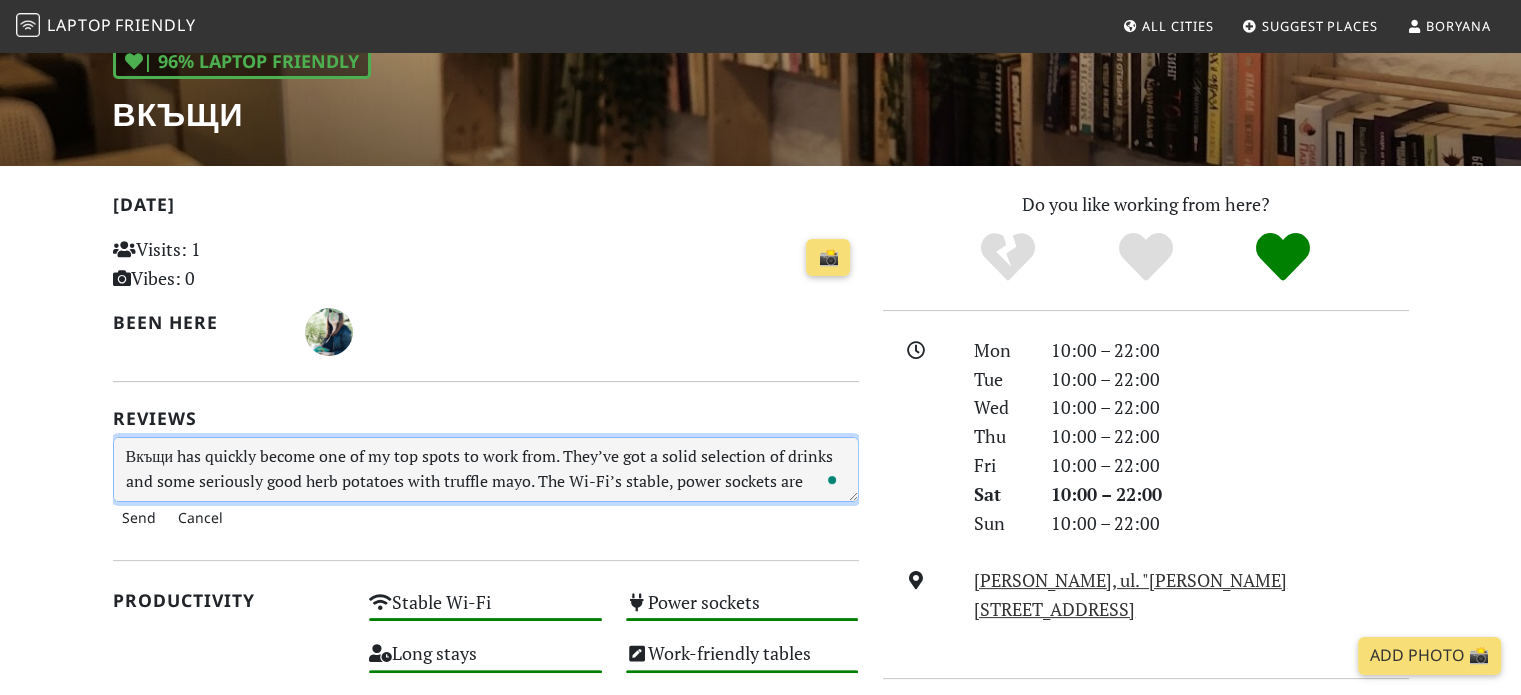 scroll, scrollTop: 43, scrollLeft: 0, axis: vertical 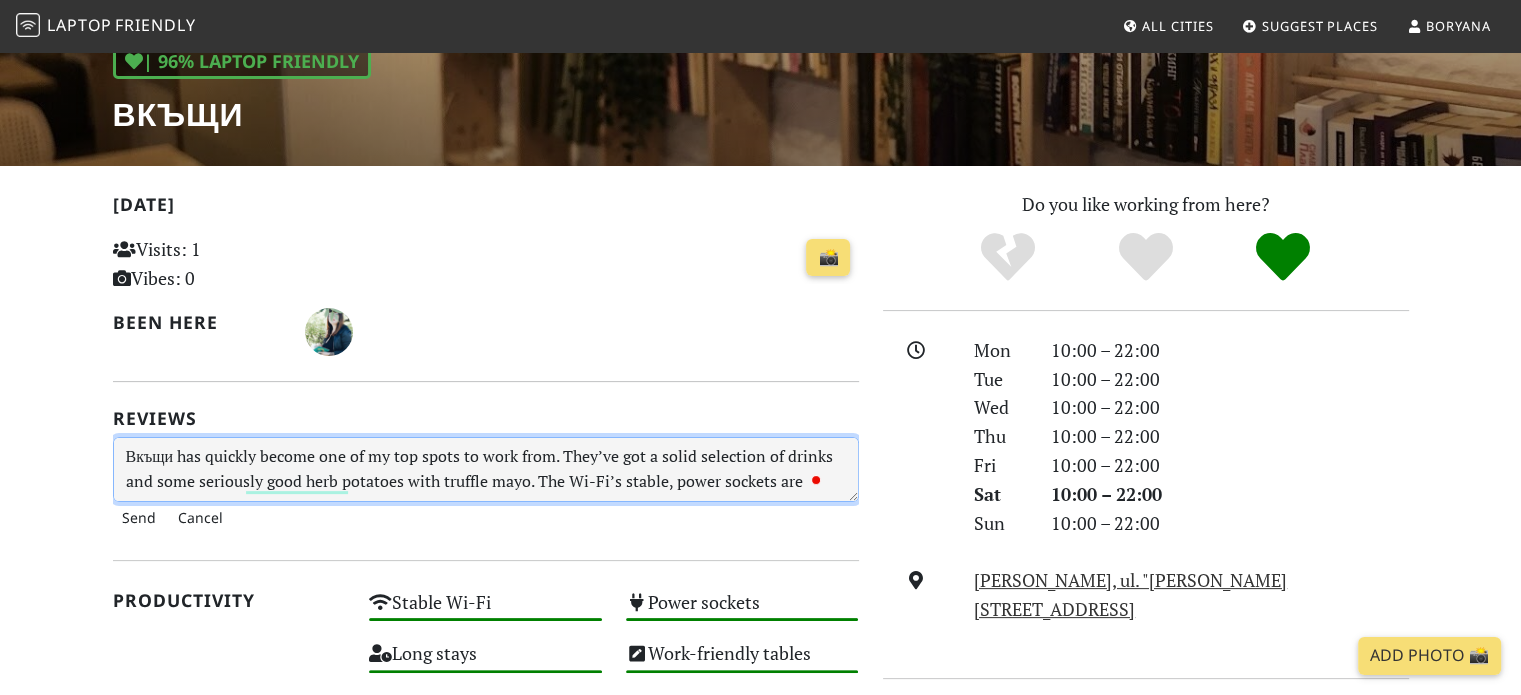 click on "Вкъщи has quickly become one of my top spots to work from. They’ve got a solid selection of drinks and some seriously good herb potatoes with truffle mayo. The Wi-Fi’s stable, power sockets are everywhere, and the vibe strikes the right balance between cozy and focused — perfect for getting work done without feeling too much like you’re working." at bounding box center (486, 469) 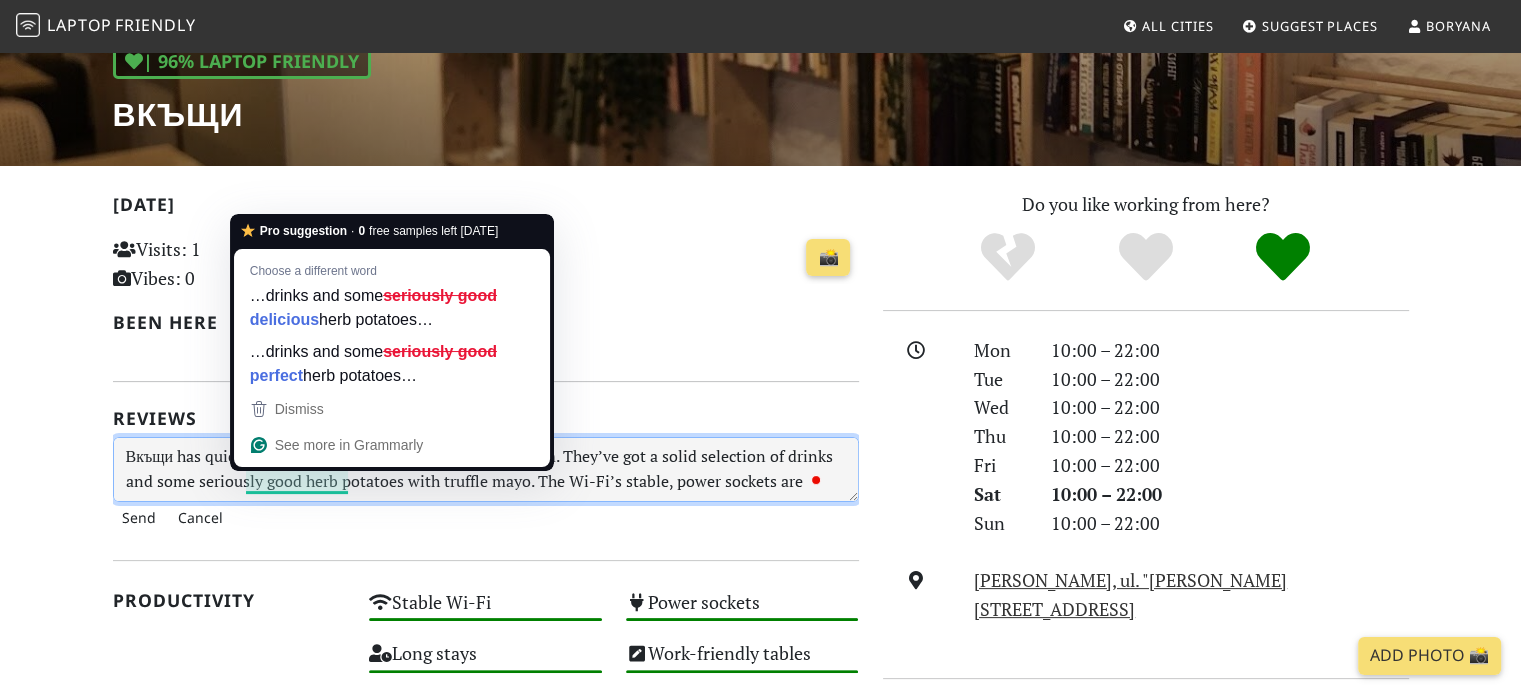 click on "Вкъщи has quickly become one of my top spots to work from. They’ve got a solid selection of drinks and some seriously good herb potatoes with truffle mayo. The Wi-Fi’s stable, power sockets are everywhere, and the vibe strikes the right balance between cozy and focused — perfect for getting work done without feeling too much like you’re working." at bounding box center (486, 469) 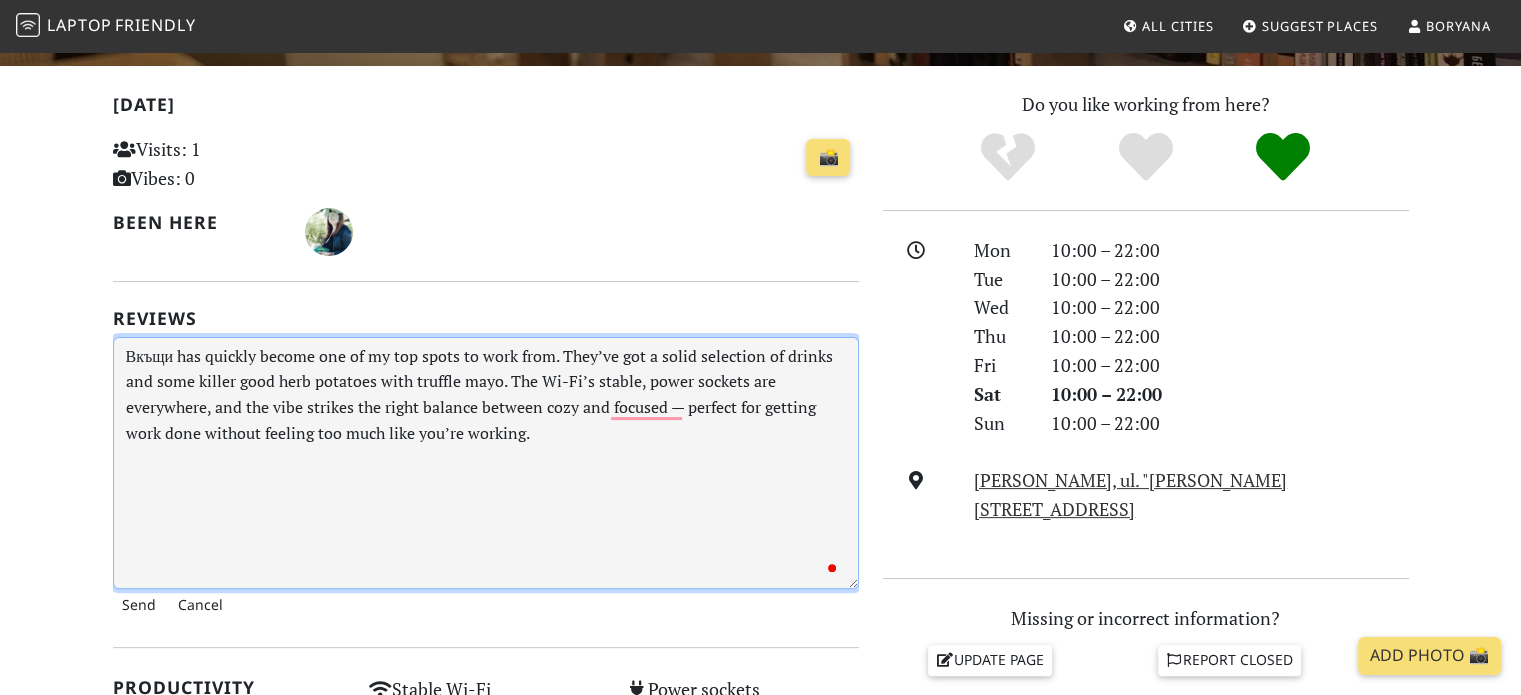 drag, startPoint x: 852, startPoint y: 414, endPoint x: 845, endPoint y: 583, distance: 169.14491 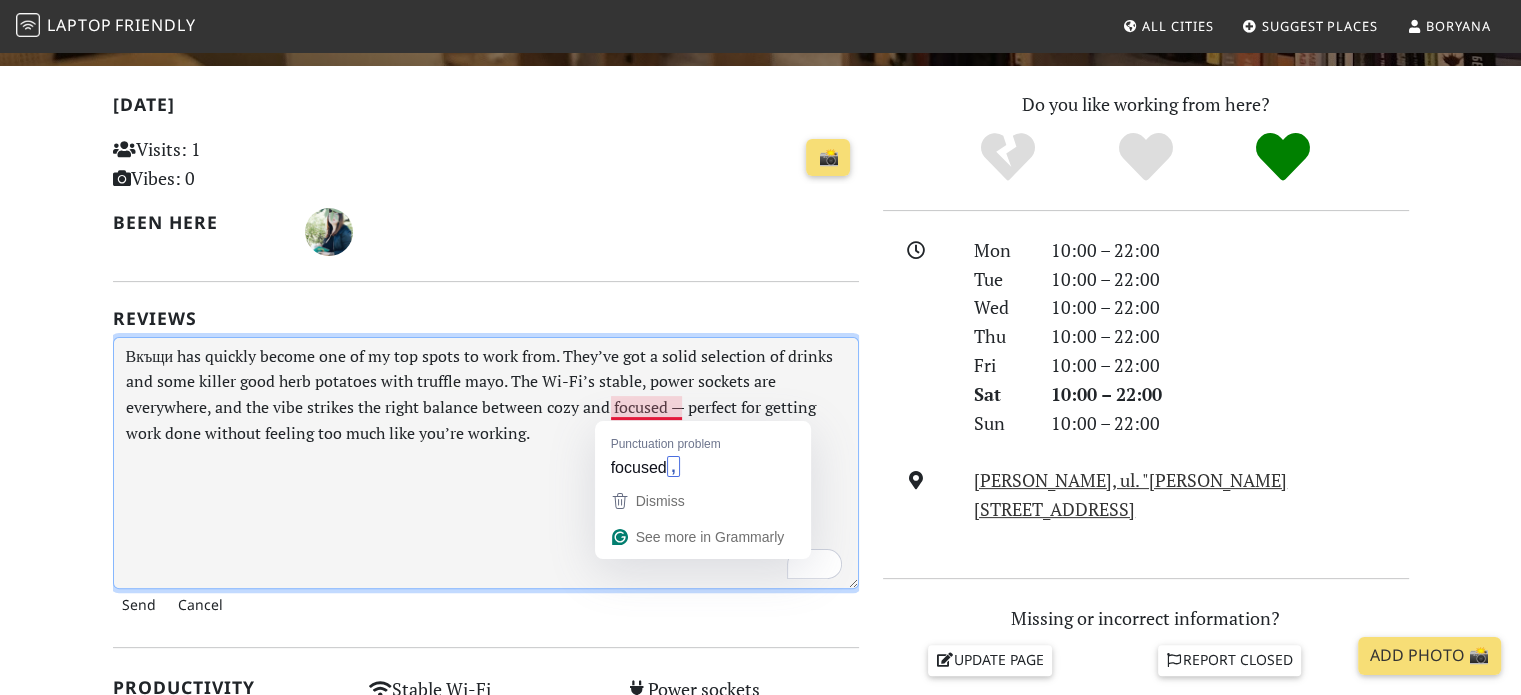 drag, startPoint x: 320, startPoint y: 416, endPoint x: 286, endPoint y: 419, distance: 34.132095 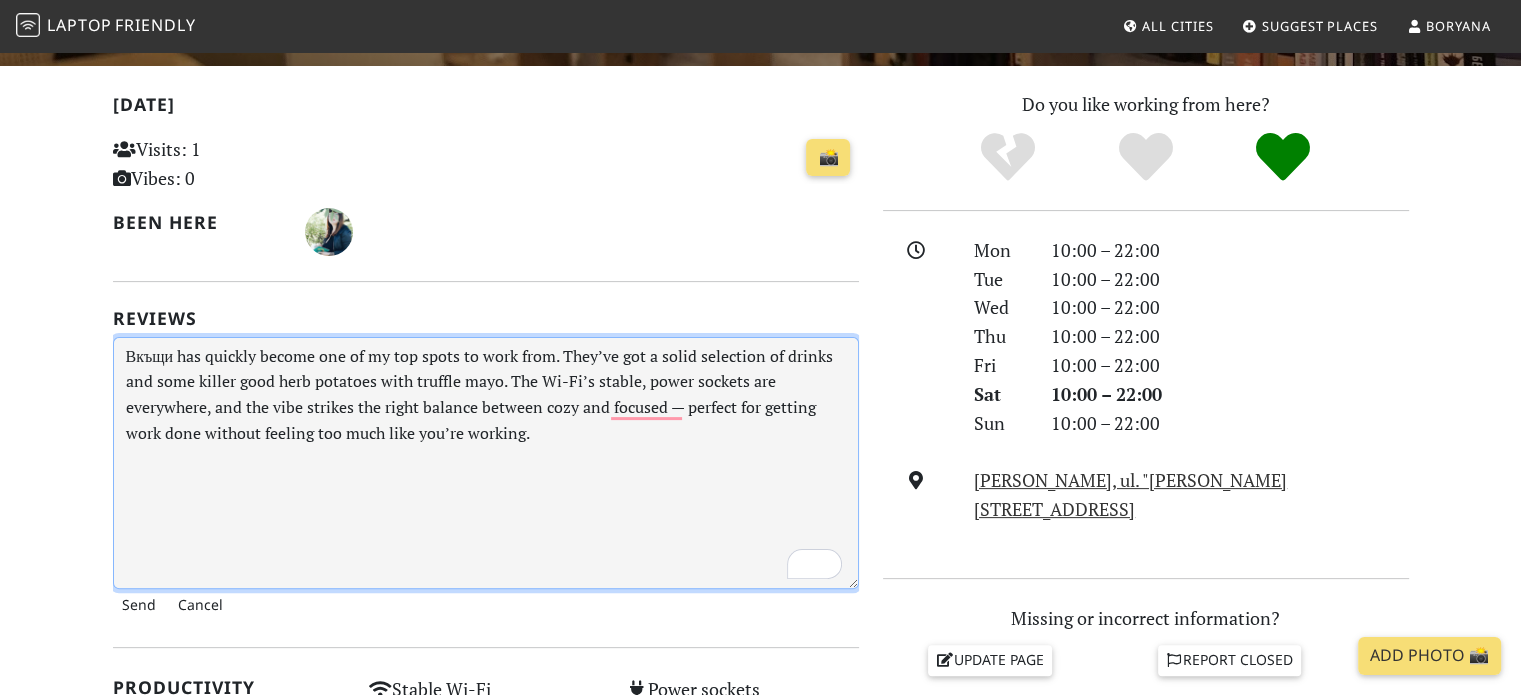 click on "Вкъщи has quickly become one of my top spots to work from. They’ve got a solid selection of drinks and some killer good herb potatoes with truffle mayo. The Wi-Fi’s stable, power sockets are everywhere, and the vibe strikes the right balance between cozy and focused — perfect for getting work done without feeling too much like you’re working." at bounding box center [486, 463] 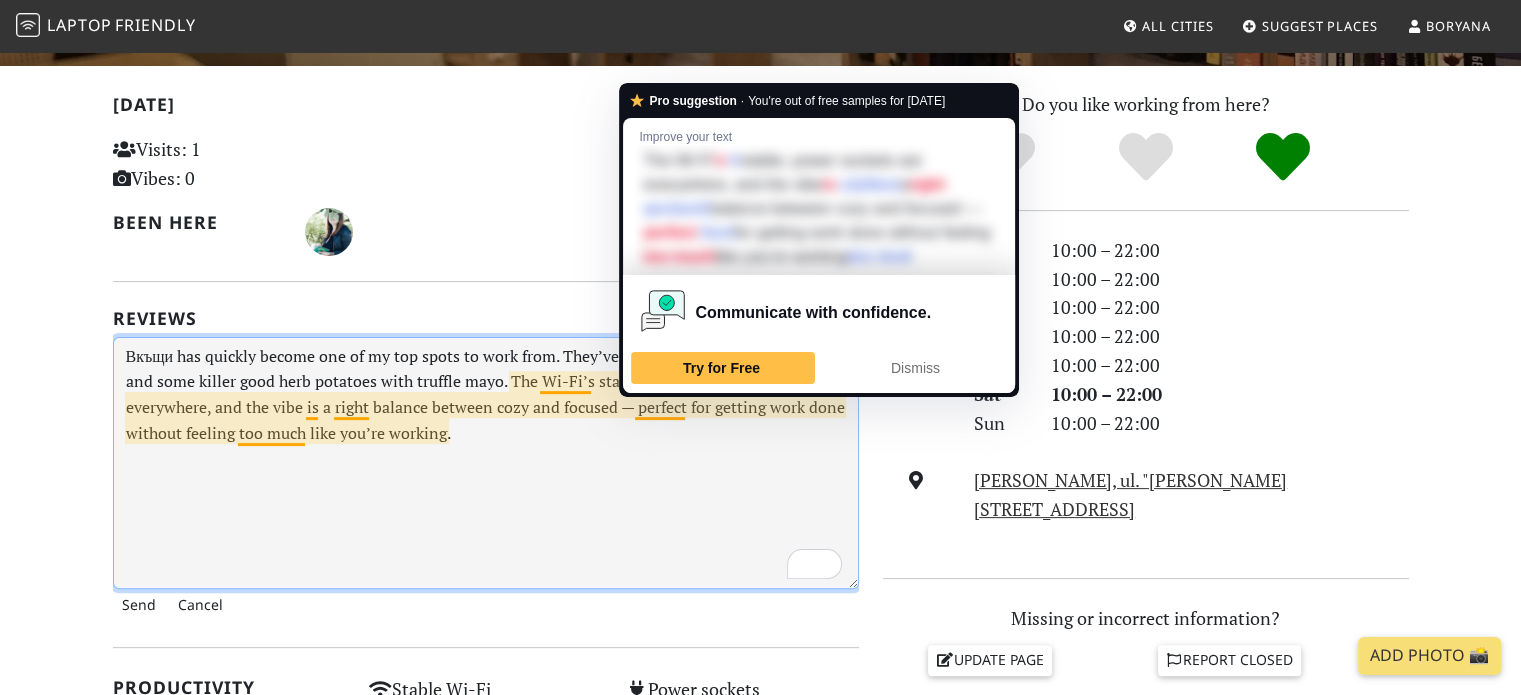 drag, startPoint x: 636, startPoint y: 410, endPoint x: 622, endPoint y: 410, distance: 14 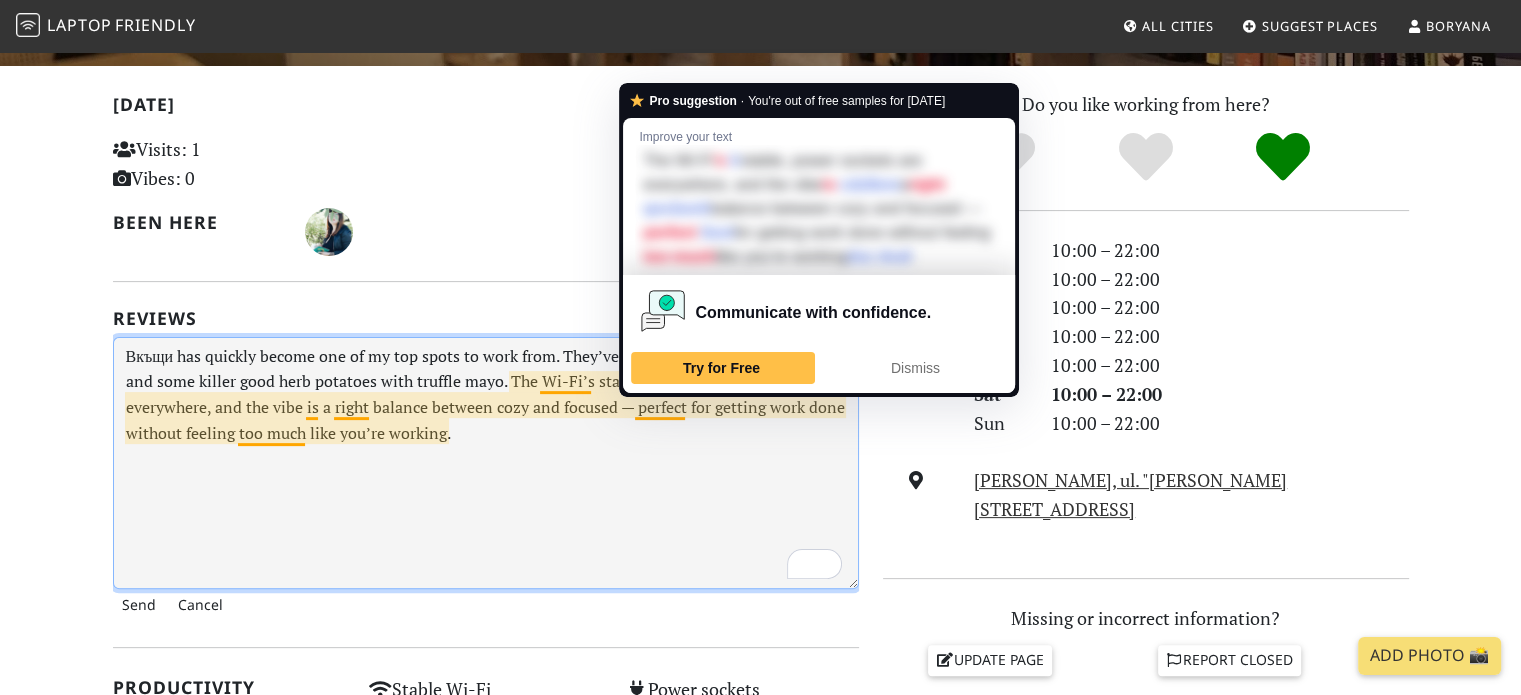 click on "Вкъщи has quickly become one of my top spots to work from. They’ve got a solid selection of drinks and some killer good herb potatoes with truffle mayo. The Wi-Fi’s stable, power sockets are everywhere, and the vibe is a right balance between cozy and focused — perfect for getting work done without feeling too much like you’re working." at bounding box center [486, 463] 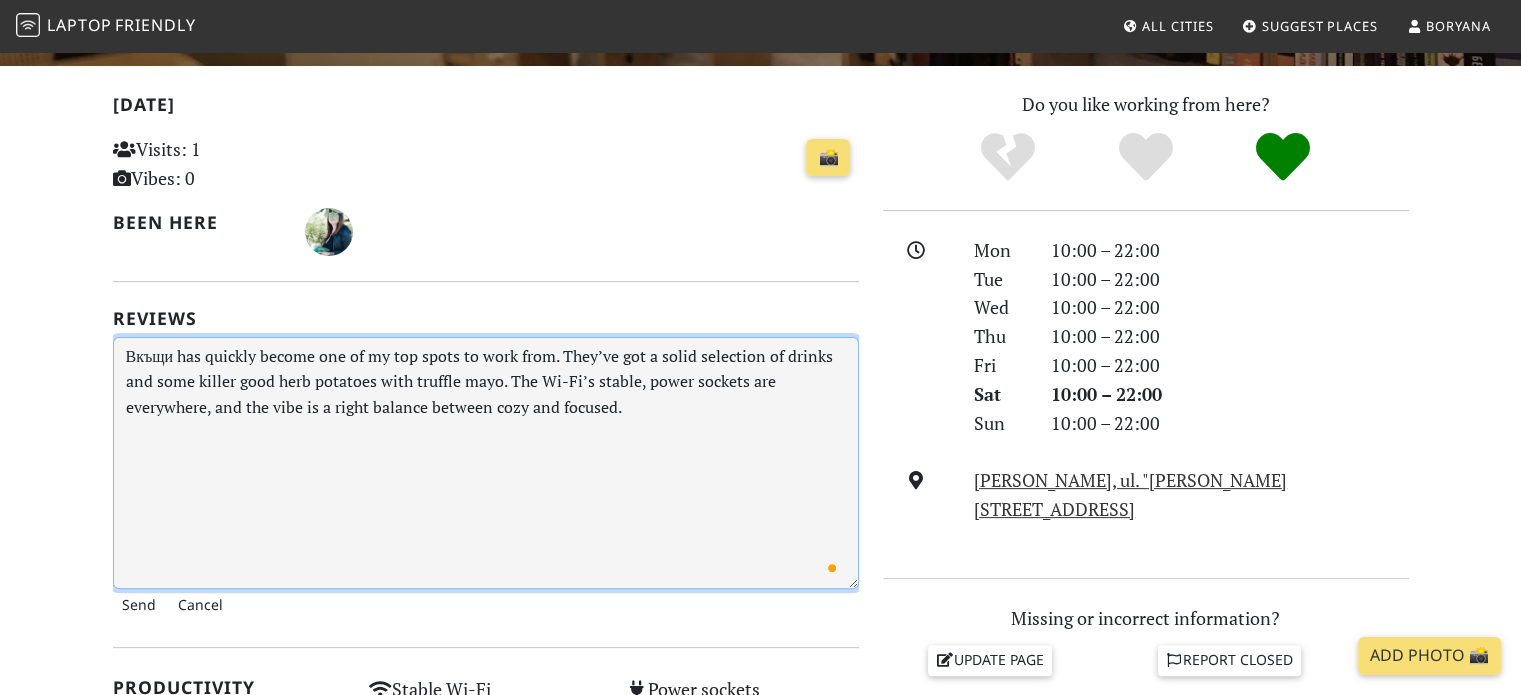 click on "Вкъщи has quickly become one of my top spots to work from. They’ve got a solid selection of drinks and some killer good herb potatoes with truffle mayo. The Wi-Fi’s stable, power sockets are everywhere, and the vibe is a right balance between cozy and focused." at bounding box center (486, 463) 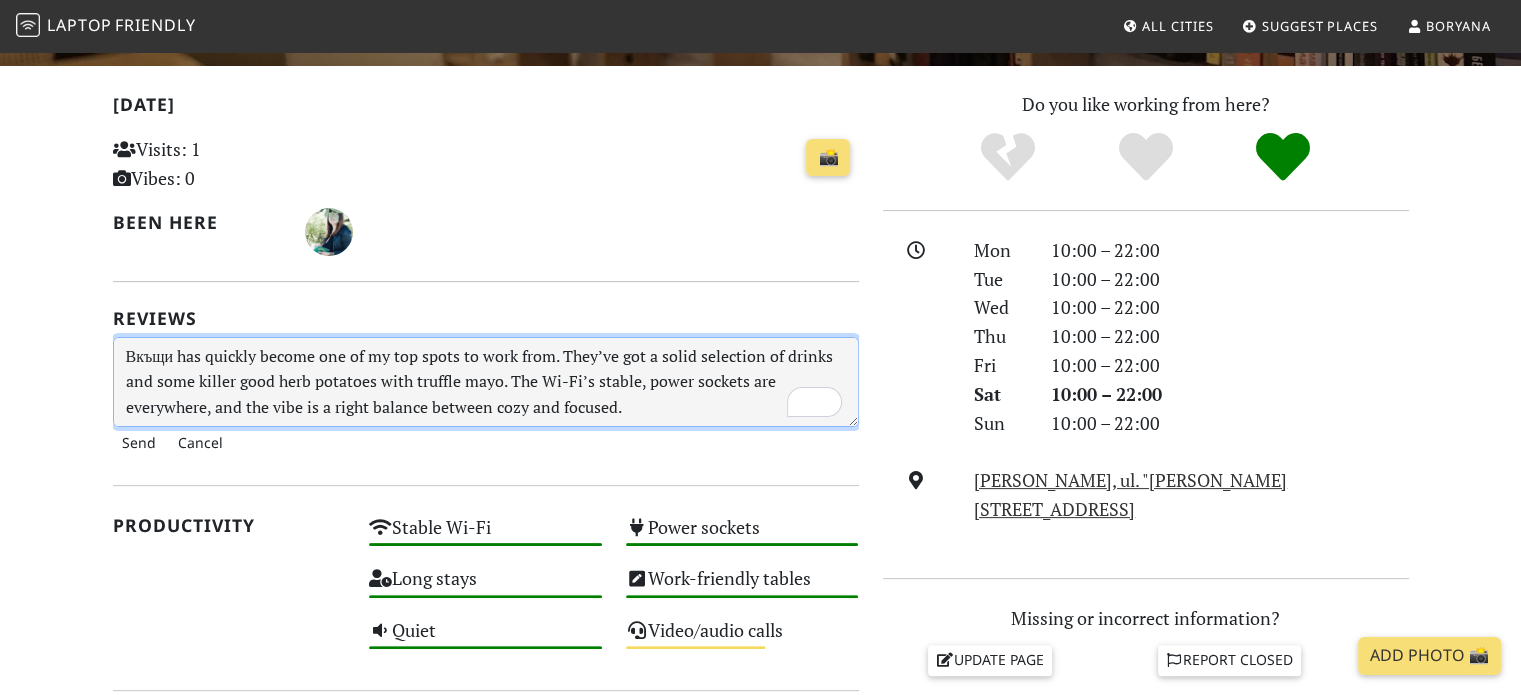 drag, startPoint x: 854, startPoint y: 587, endPoint x: 815, endPoint y: 426, distance: 165.65627 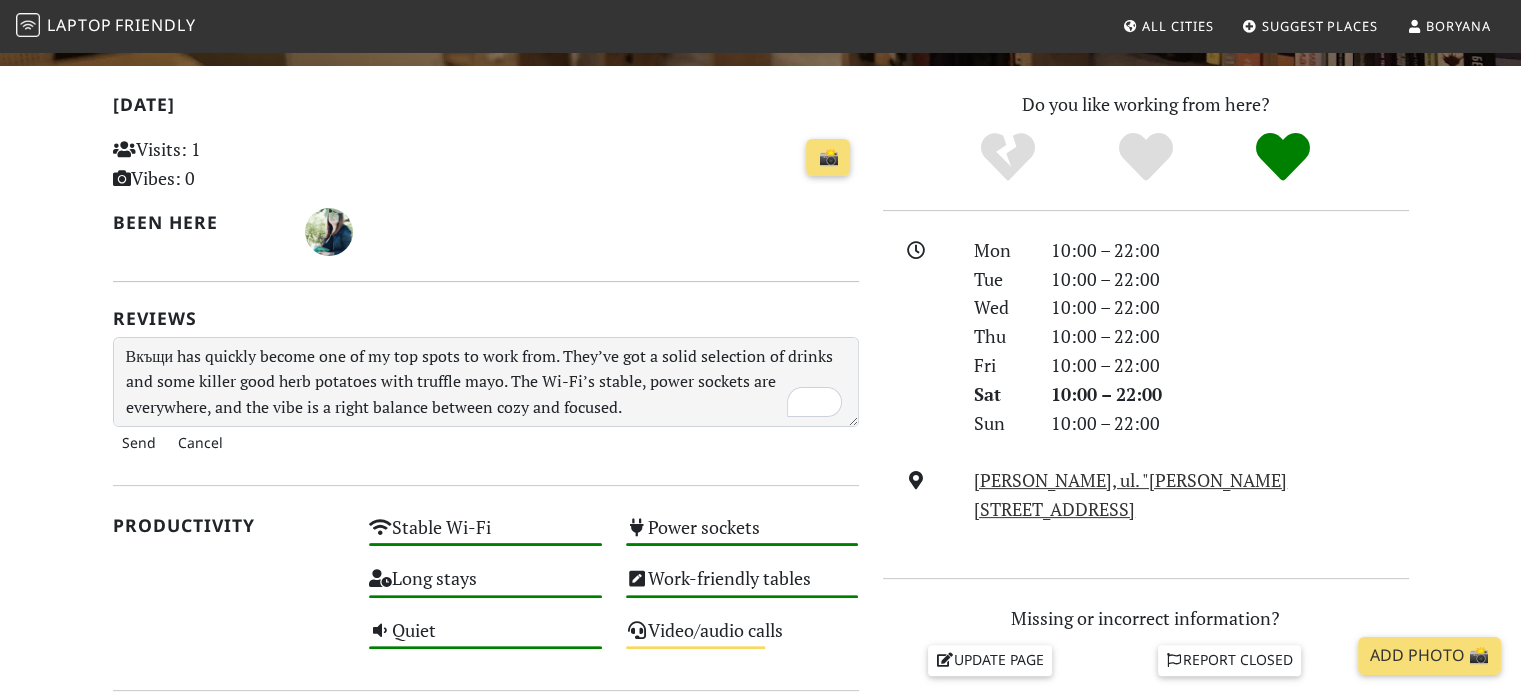 click on "Send" at bounding box center [139, 443] 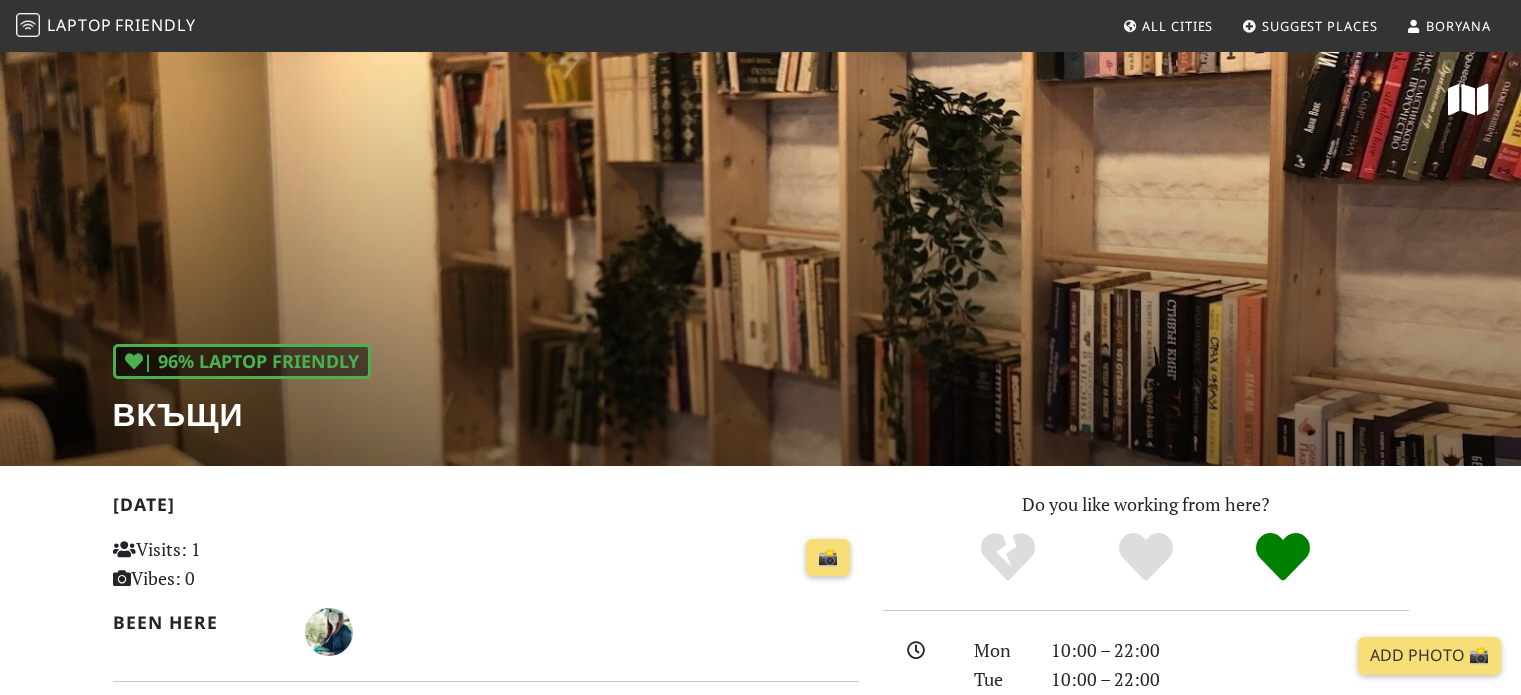 scroll, scrollTop: 500, scrollLeft: 0, axis: vertical 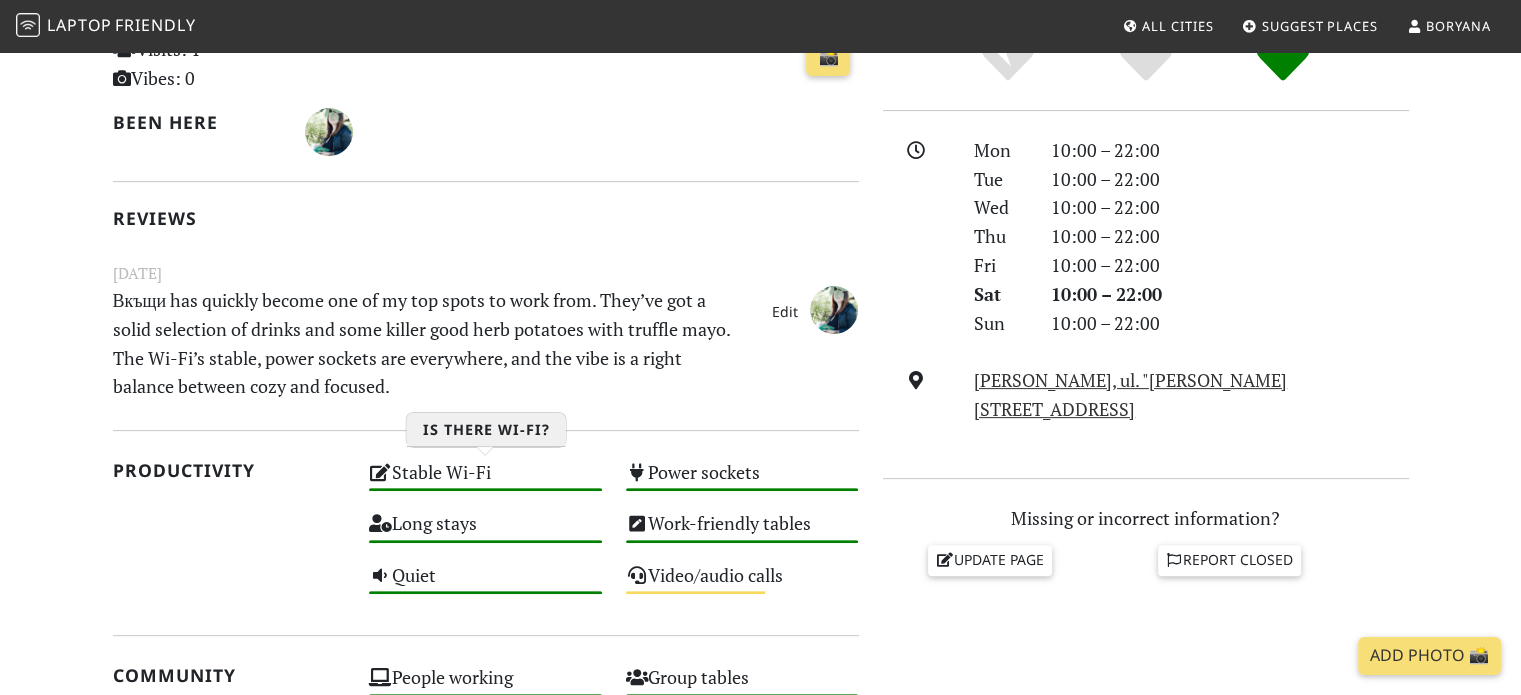 click at bounding box center [380, 472] 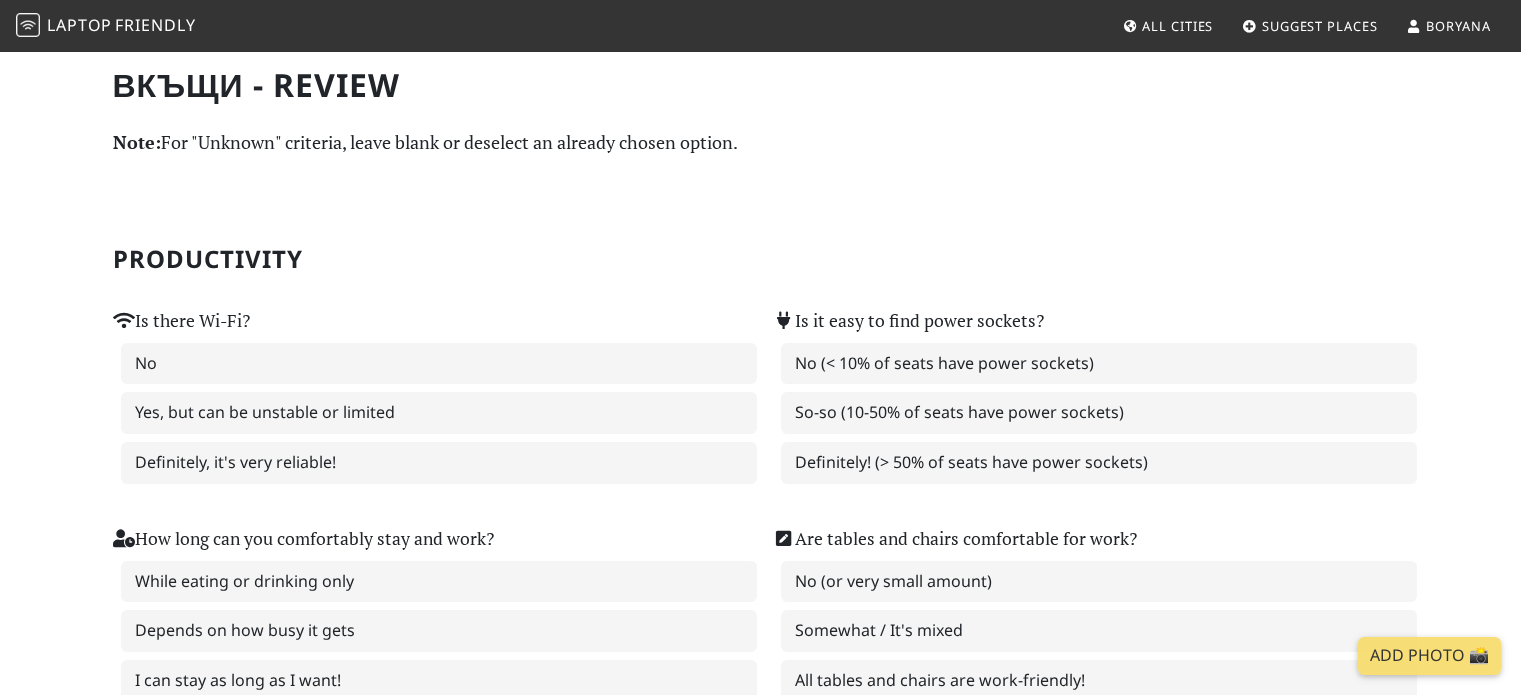 scroll, scrollTop: 0, scrollLeft: 0, axis: both 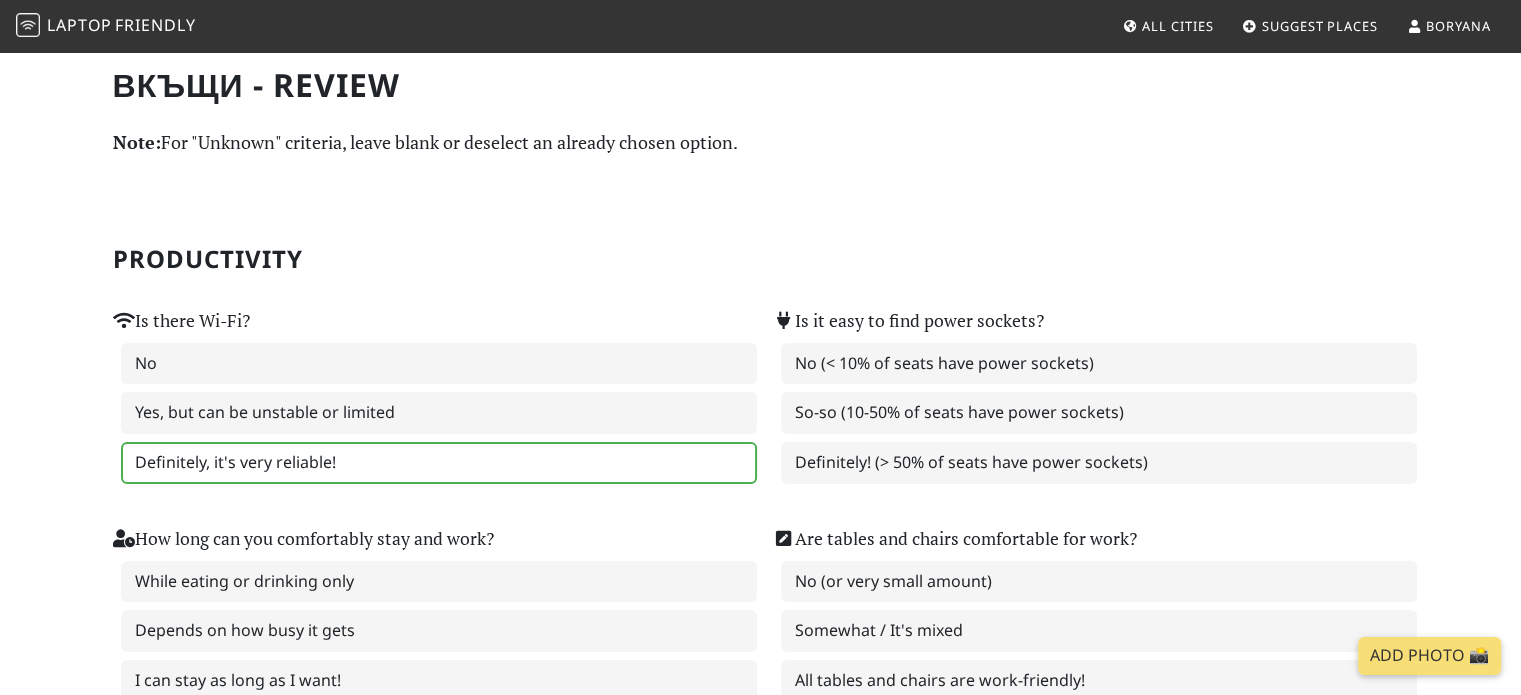 click on "Definitely, it's very reliable!" at bounding box center (439, 463) 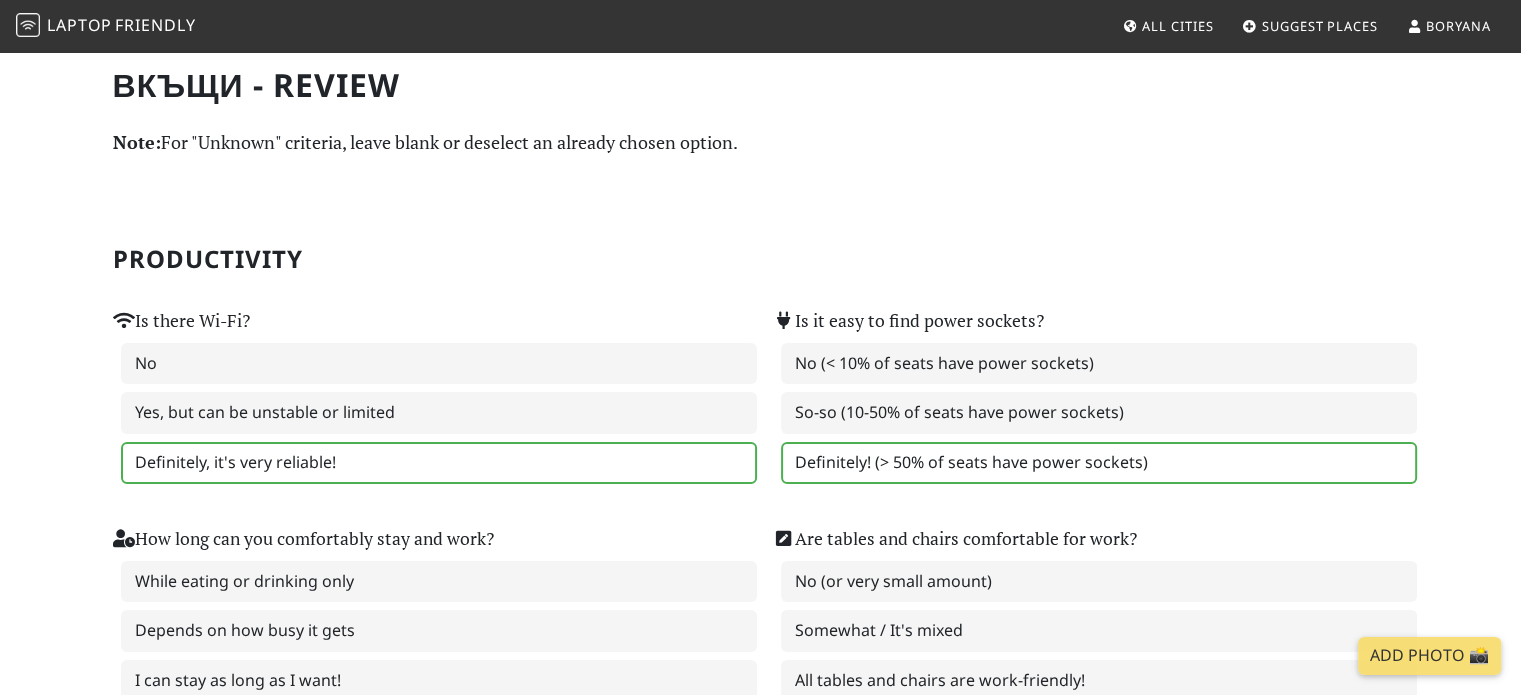 click on "Definitely! (> 50% of seats have power sockets)" at bounding box center [1099, 463] 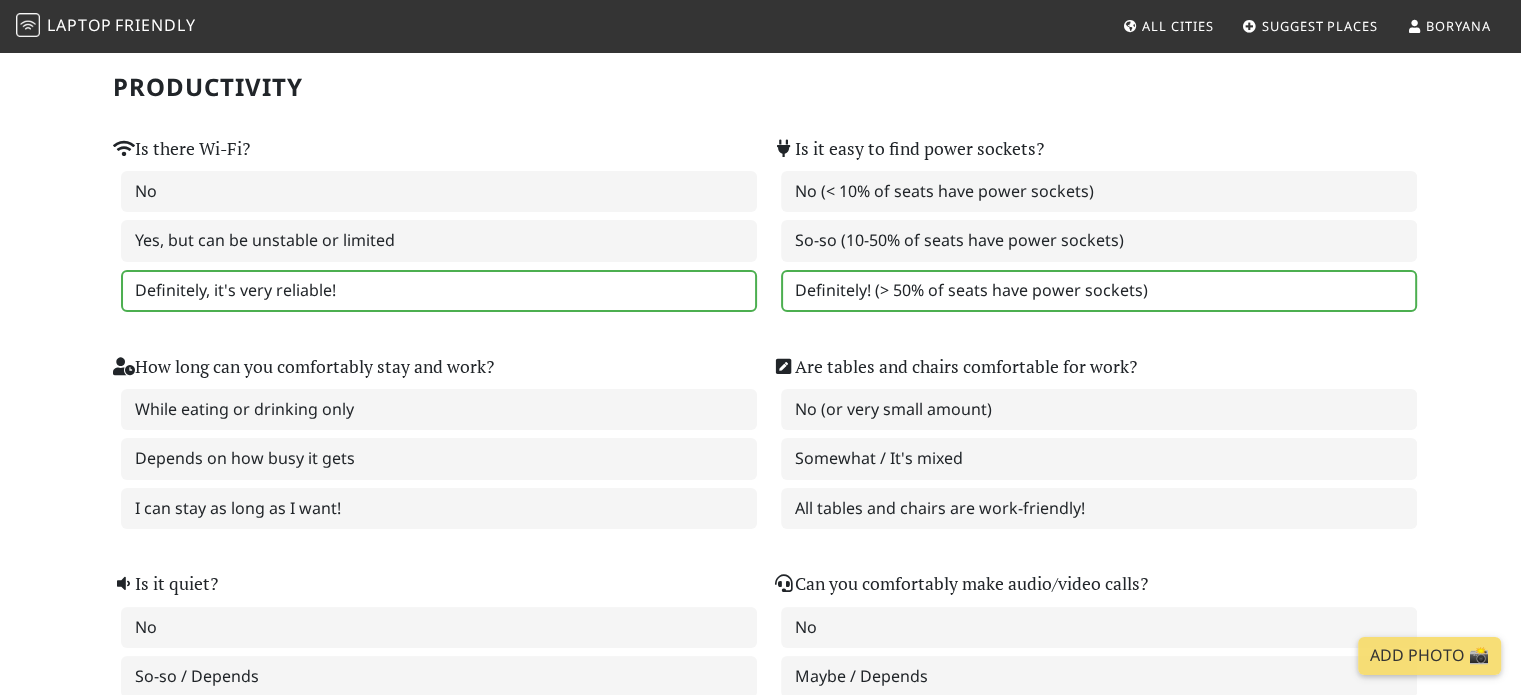 scroll, scrollTop: 200, scrollLeft: 0, axis: vertical 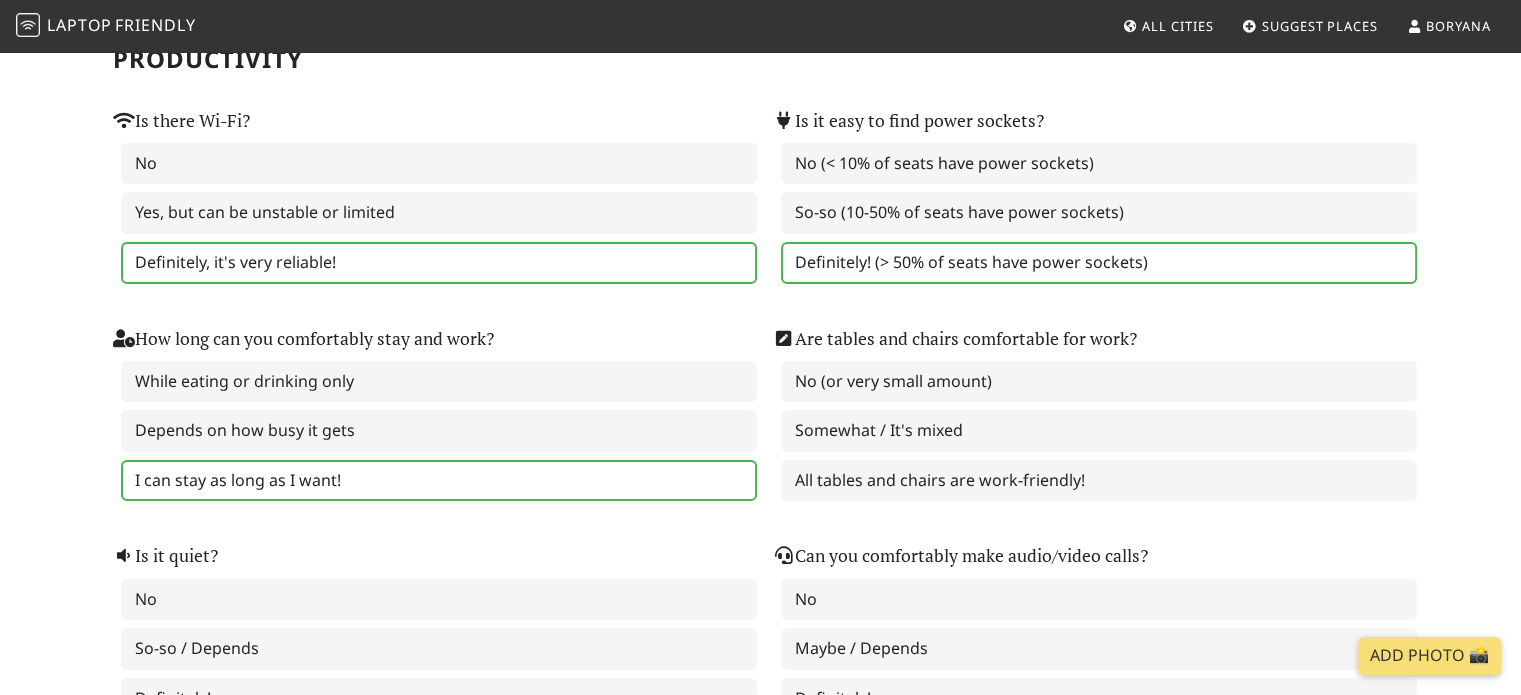 click on "I can stay as long as I want!" at bounding box center [439, 481] 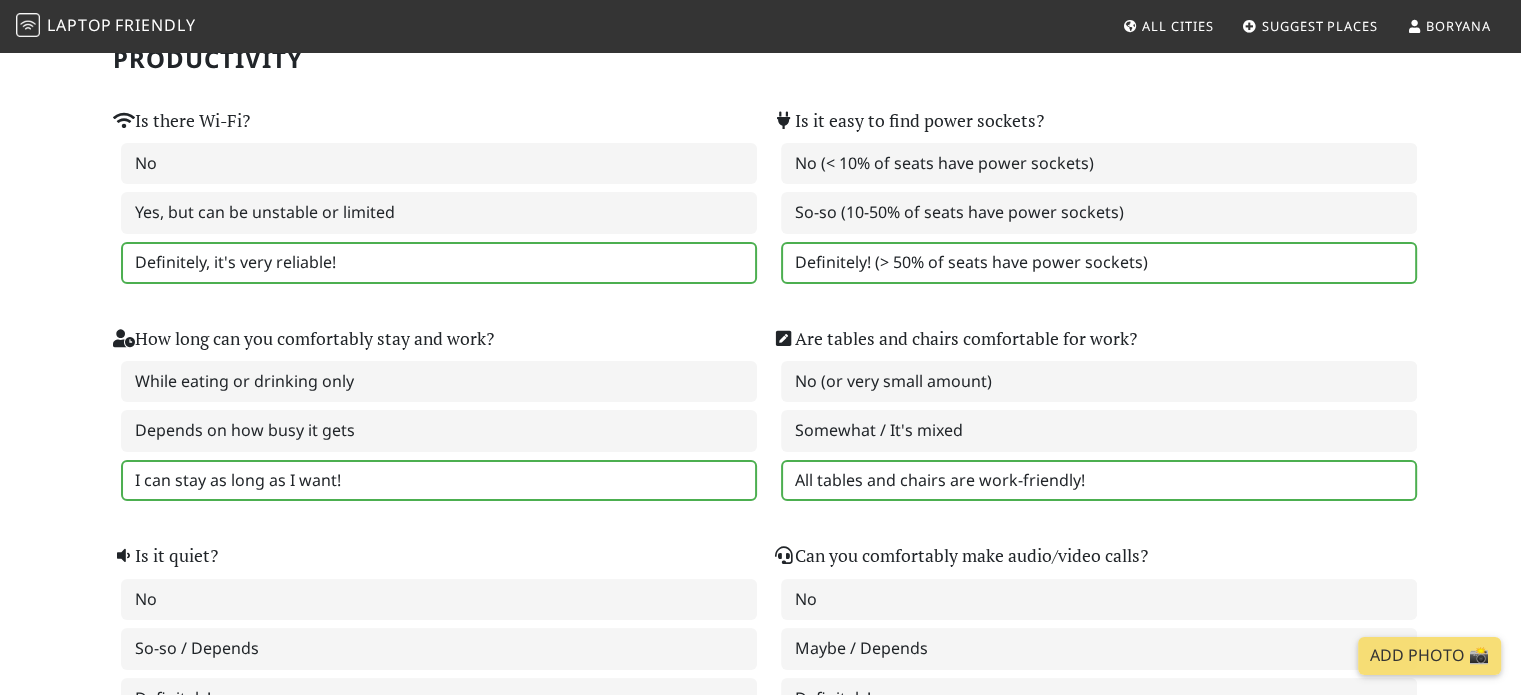 click on "All tables and chairs are work-friendly!" at bounding box center (1099, 481) 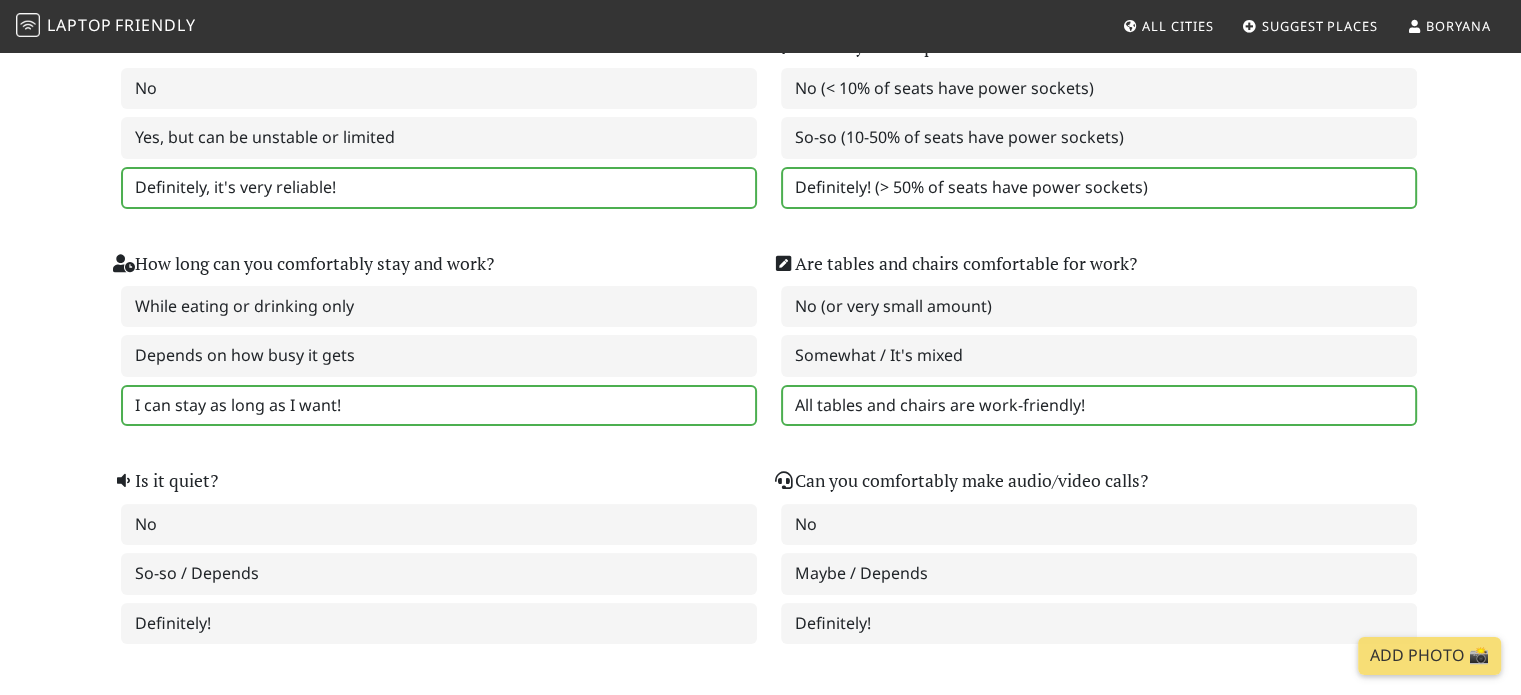 scroll, scrollTop: 400, scrollLeft: 0, axis: vertical 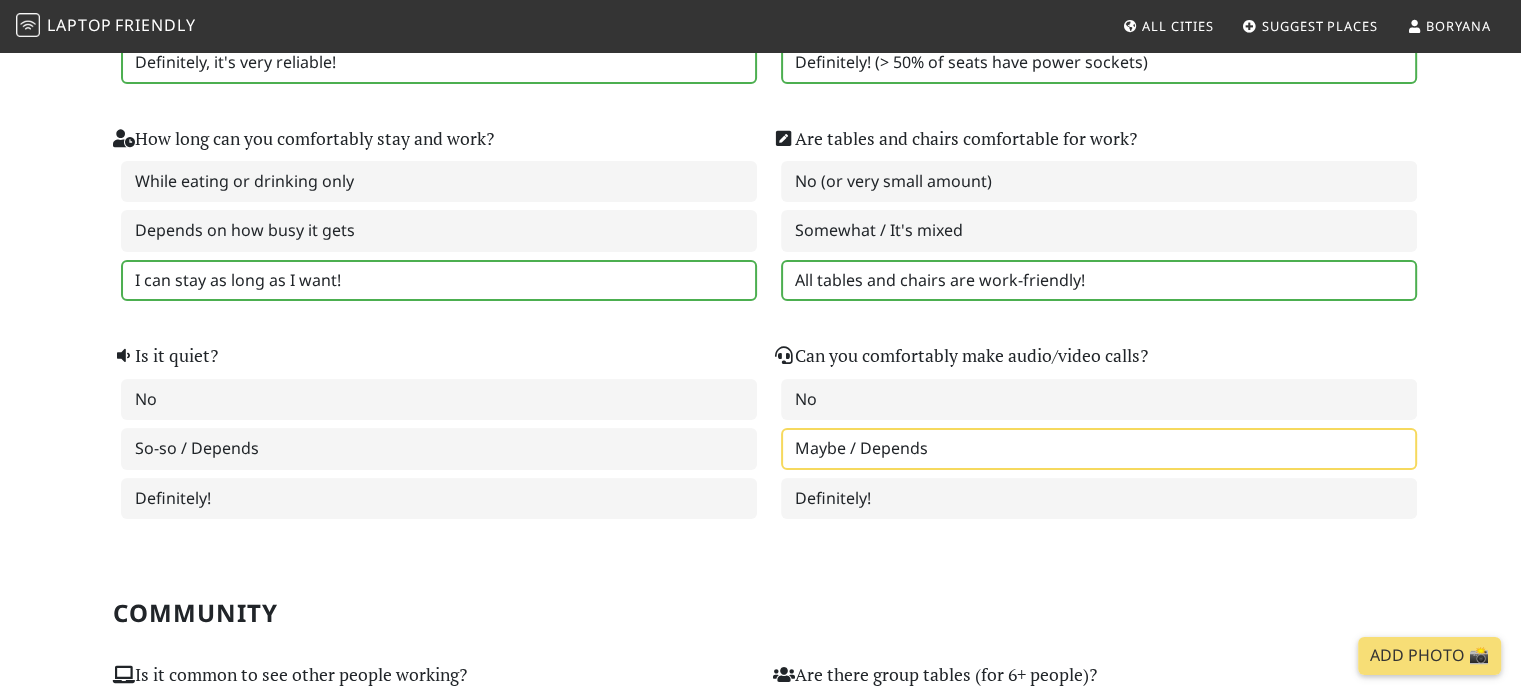 click on "Maybe / Depends" at bounding box center [1099, 449] 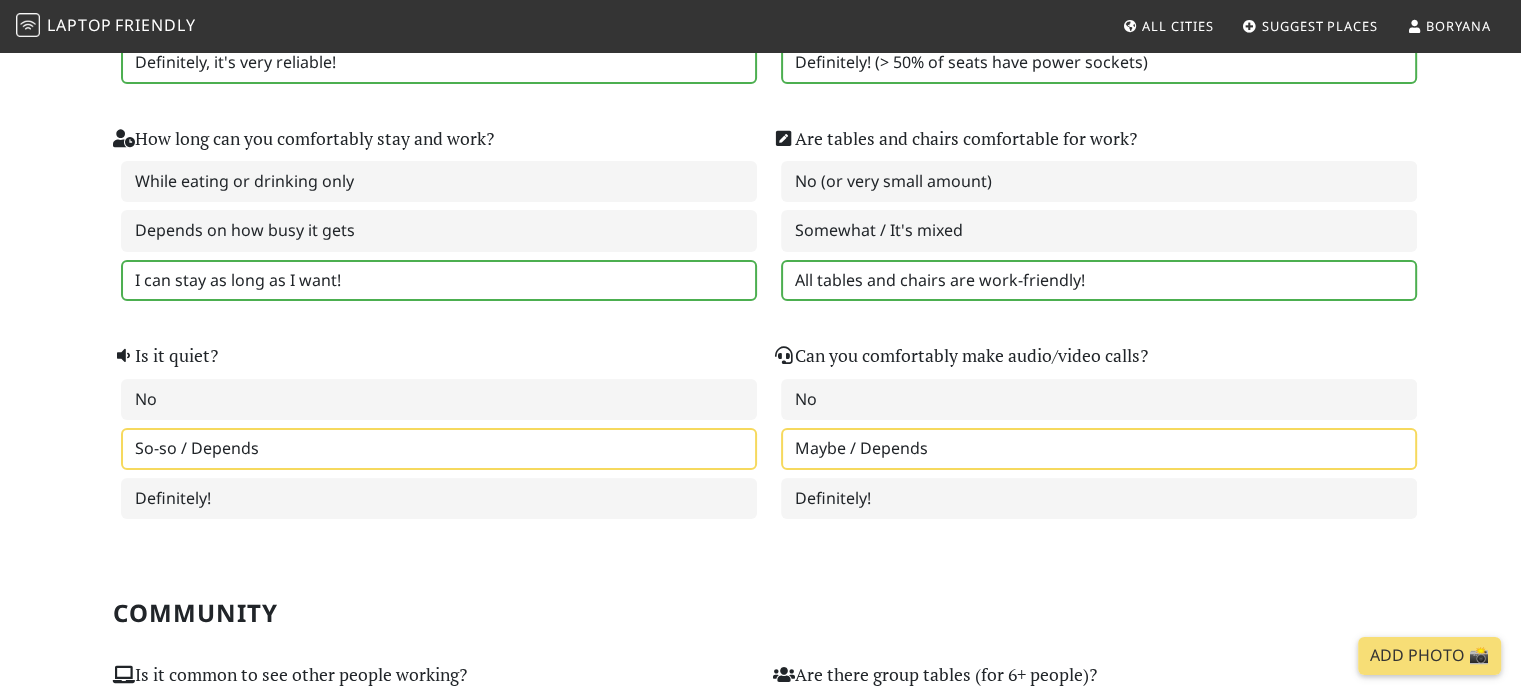 click on "So-so / Depends" at bounding box center (439, 449) 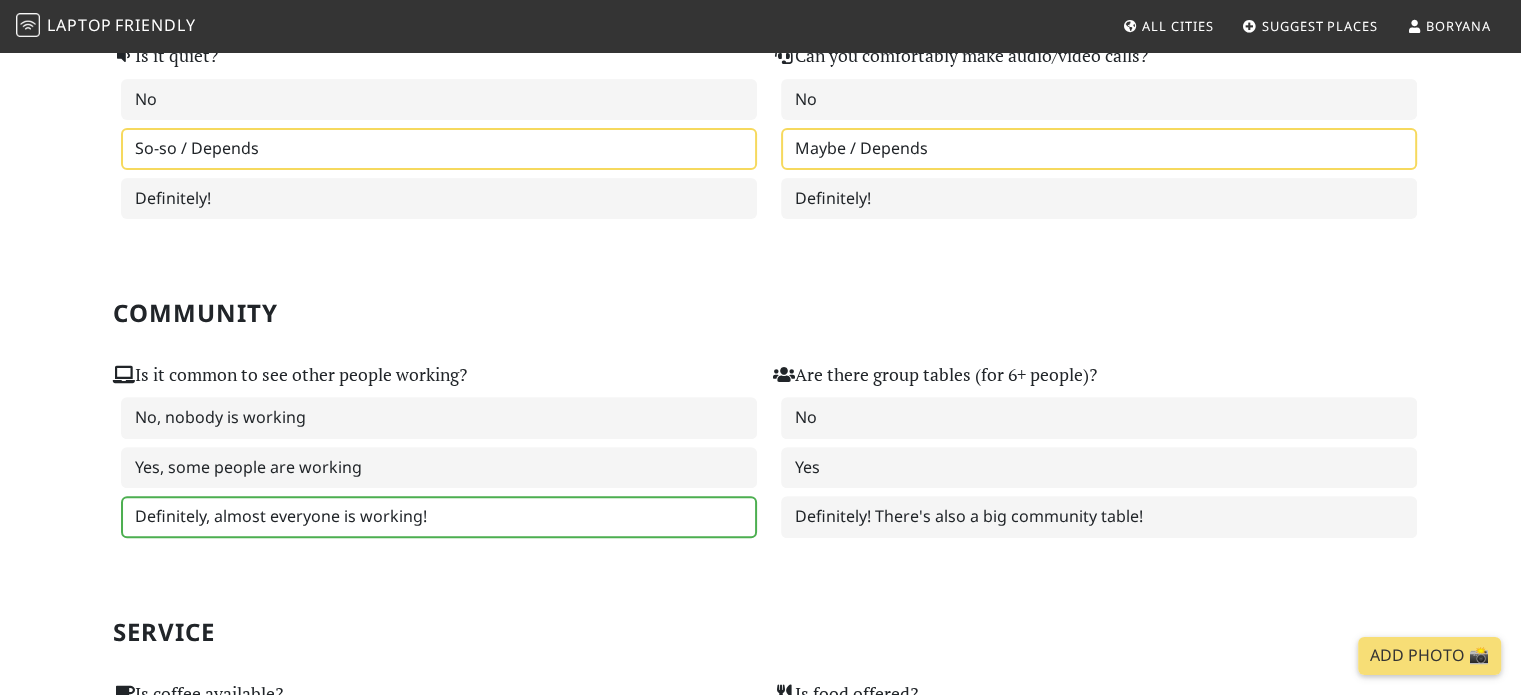 click on "Definitely, almost everyone is working!" at bounding box center [439, 517] 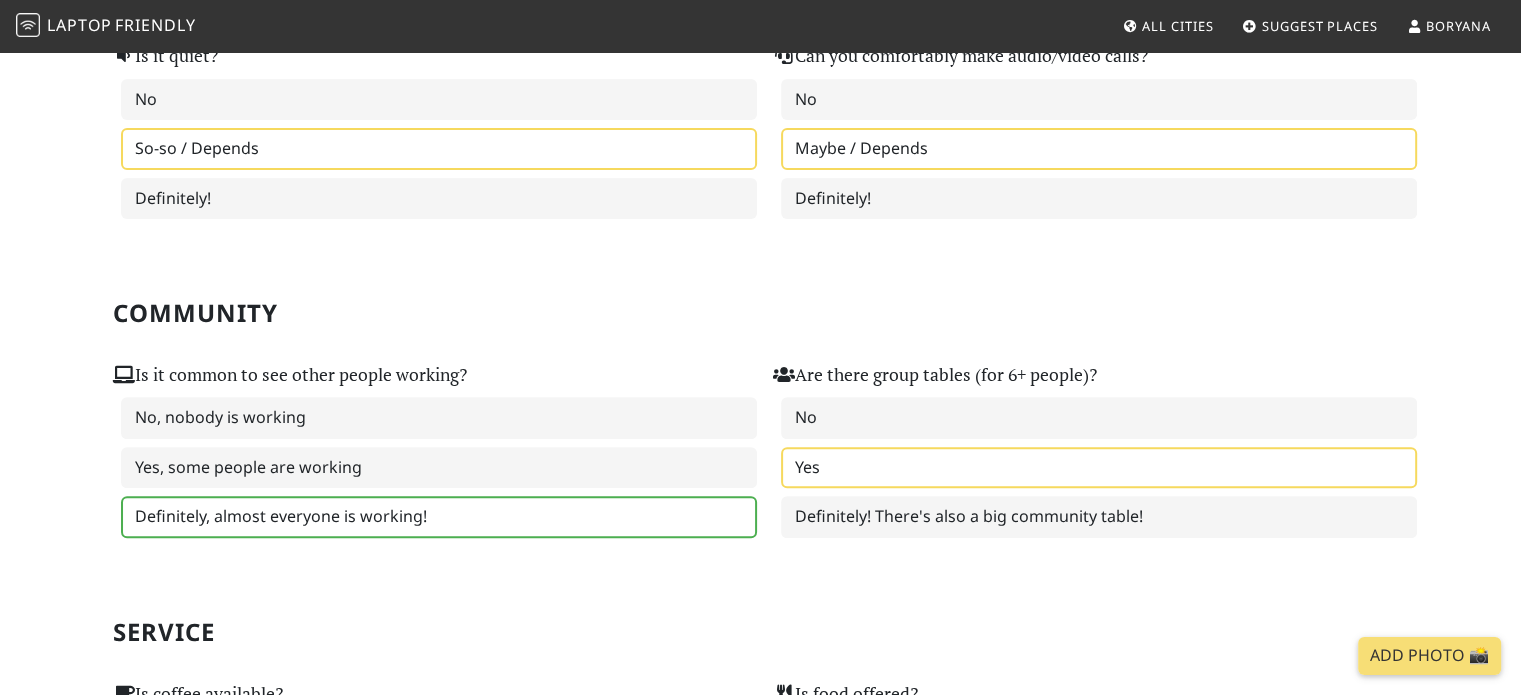 click on "Yes" at bounding box center [1099, 468] 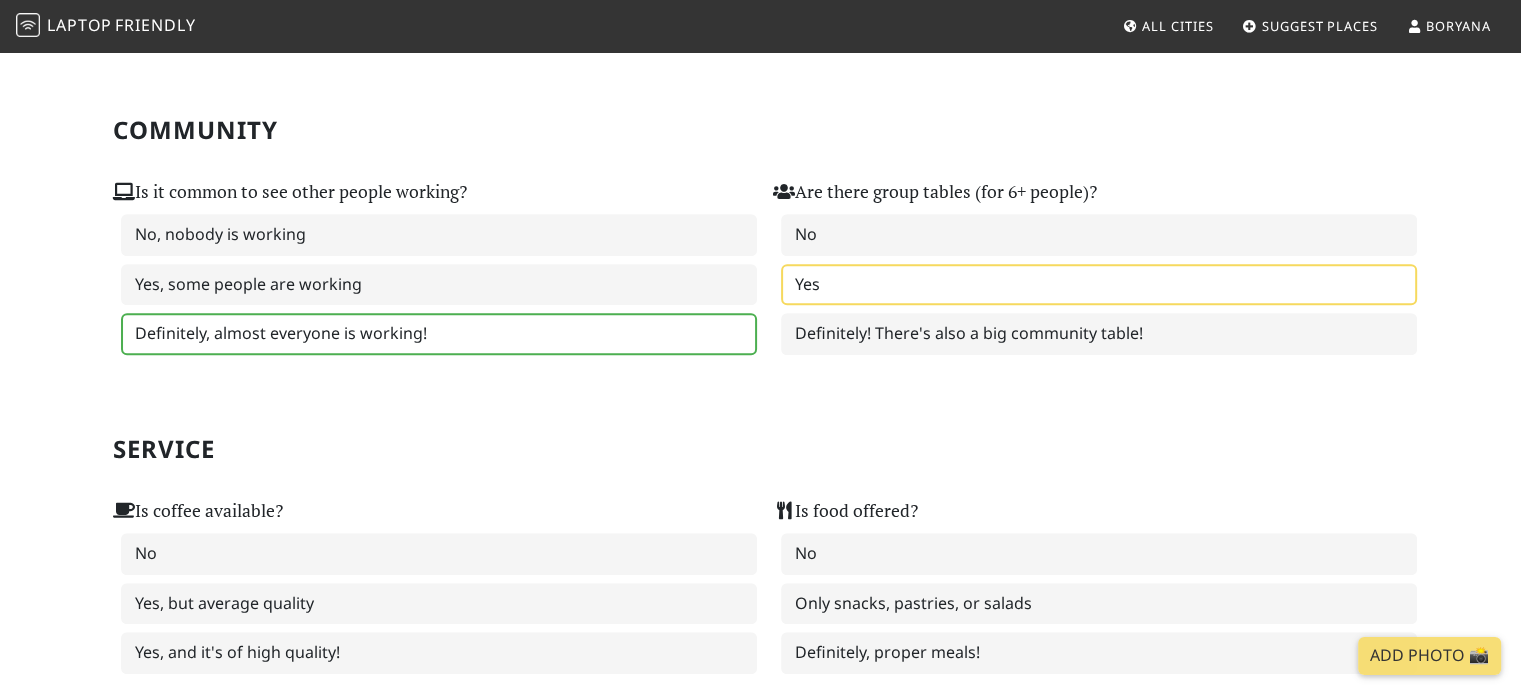 scroll, scrollTop: 1000, scrollLeft: 0, axis: vertical 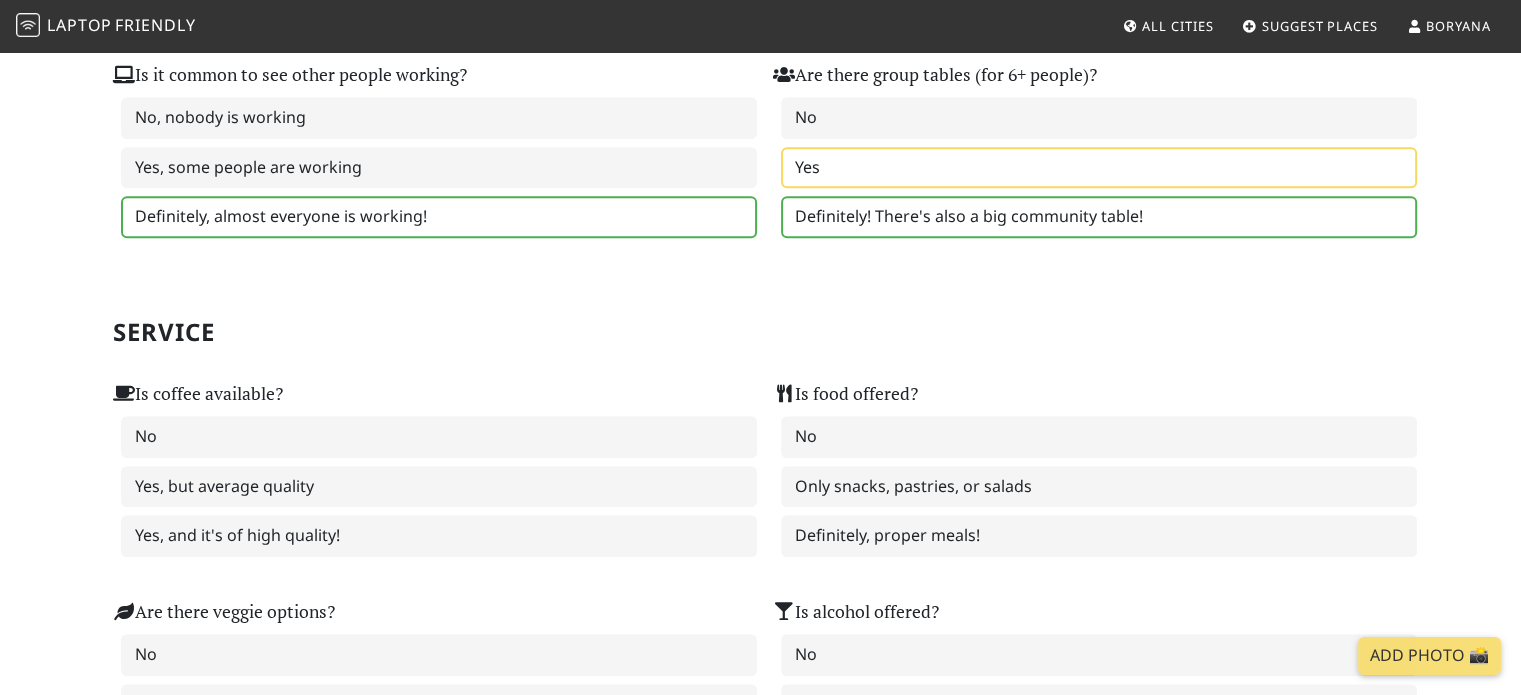 click on "Definitely! There's also a big community table!" at bounding box center [1099, 217] 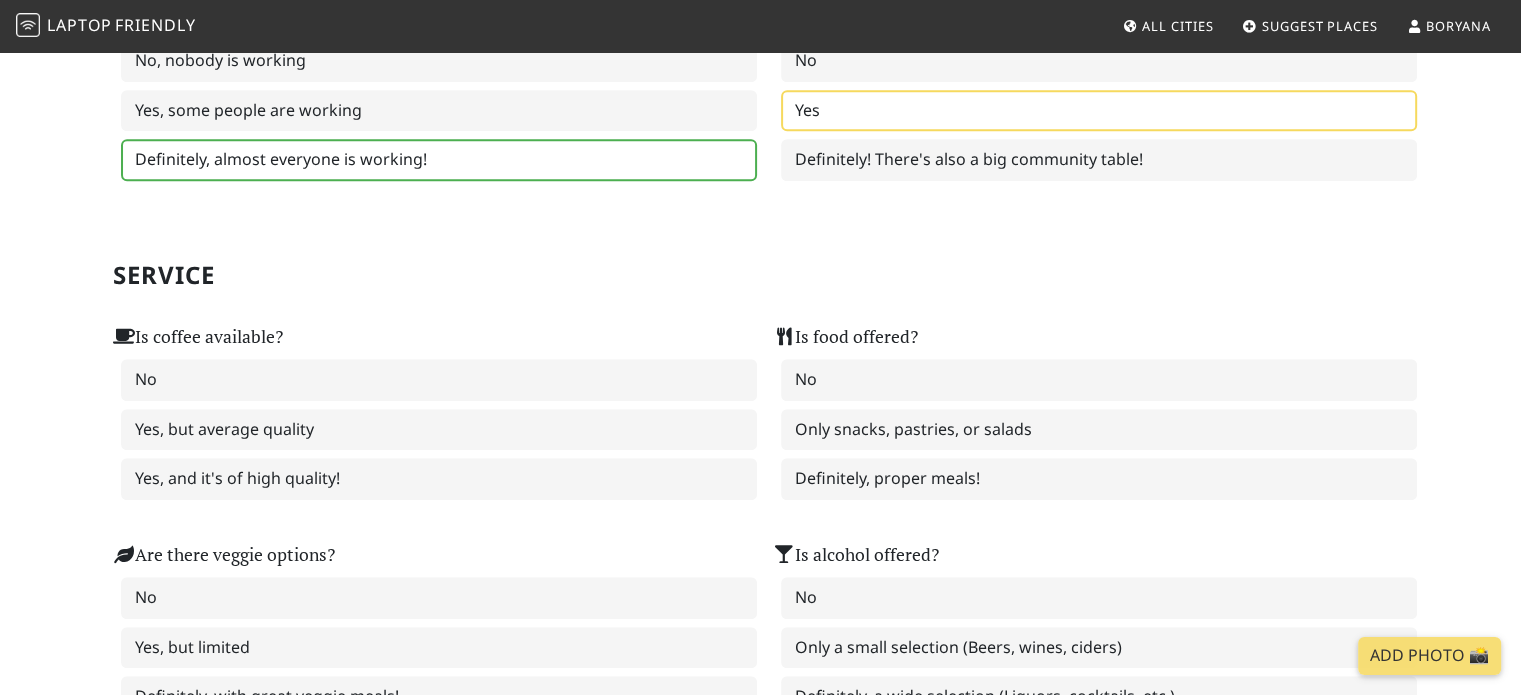 scroll, scrollTop: 1100, scrollLeft: 0, axis: vertical 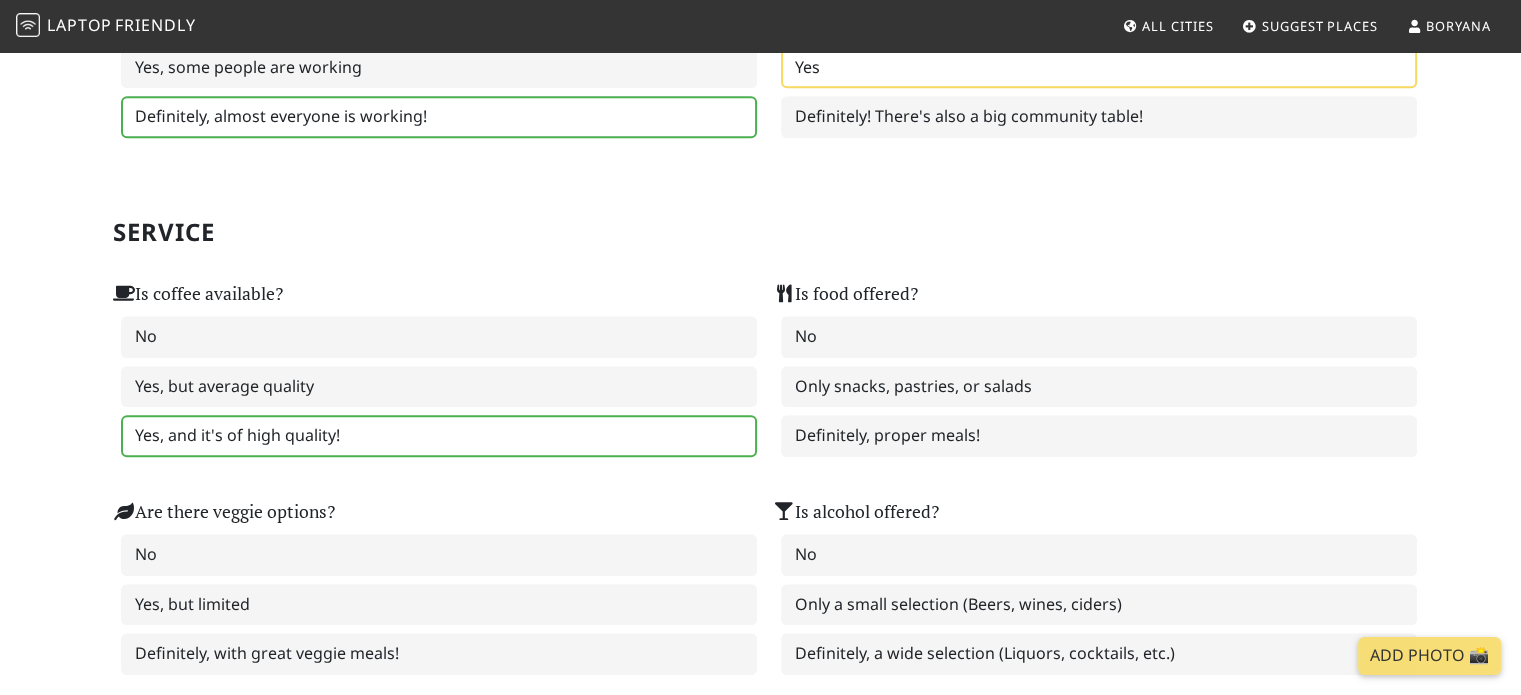 click on "Yes, and it's of high quality!" at bounding box center (439, 436) 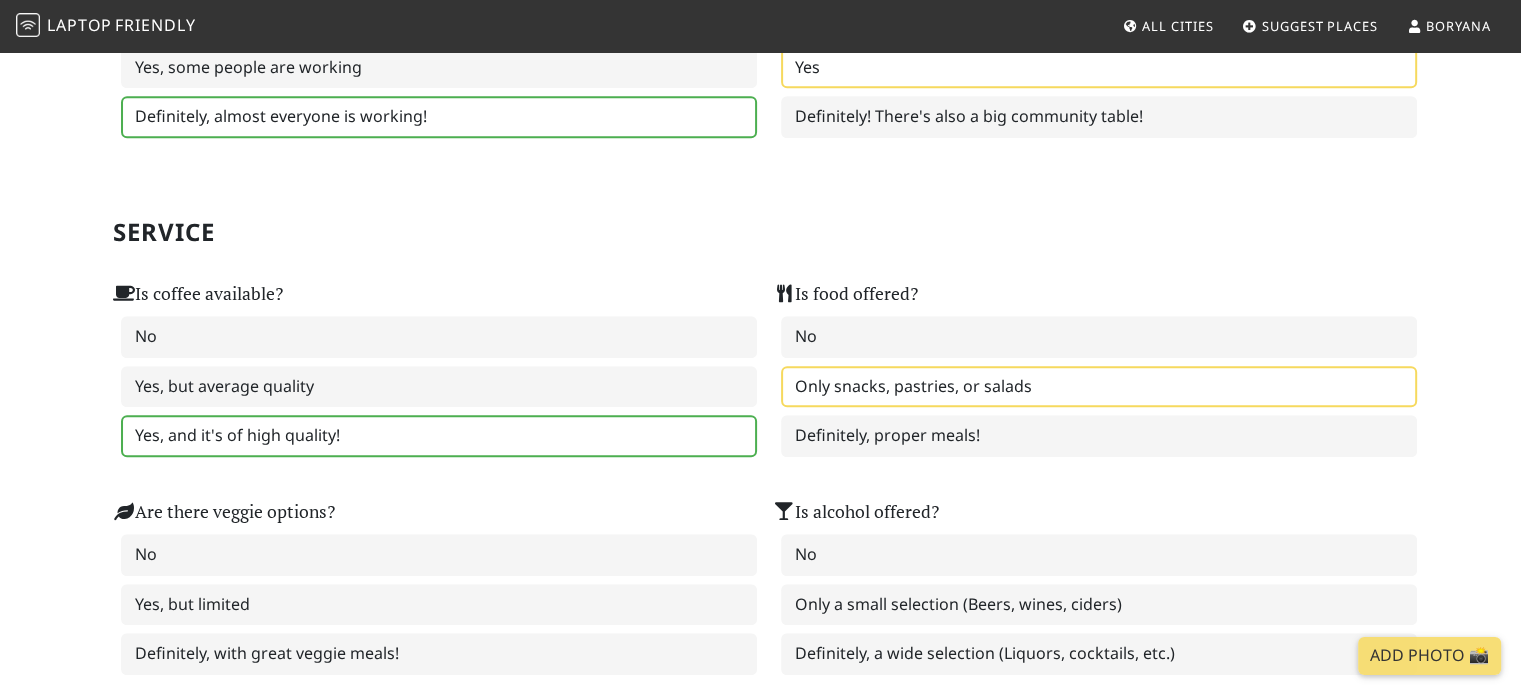 click on "Only snacks, pastries, or salads" at bounding box center (1099, 387) 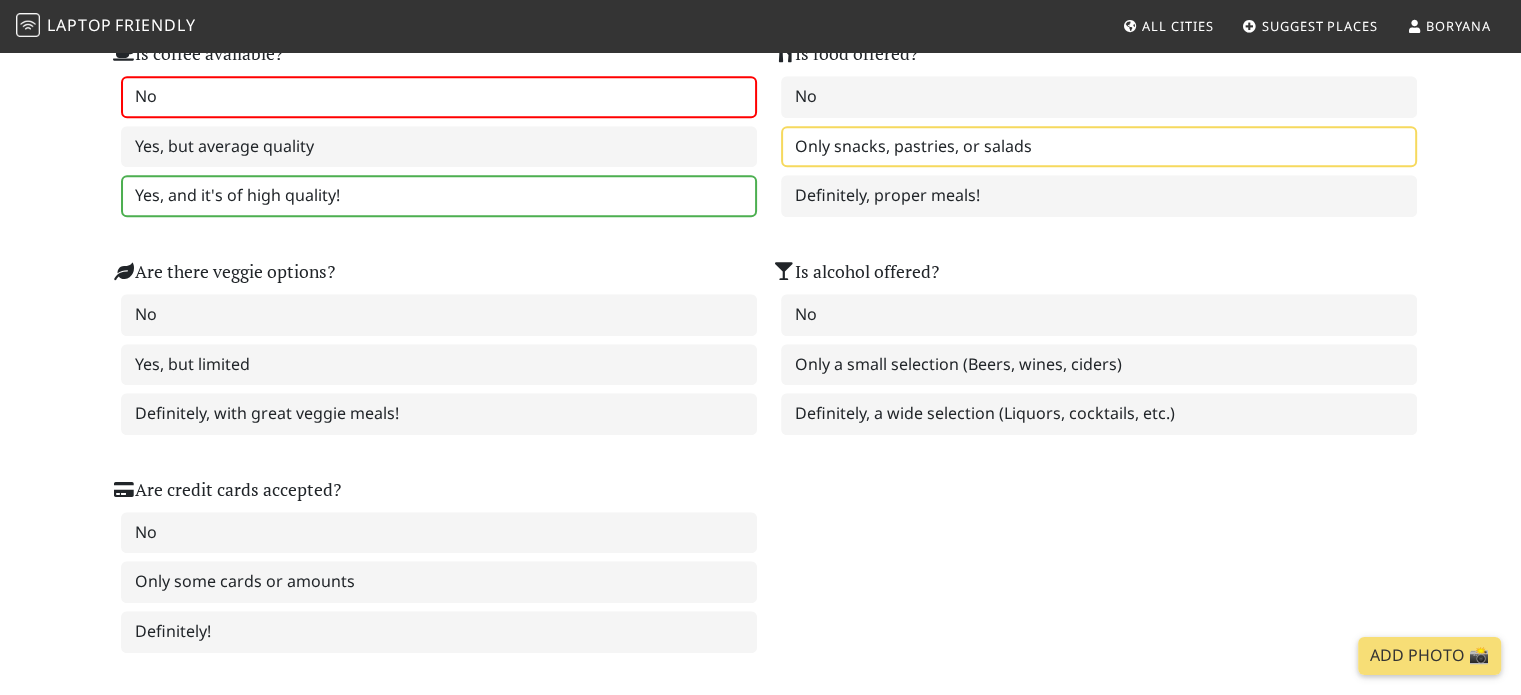 scroll, scrollTop: 1400, scrollLeft: 0, axis: vertical 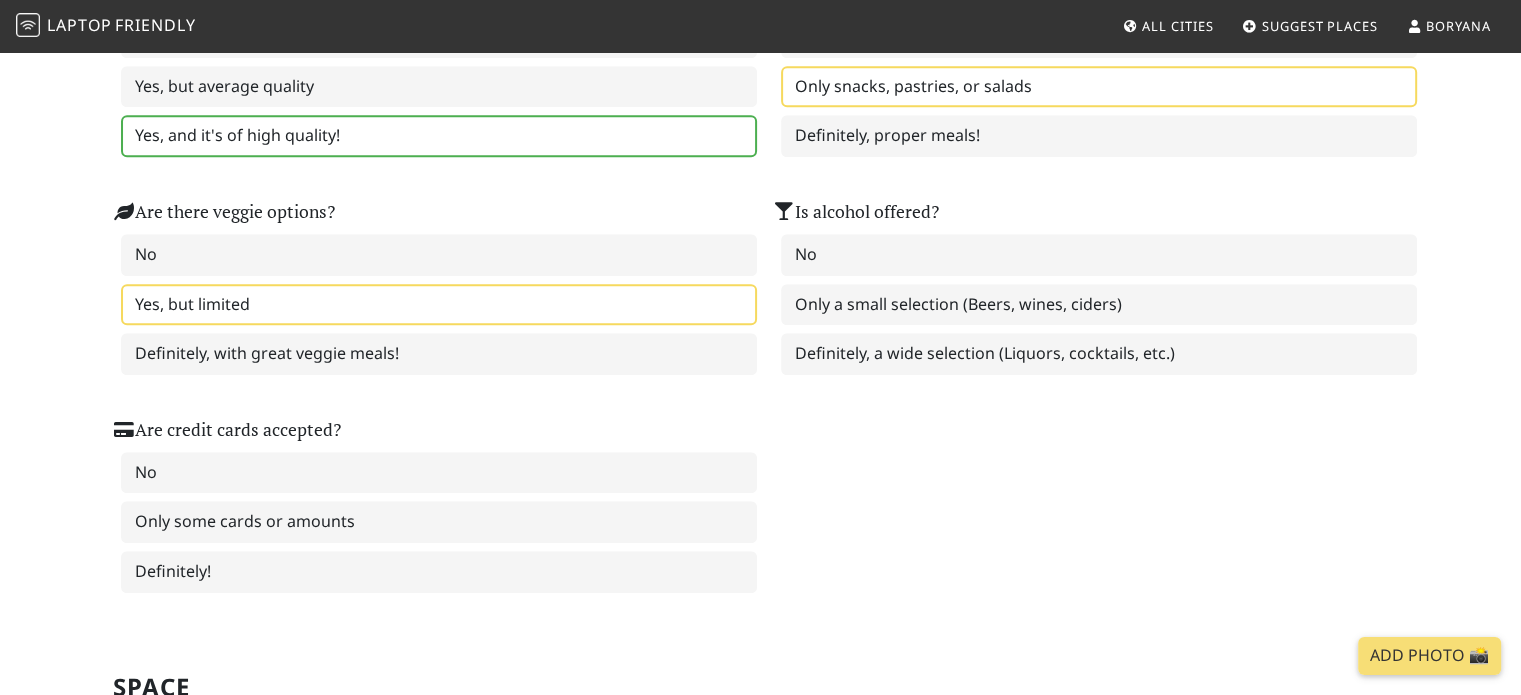 click on "Yes, but limited" at bounding box center [439, 305] 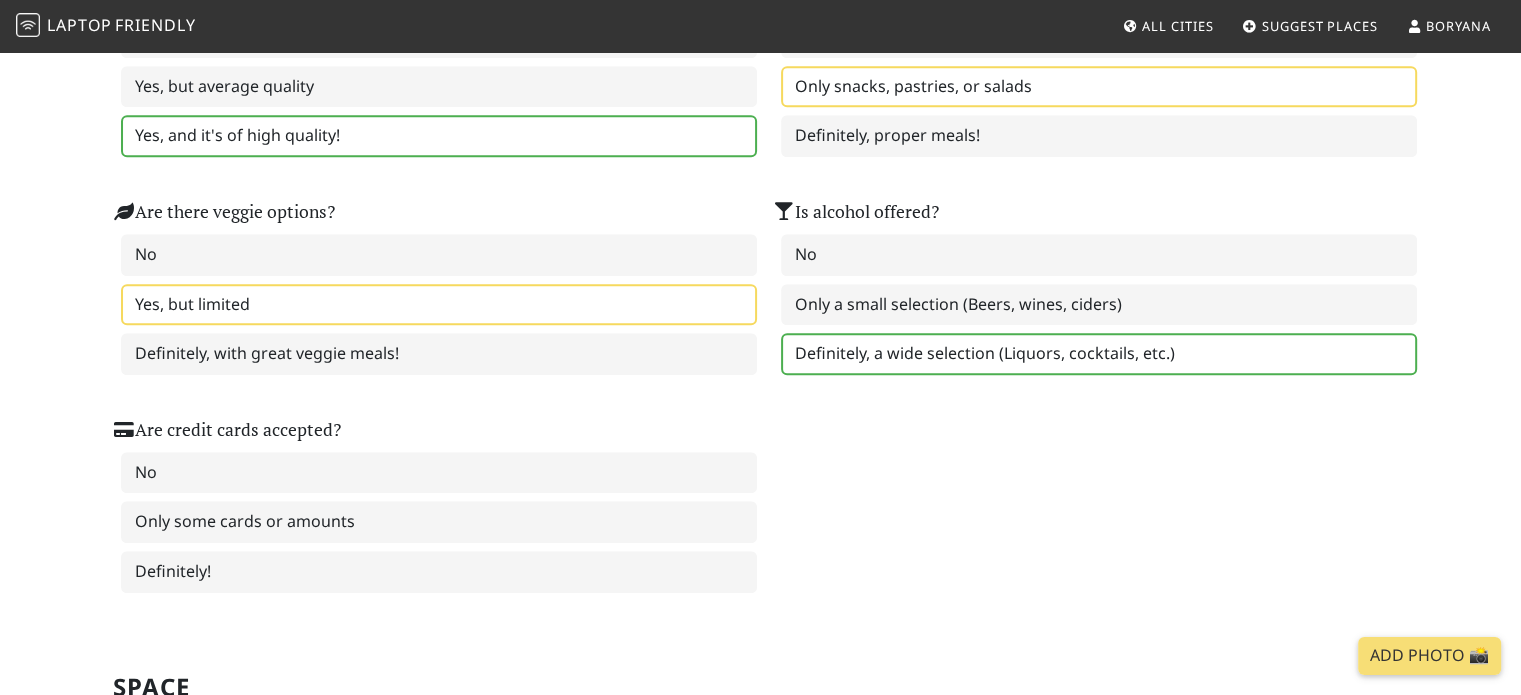 click on "Definitely, a wide selection (Liquors, cocktails, etc.)" at bounding box center (1099, 354) 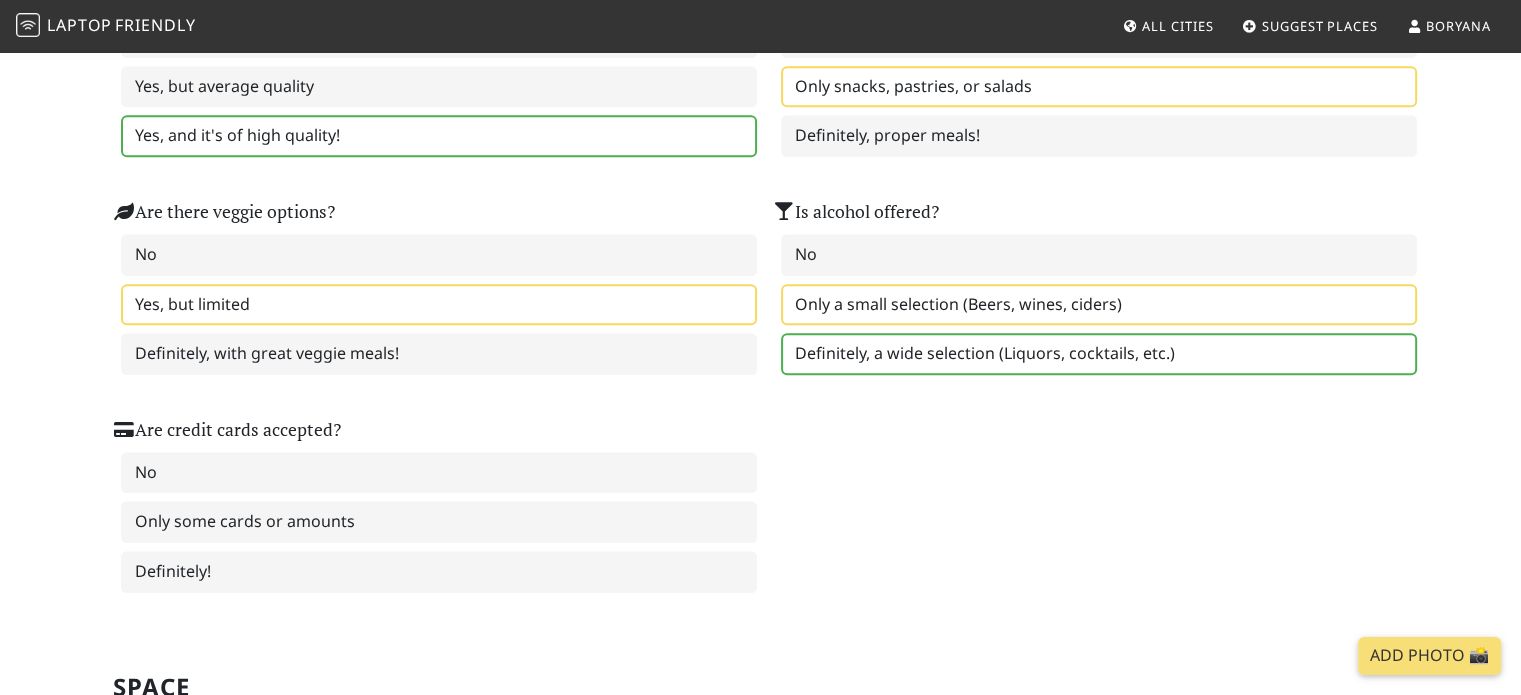 click on "Only a small selection (Beers, wines, ciders)" at bounding box center (1099, 305) 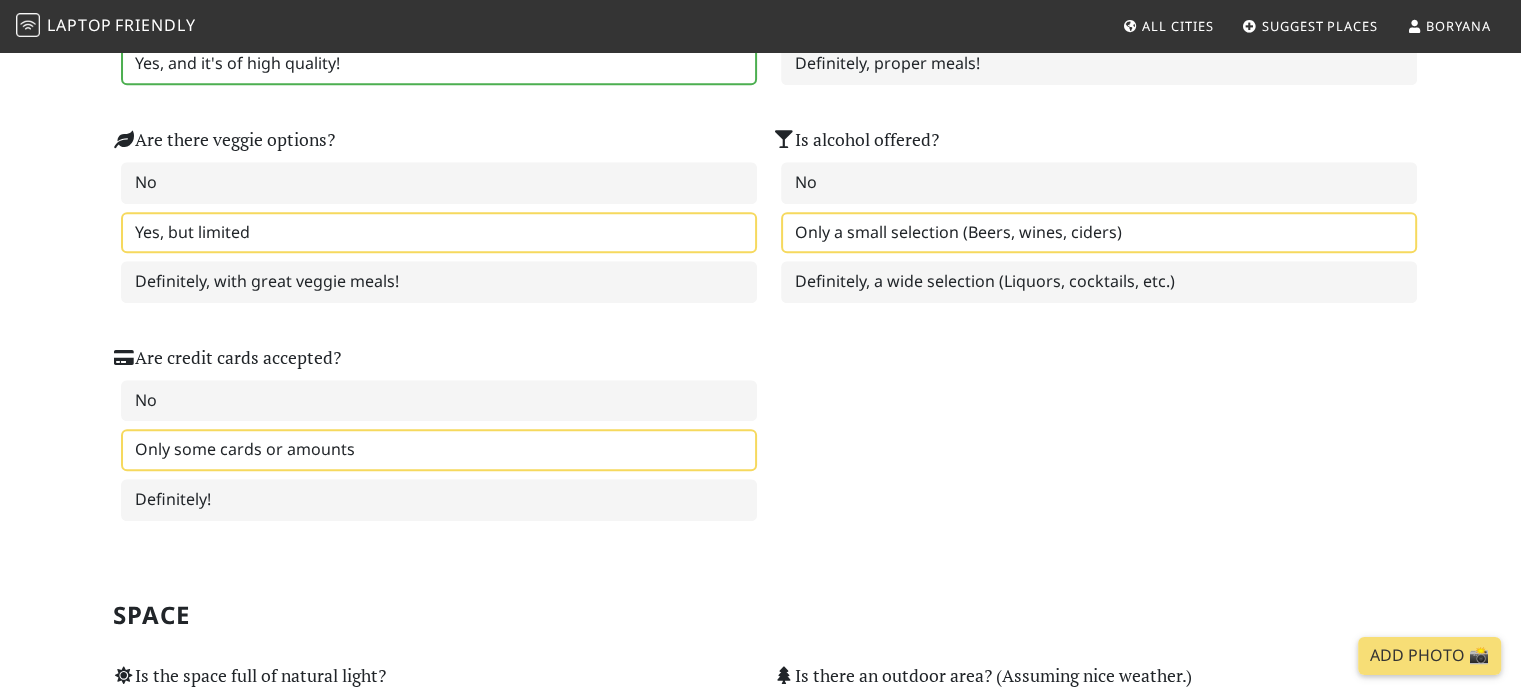 scroll, scrollTop: 1500, scrollLeft: 0, axis: vertical 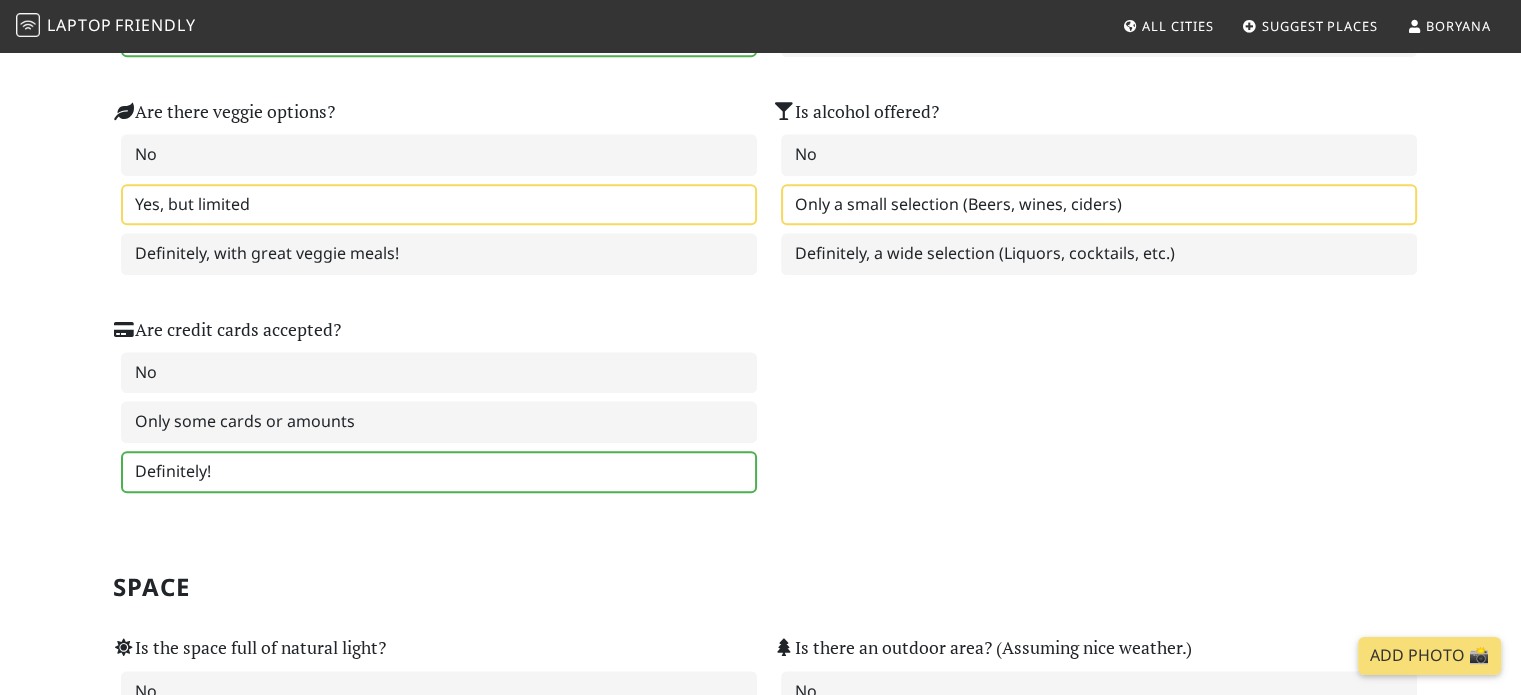 click on "Definitely!" at bounding box center (439, 472) 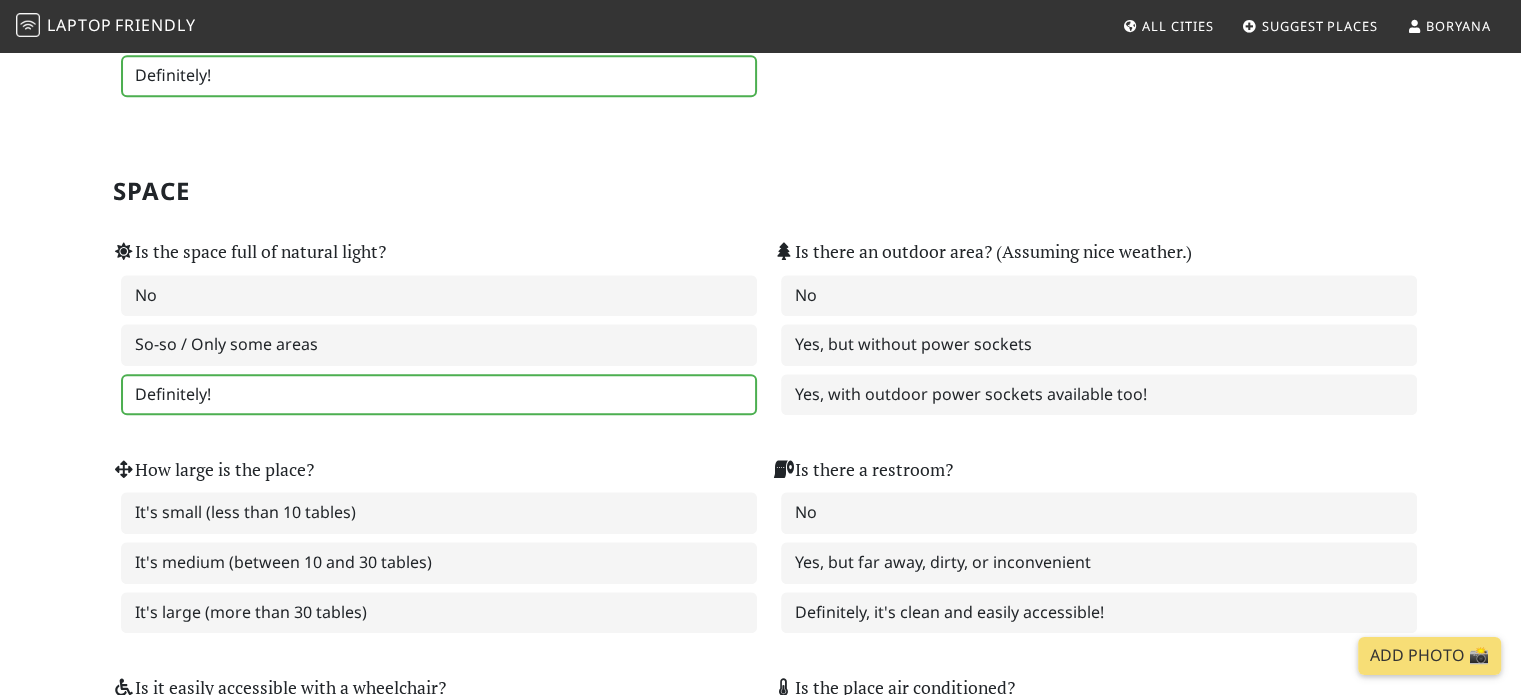 scroll, scrollTop: 1900, scrollLeft: 0, axis: vertical 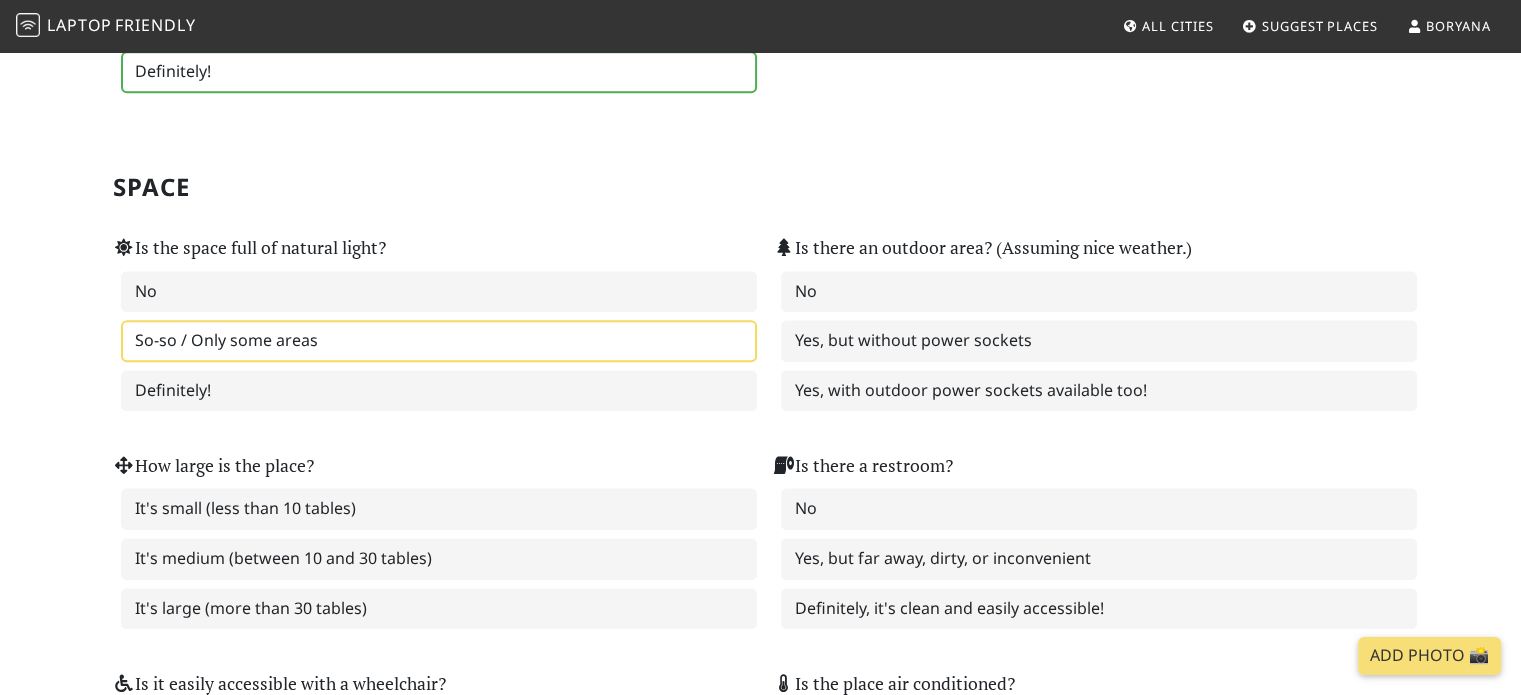 click on "So-so / Only some areas" at bounding box center [439, 341] 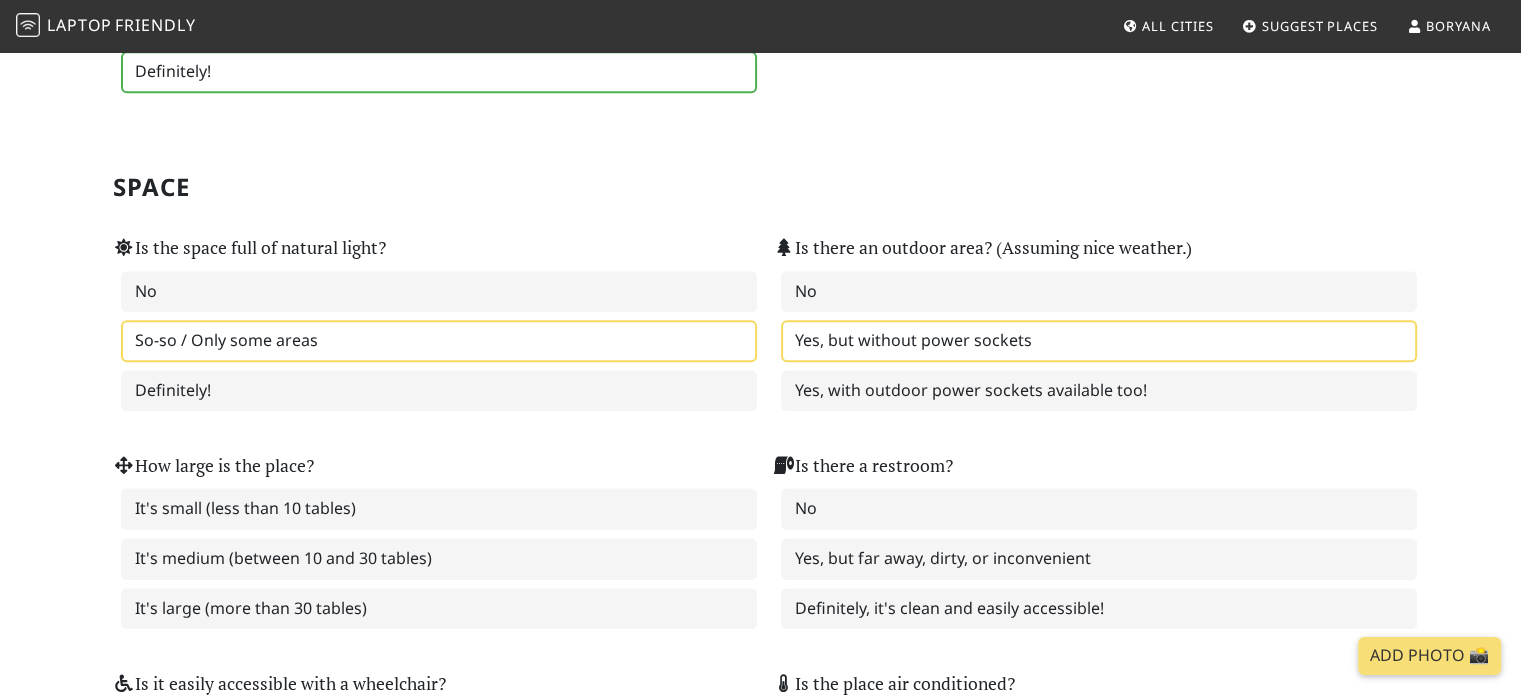 click on "Yes, but without power sockets" at bounding box center (1099, 341) 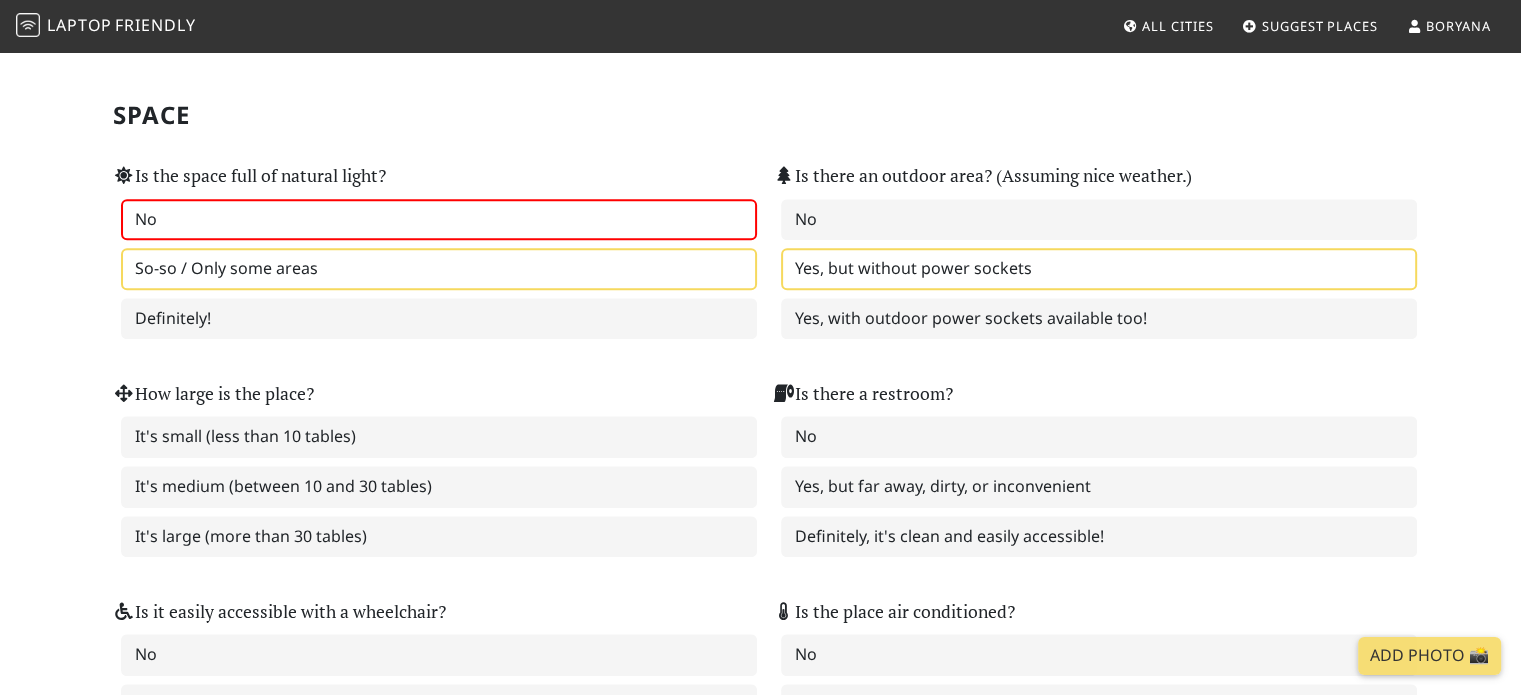 scroll, scrollTop: 2000, scrollLeft: 0, axis: vertical 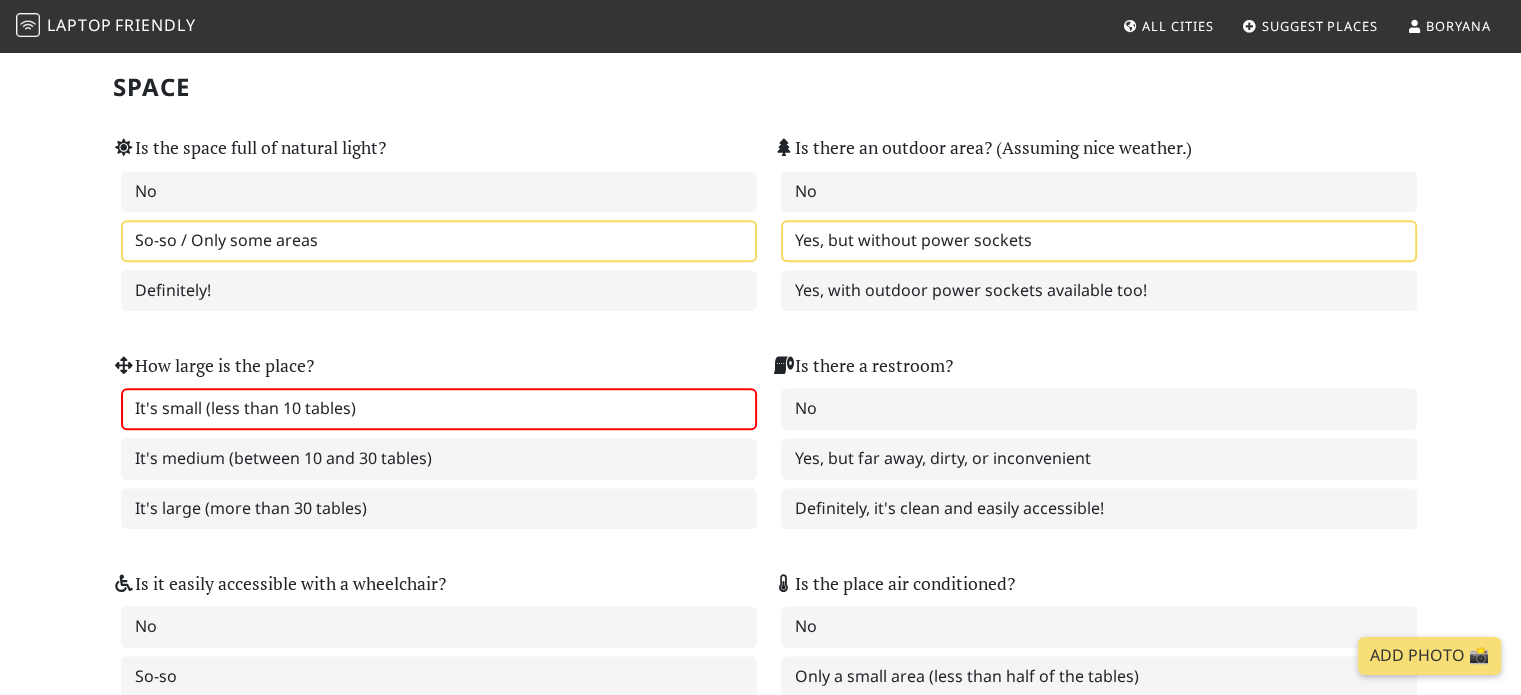 click on "It's small (less than 10 tables)" at bounding box center [439, 409] 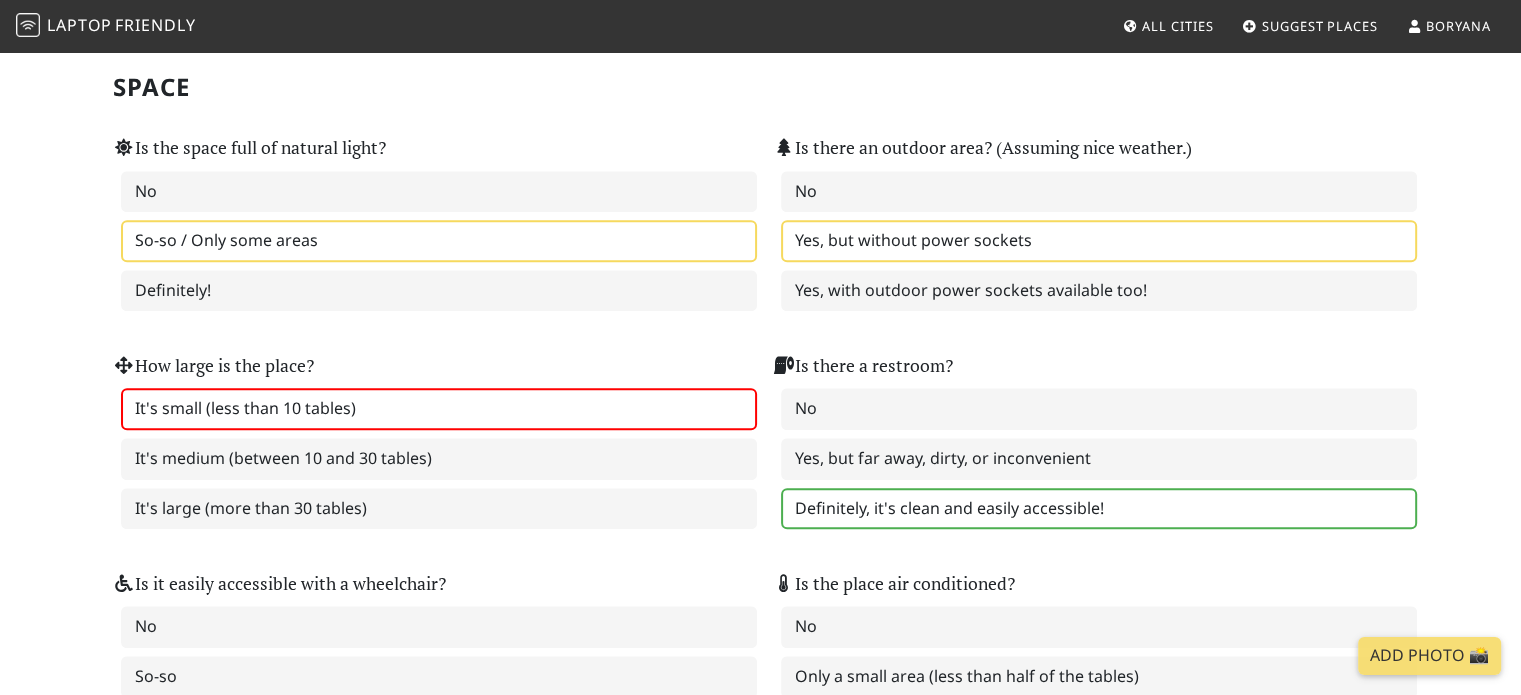 click on "Definitely, it's clean and easily accessible!" at bounding box center [1099, 509] 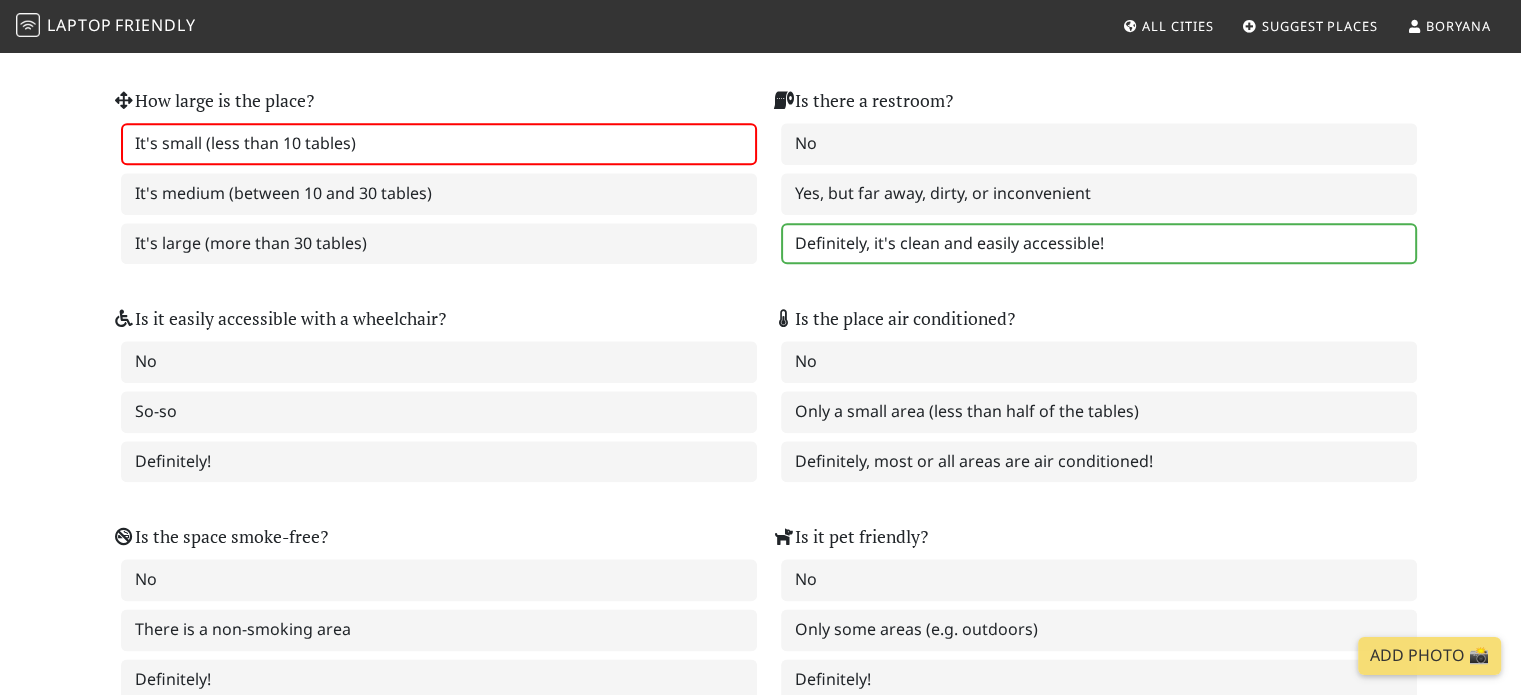 scroll, scrollTop: 2300, scrollLeft: 0, axis: vertical 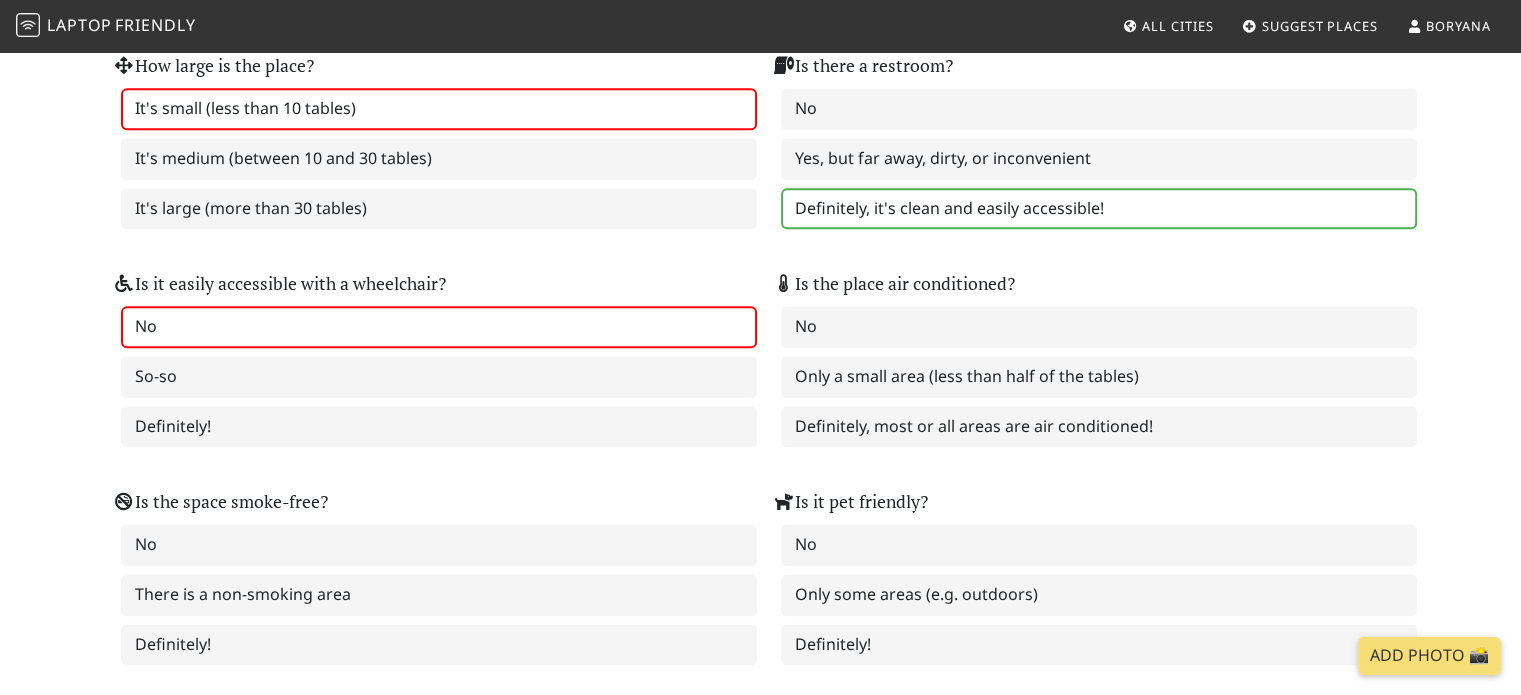 click on "No" at bounding box center [439, 327] 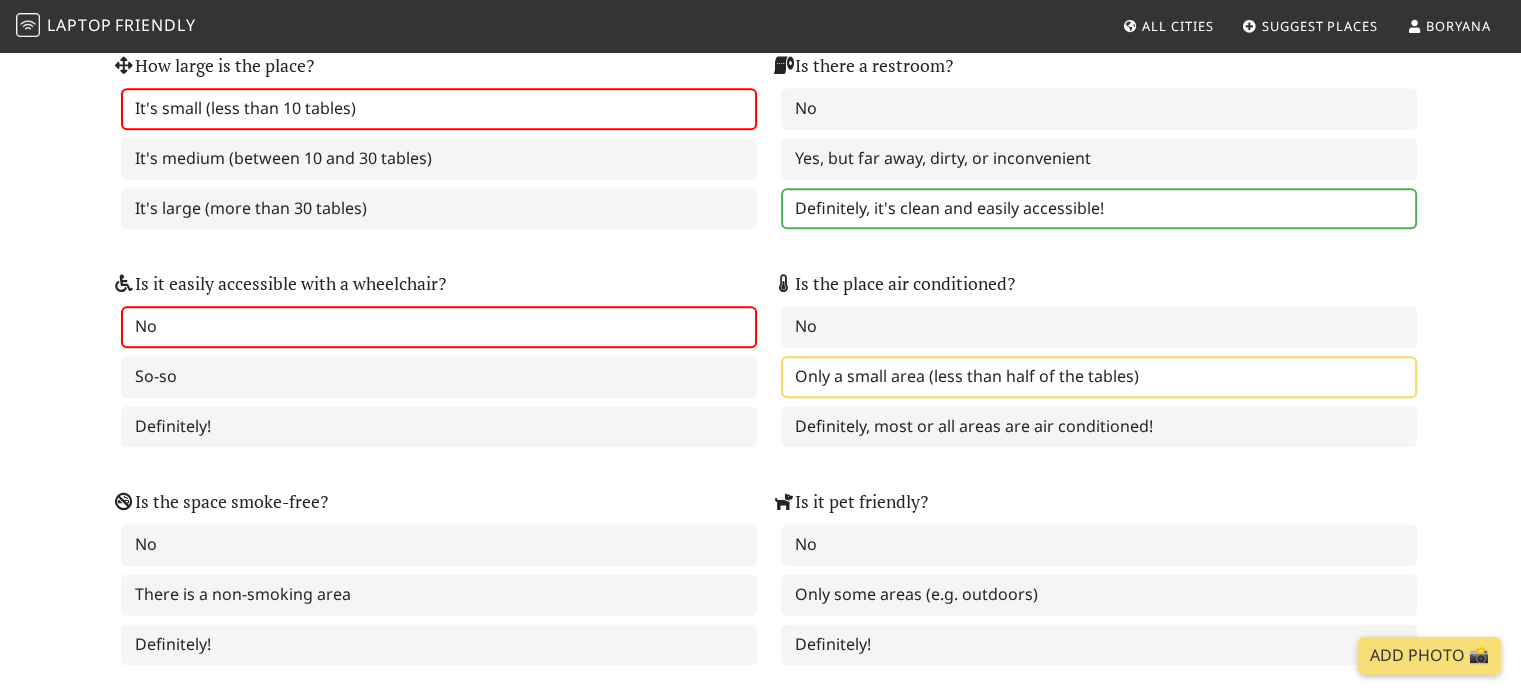 click on "Only a small area (less than half of the tables)" at bounding box center (1099, 377) 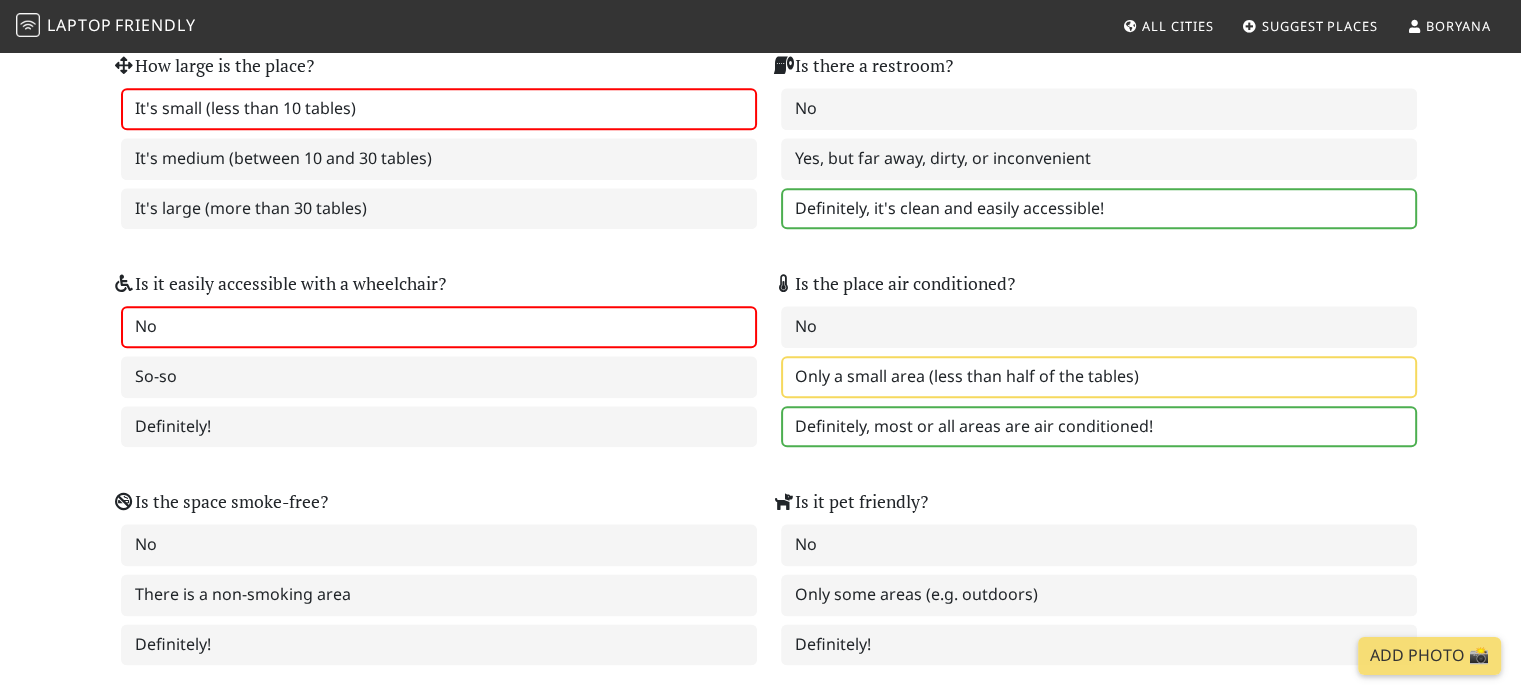click on "Definitely, most or all areas are air conditioned!" at bounding box center (1099, 427) 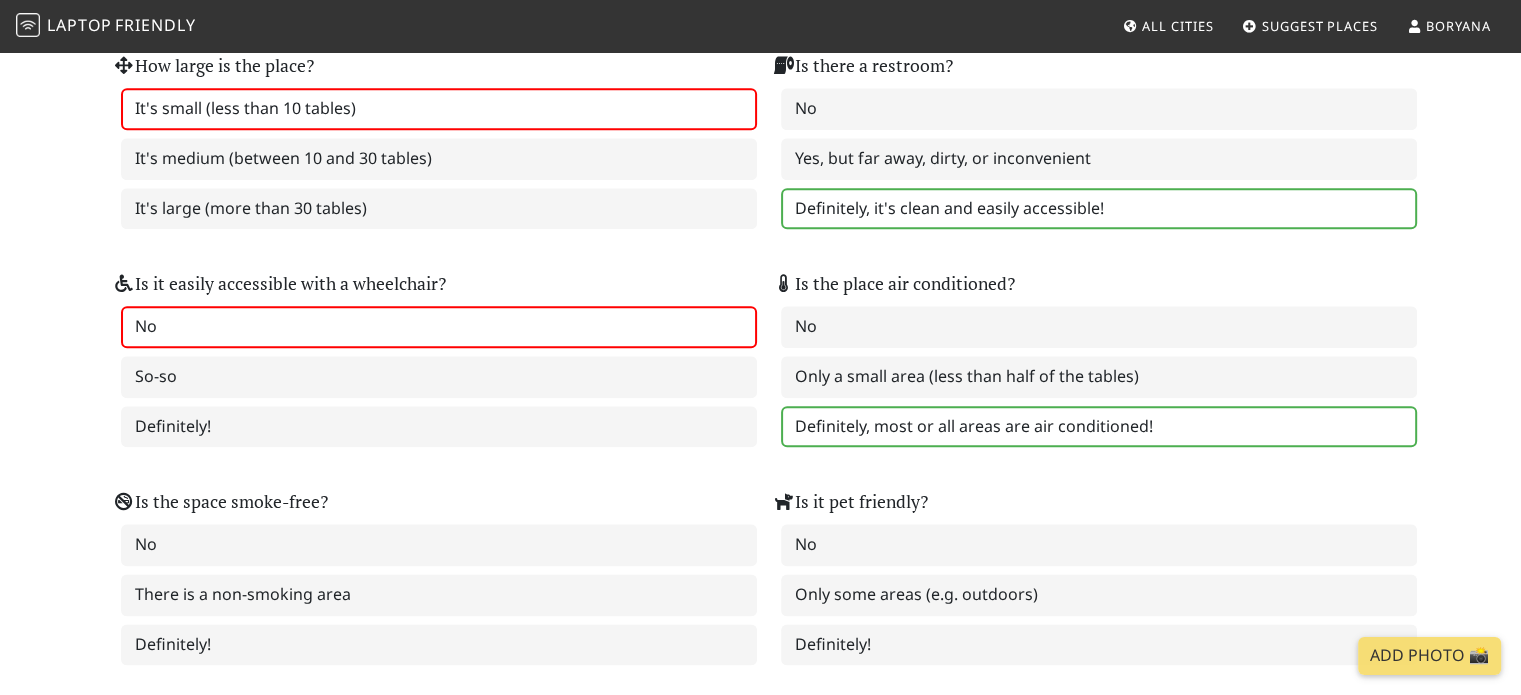 scroll, scrollTop: 2400, scrollLeft: 0, axis: vertical 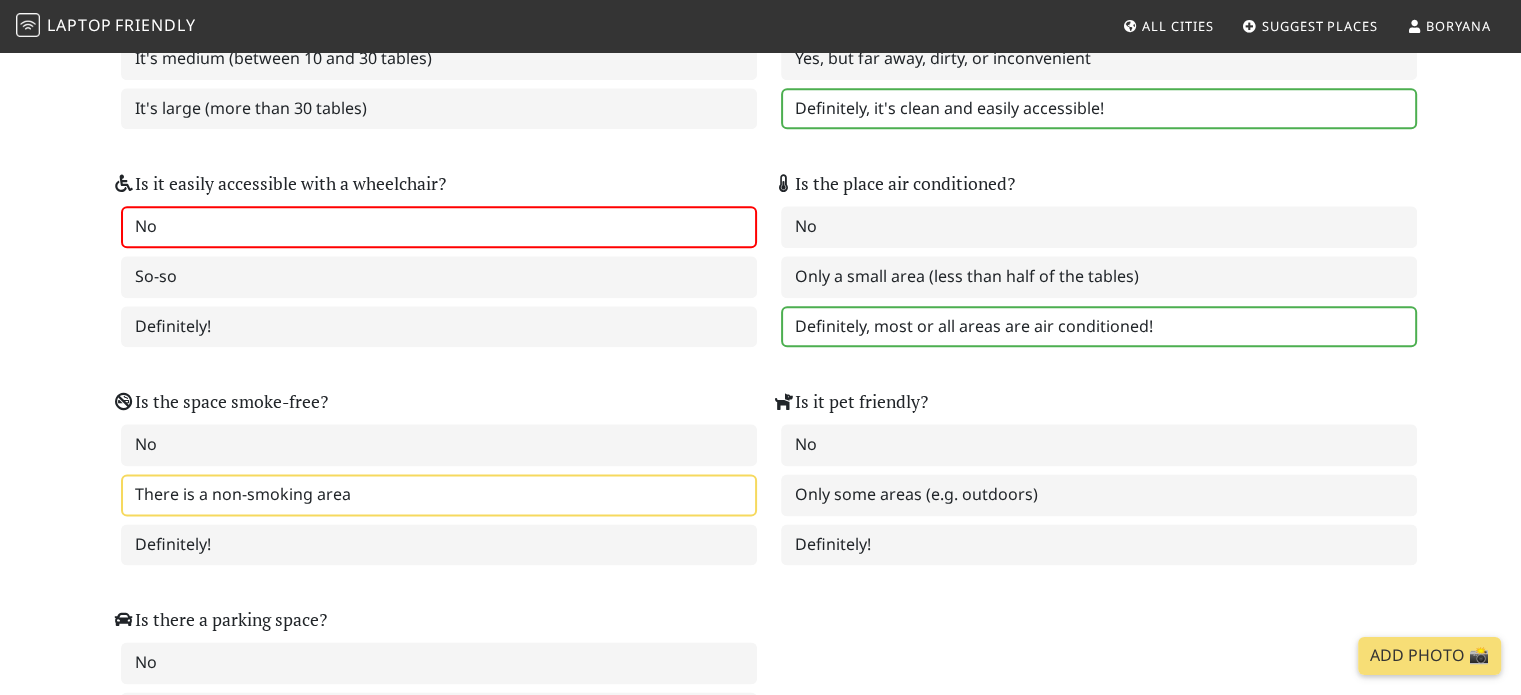 drag, startPoint x: 318, startPoint y: 420, endPoint x: 289, endPoint y: 463, distance: 51.86521 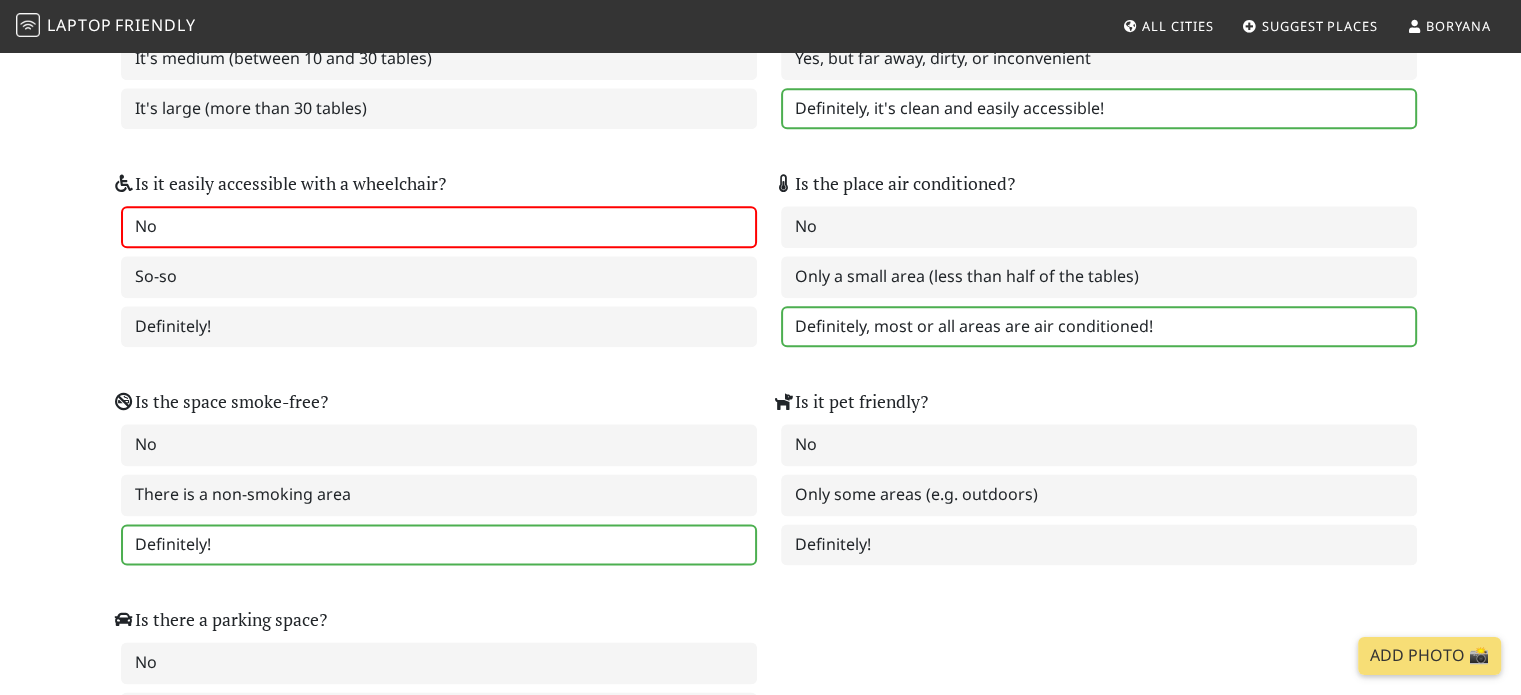 click on "Definitely!" at bounding box center [439, 545] 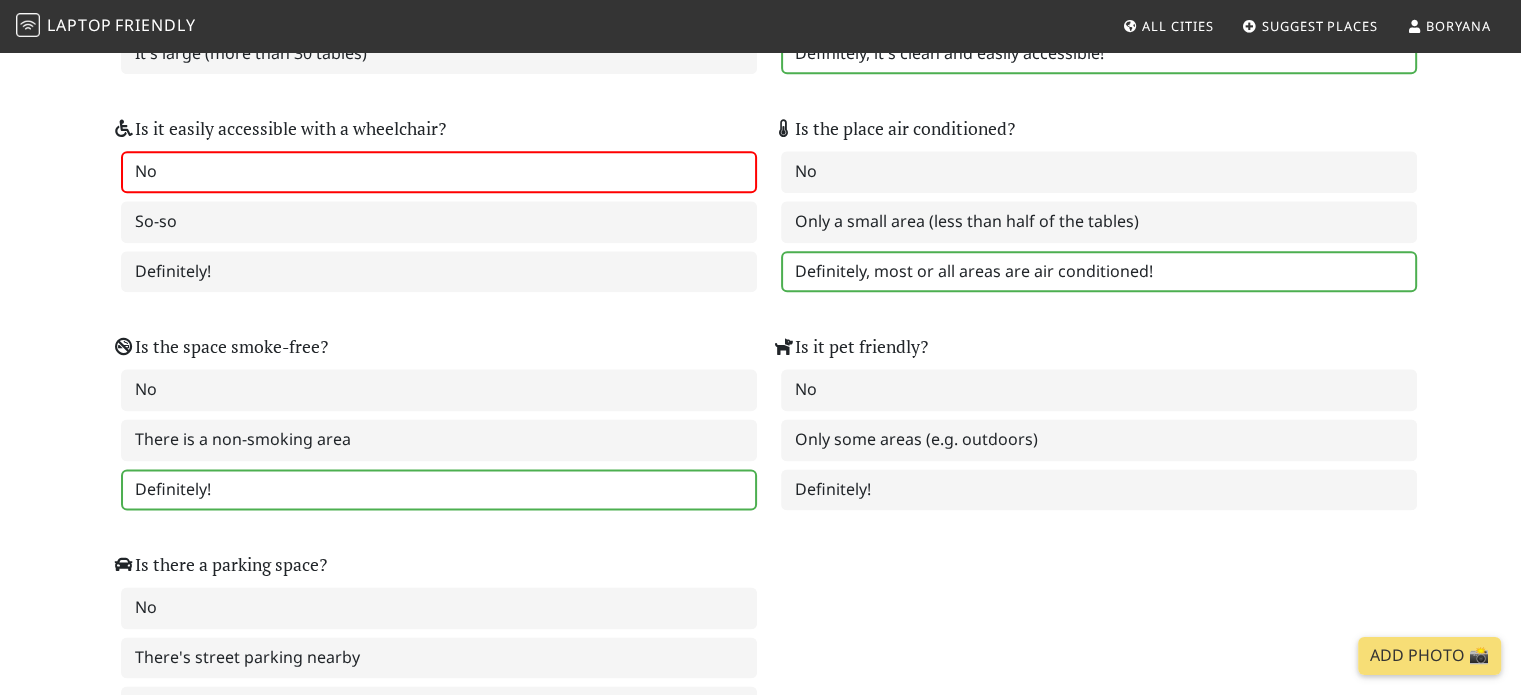 scroll, scrollTop: 2600, scrollLeft: 0, axis: vertical 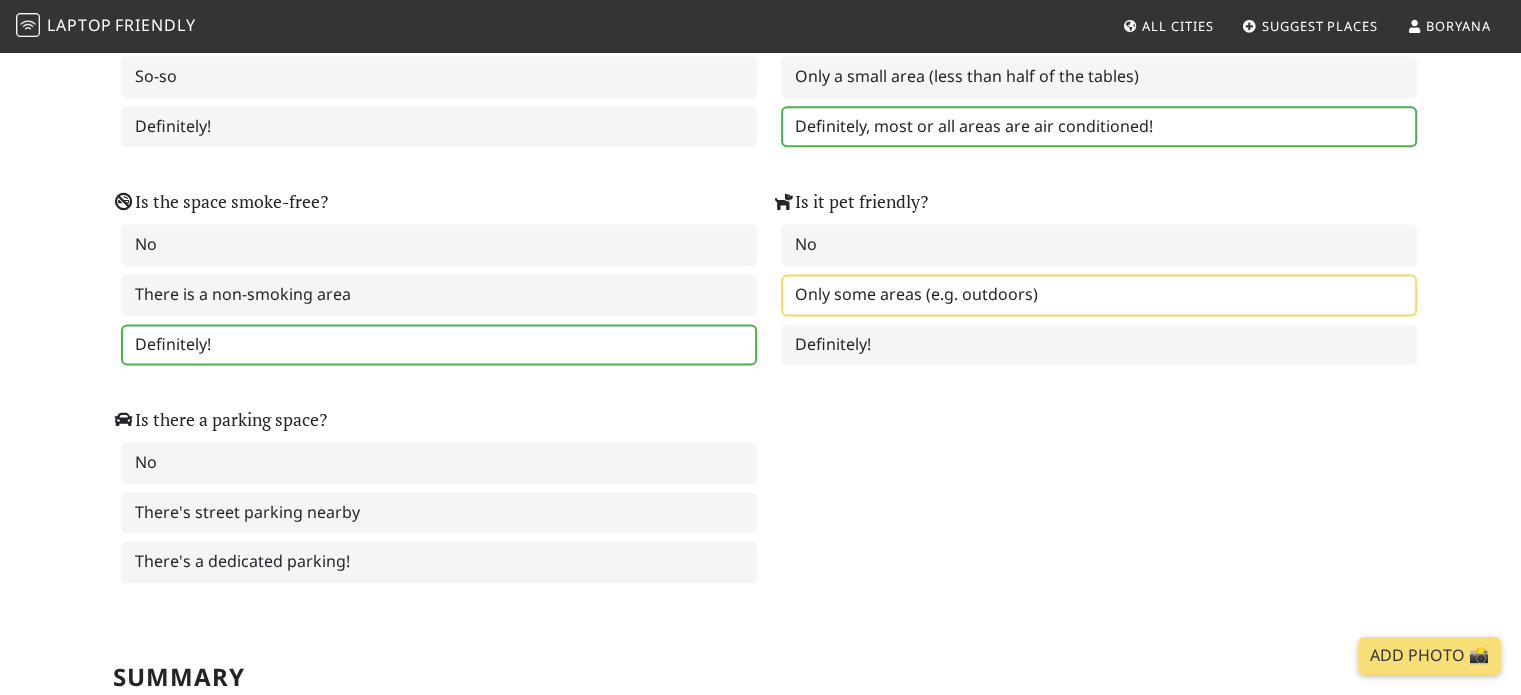click on "Only some areas (e.g. outdoors)" at bounding box center (1099, 295) 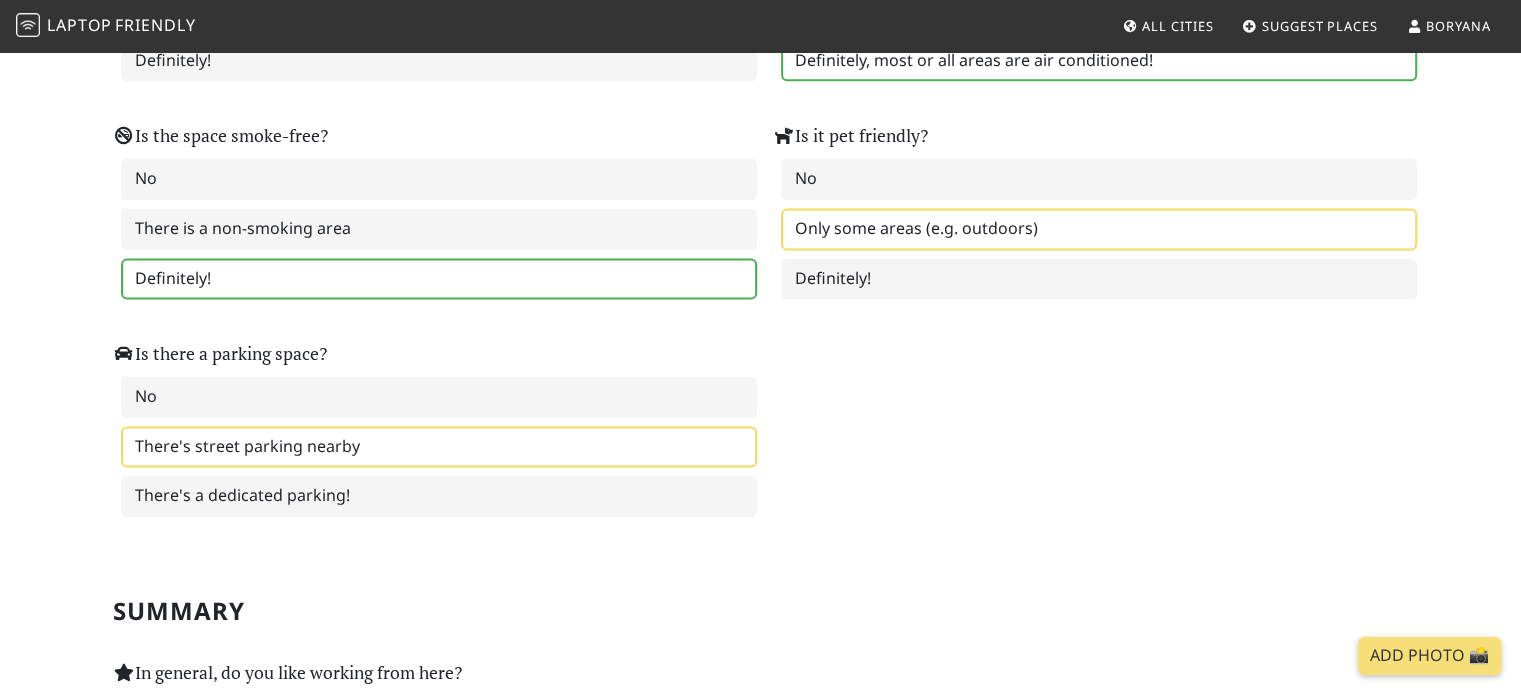 scroll, scrollTop: 2700, scrollLeft: 0, axis: vertical 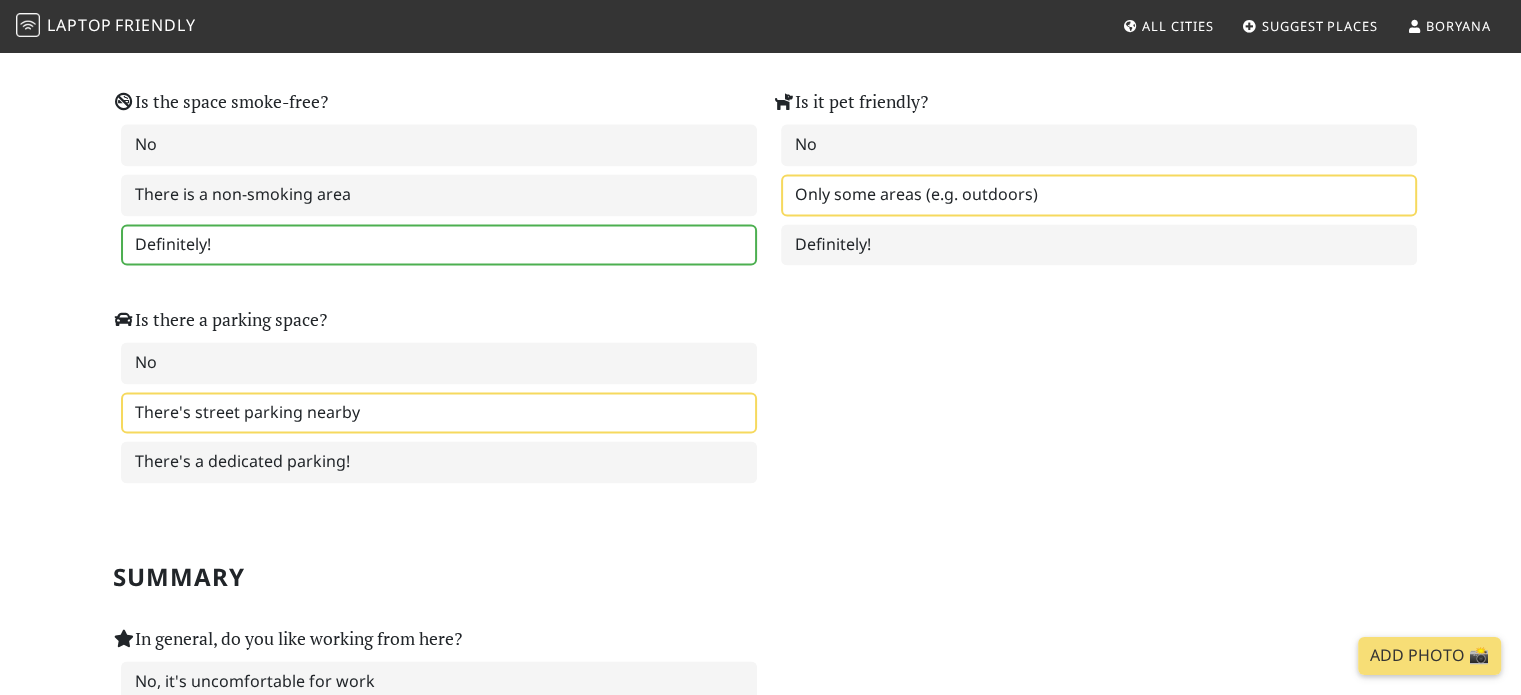 click on "There's street parking nearby" at bounding box center (439, 413) 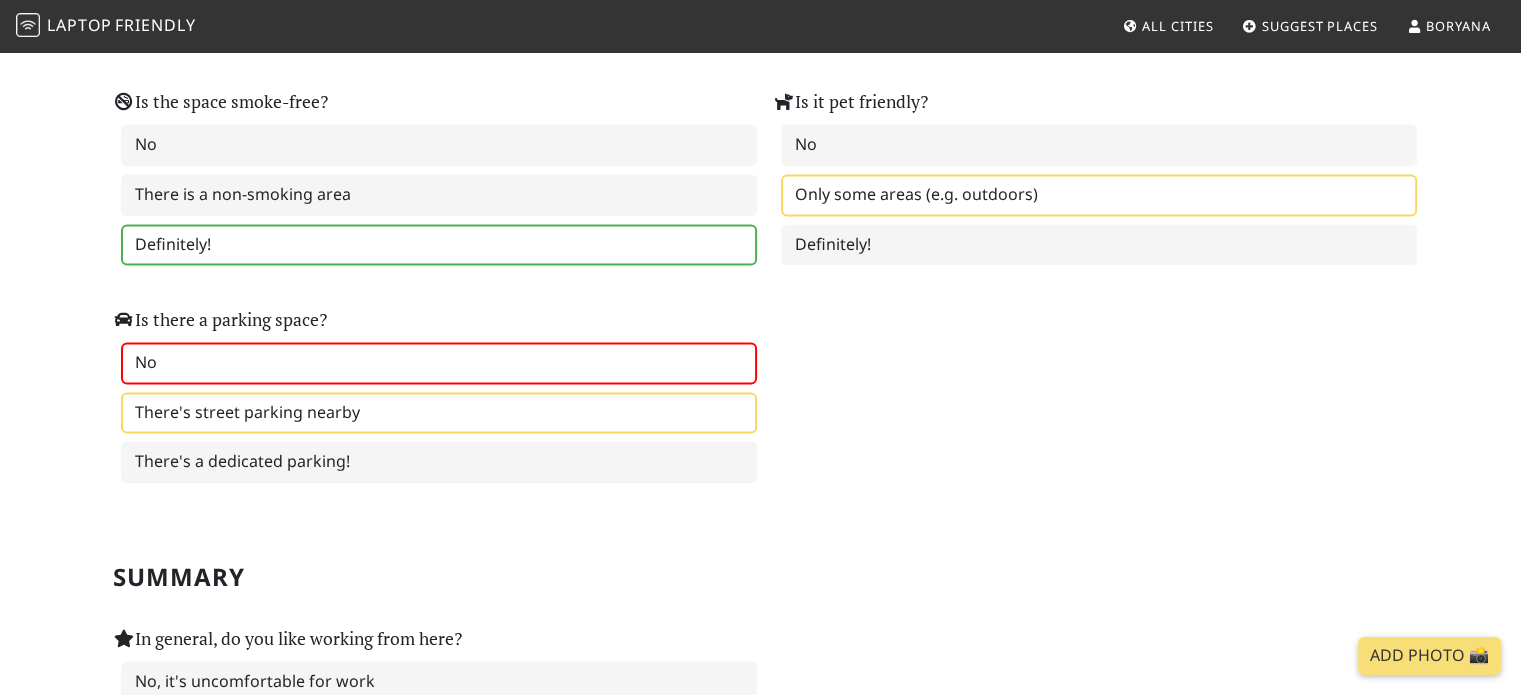 click on "No" at bounding box center (439, 363) 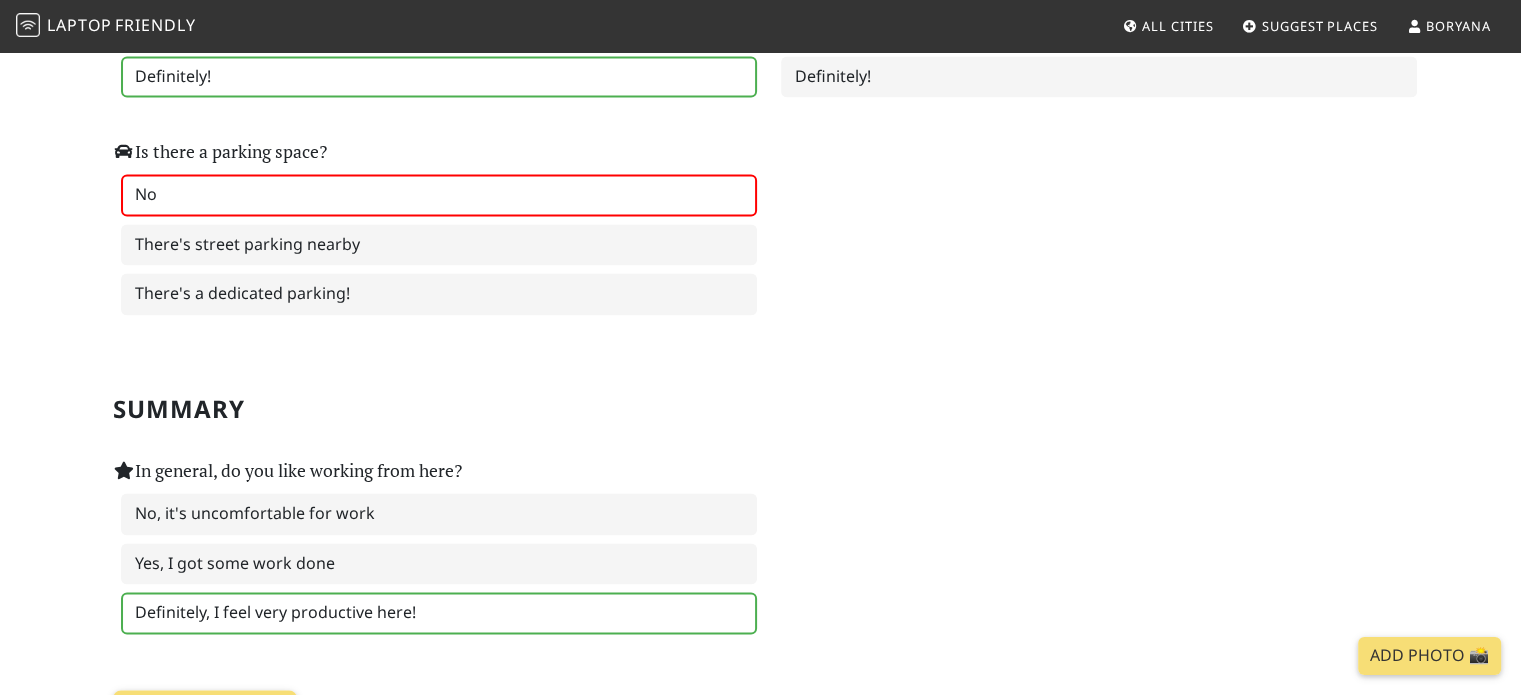 scroll, scrollTop: 2900, scrollLeft: 0, axis: vertical 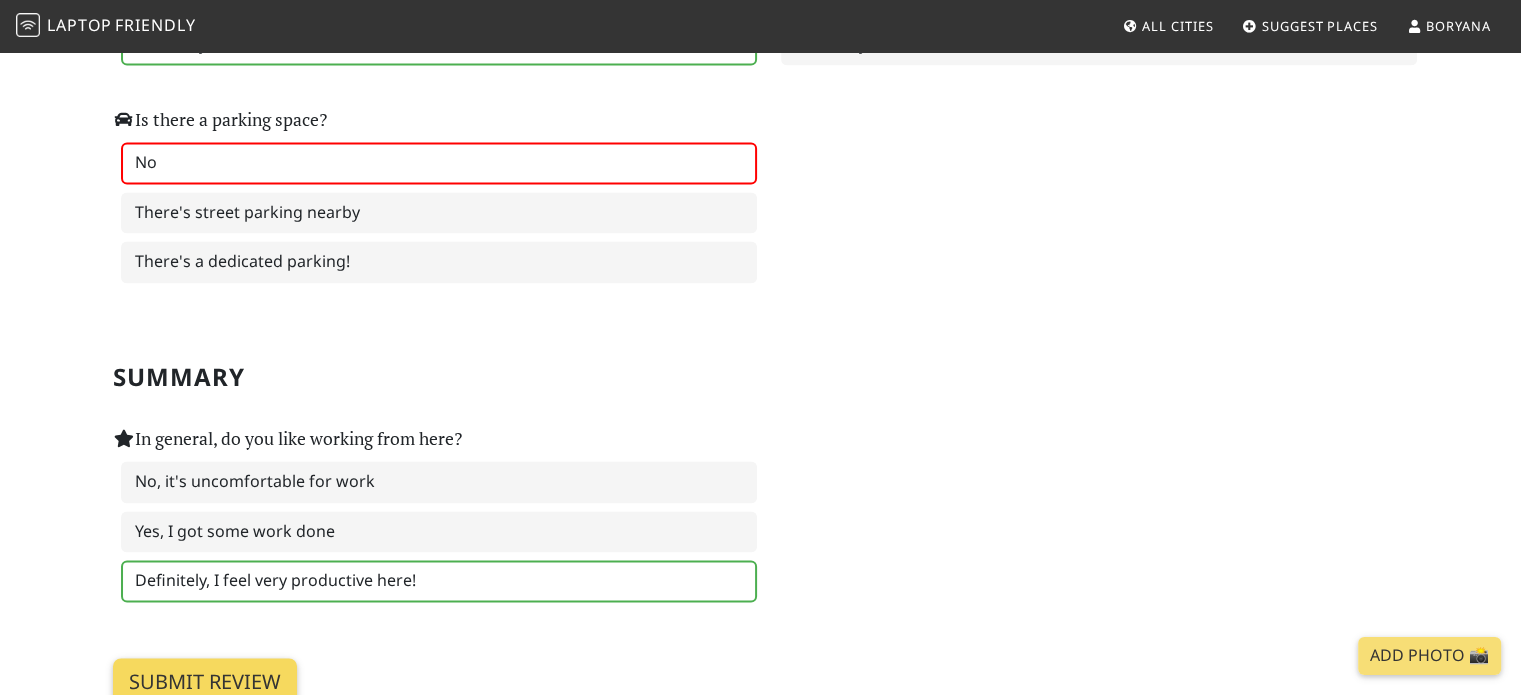 click on "Submit review" at bounding box center [205, 682] 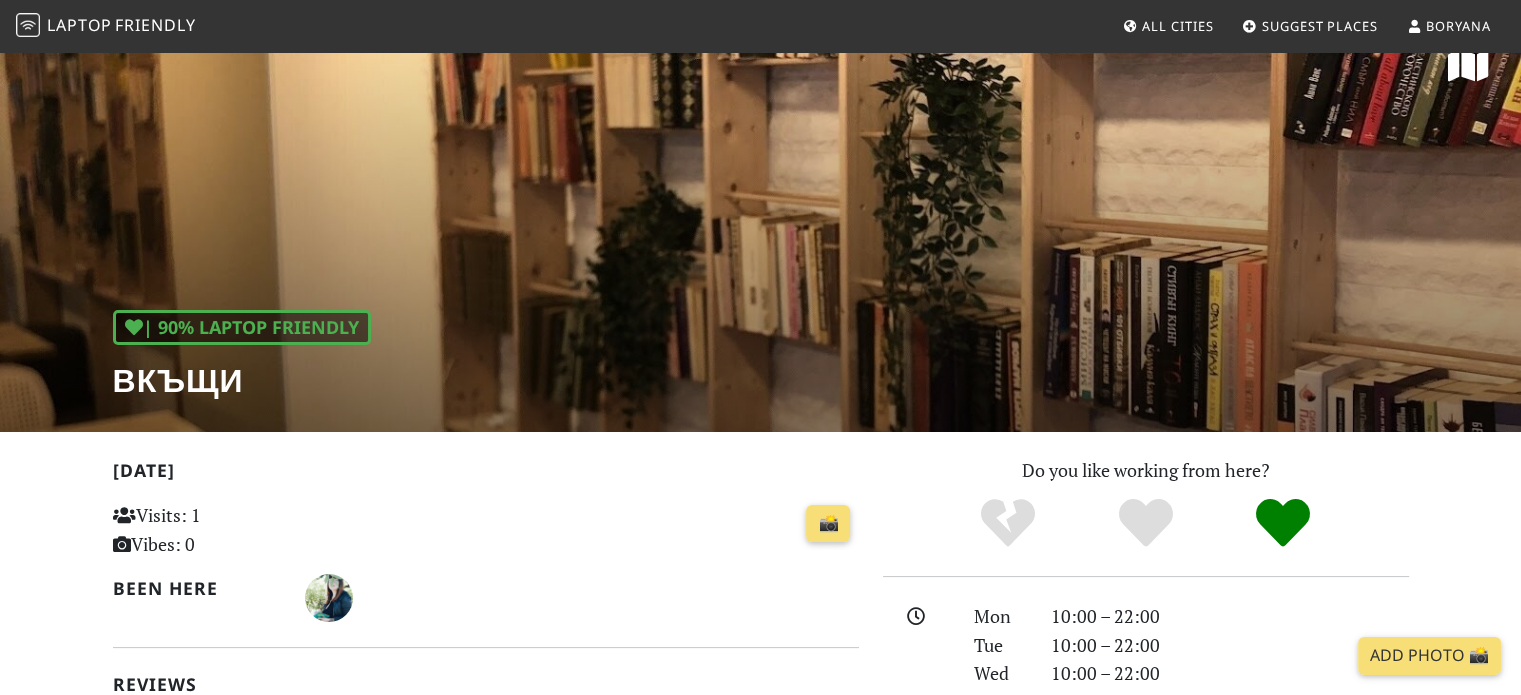 scroll, scrollTop: 0, scrollLeft: 0, axis: both 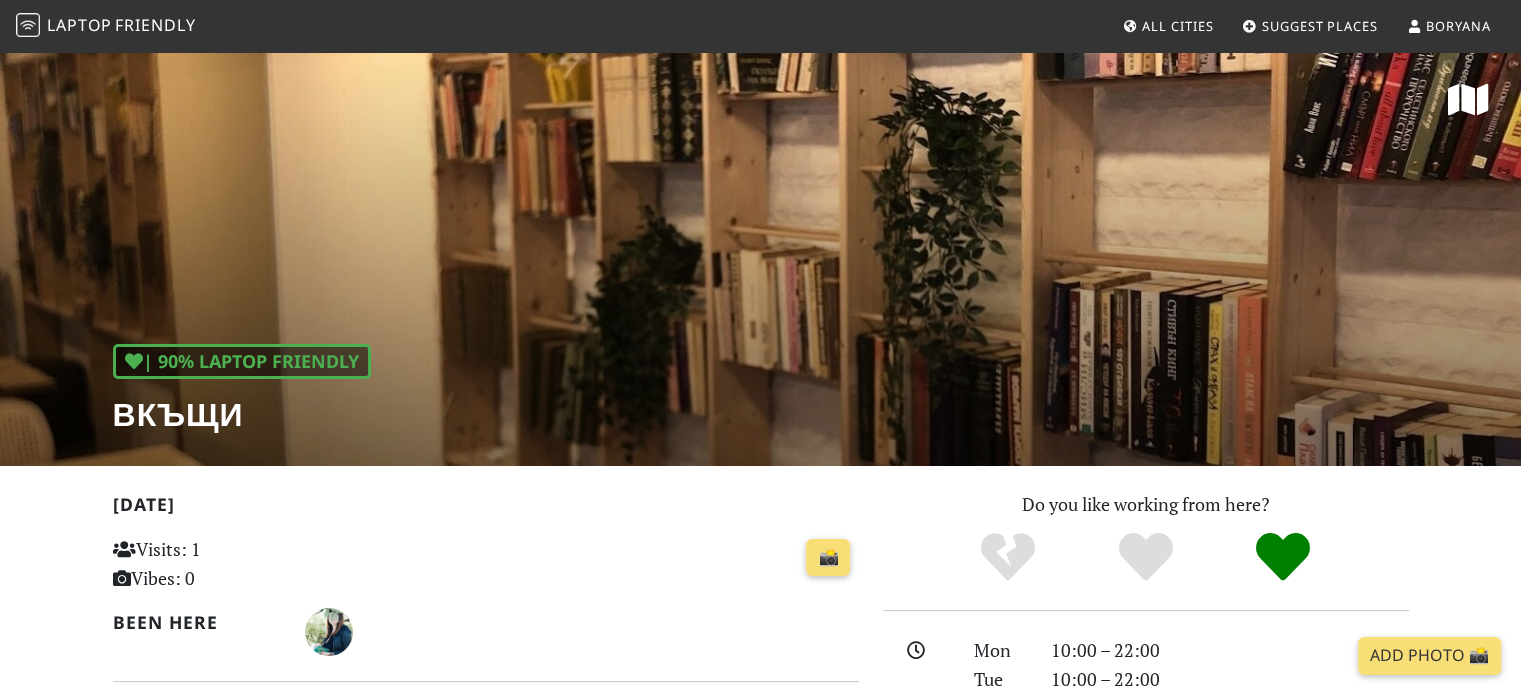 click on "Boryana" at bounding box center (1458, 26) 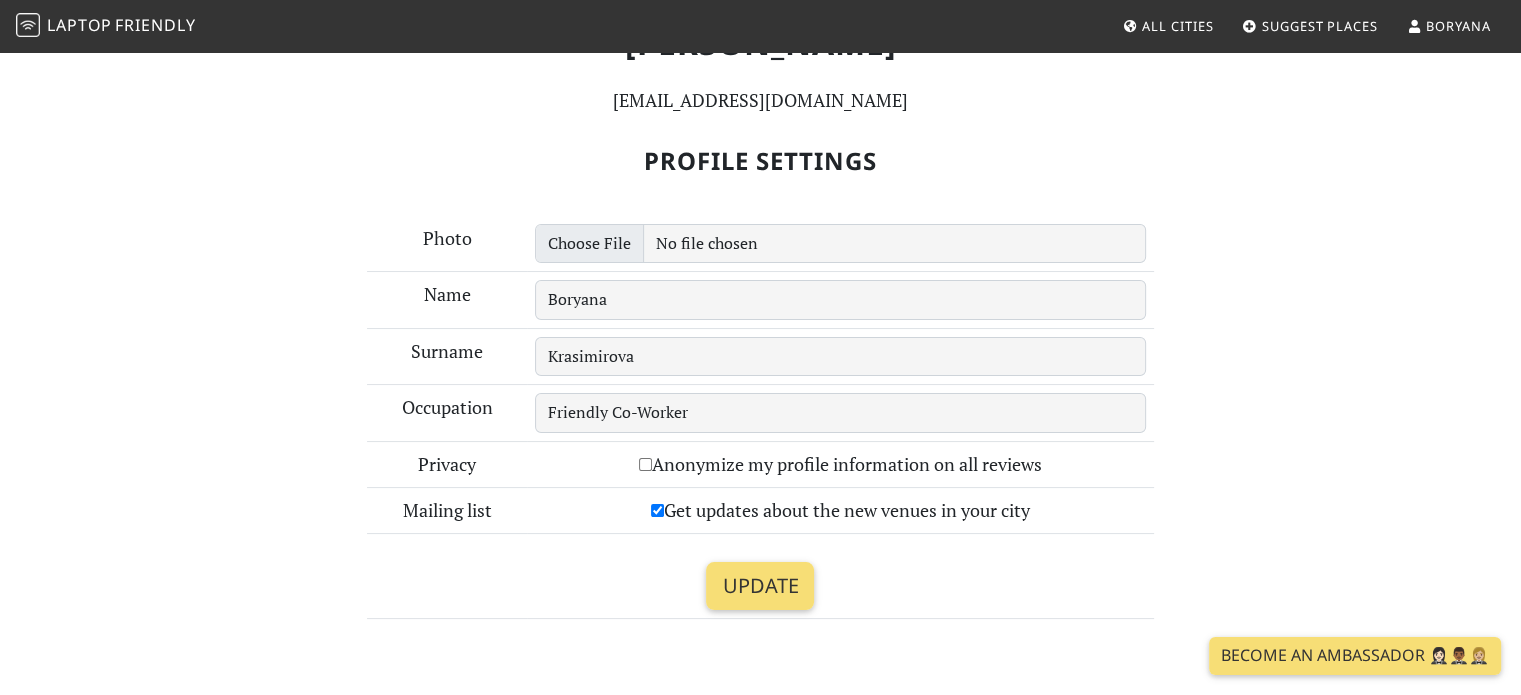 scroll, scrollTop: 0, scrollLeft: 0, axis: both 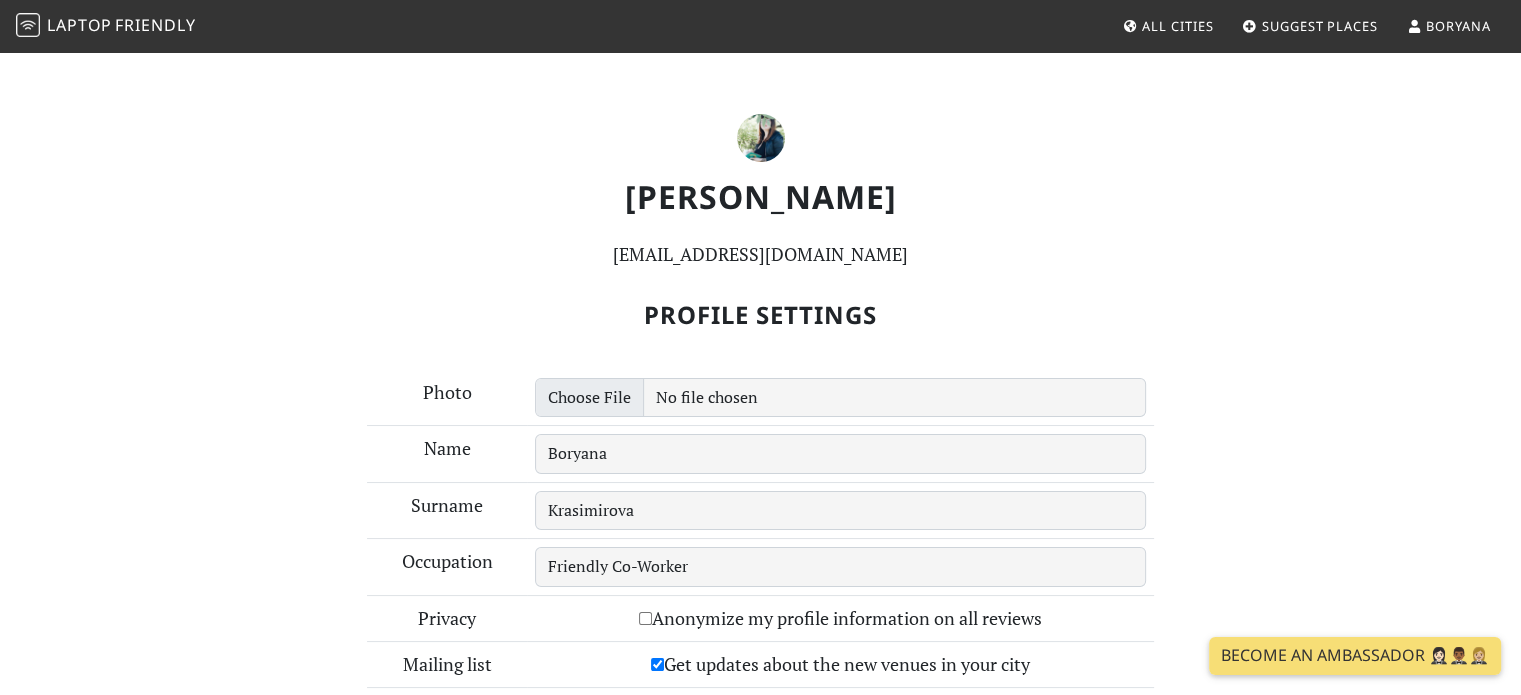 click on "Profile Settings" at bounding box center (761, 315) 